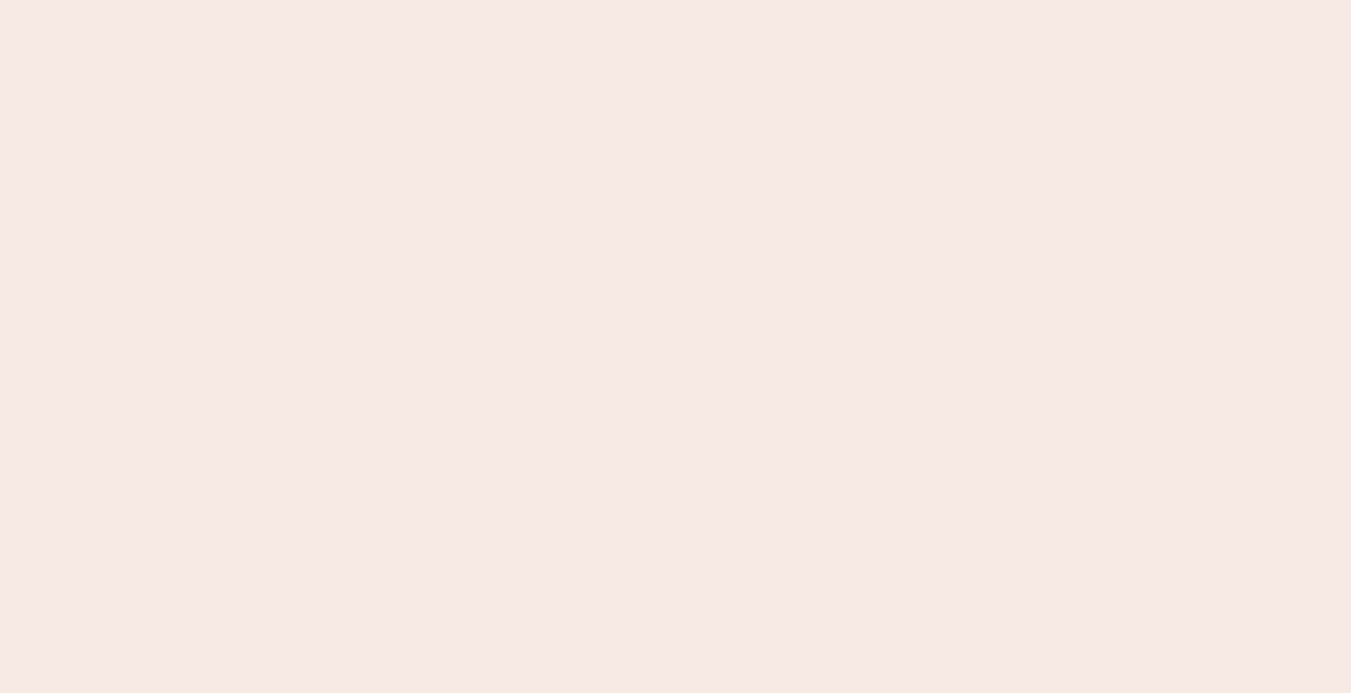 scroll, scrollTop: 0, scrollLeft: 0, axis: both 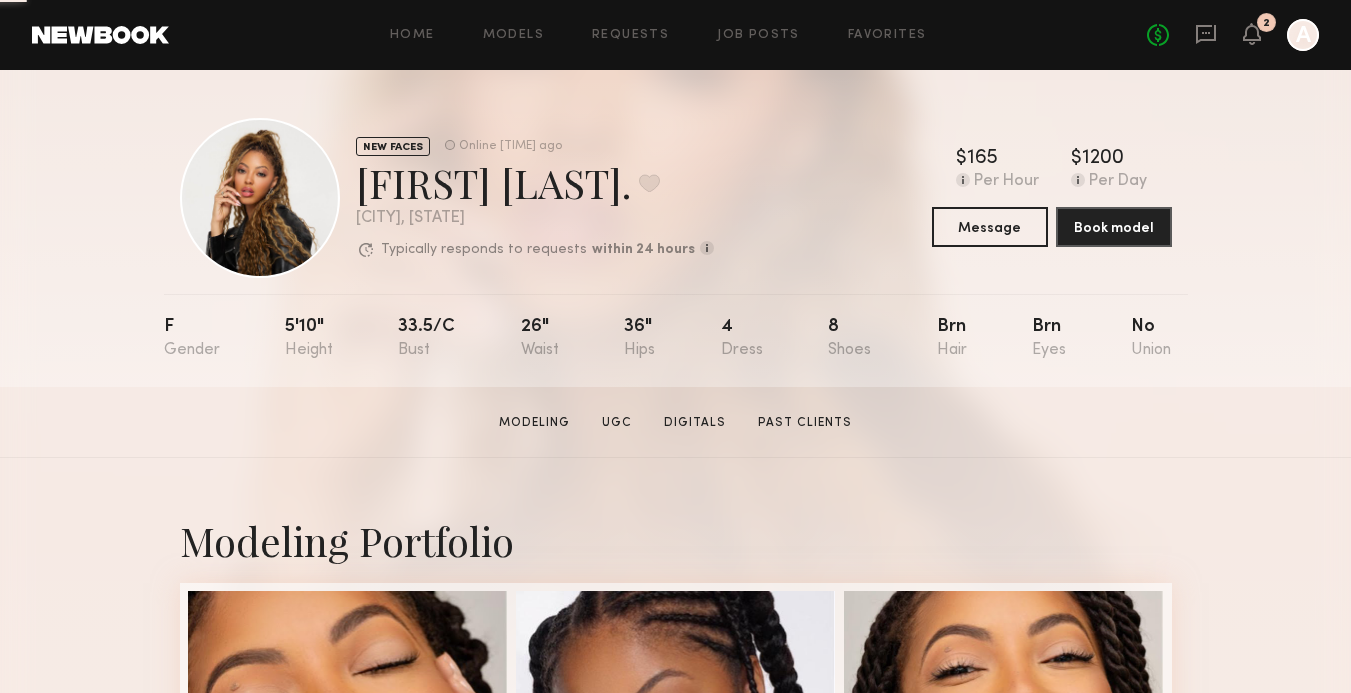 click on "No fees up to $5,000 2 A" 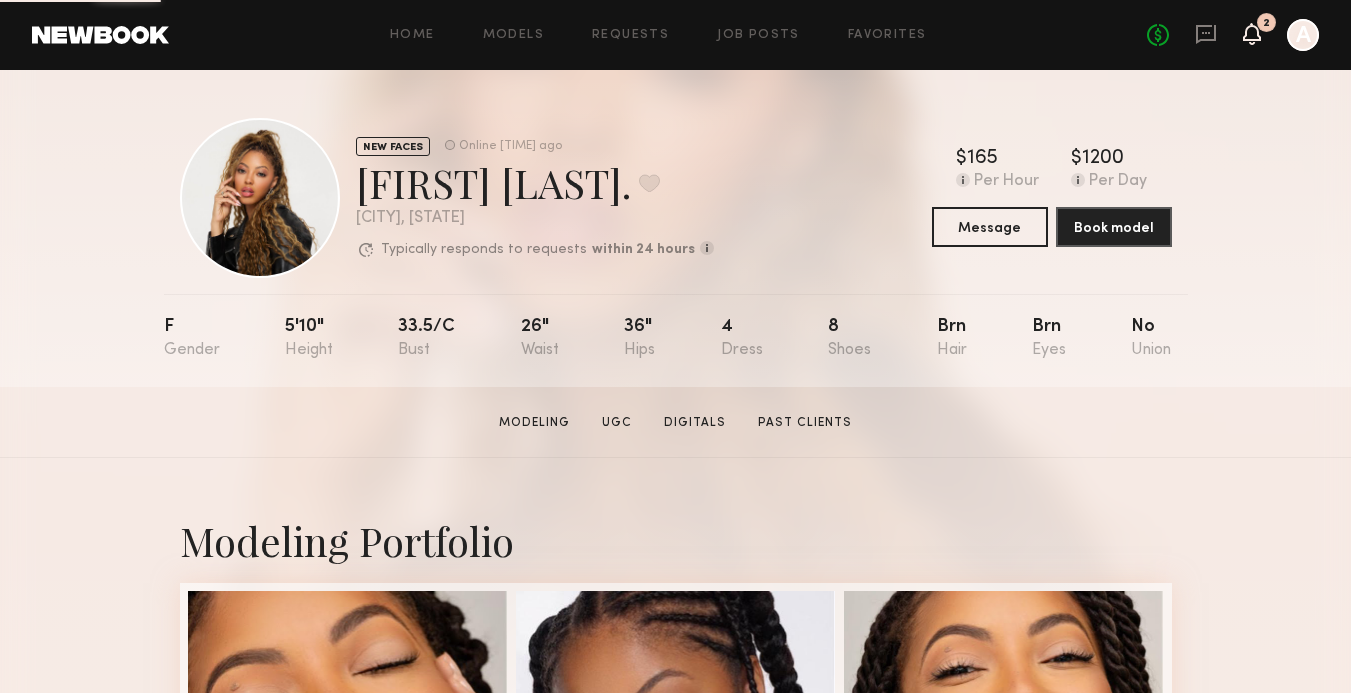 click 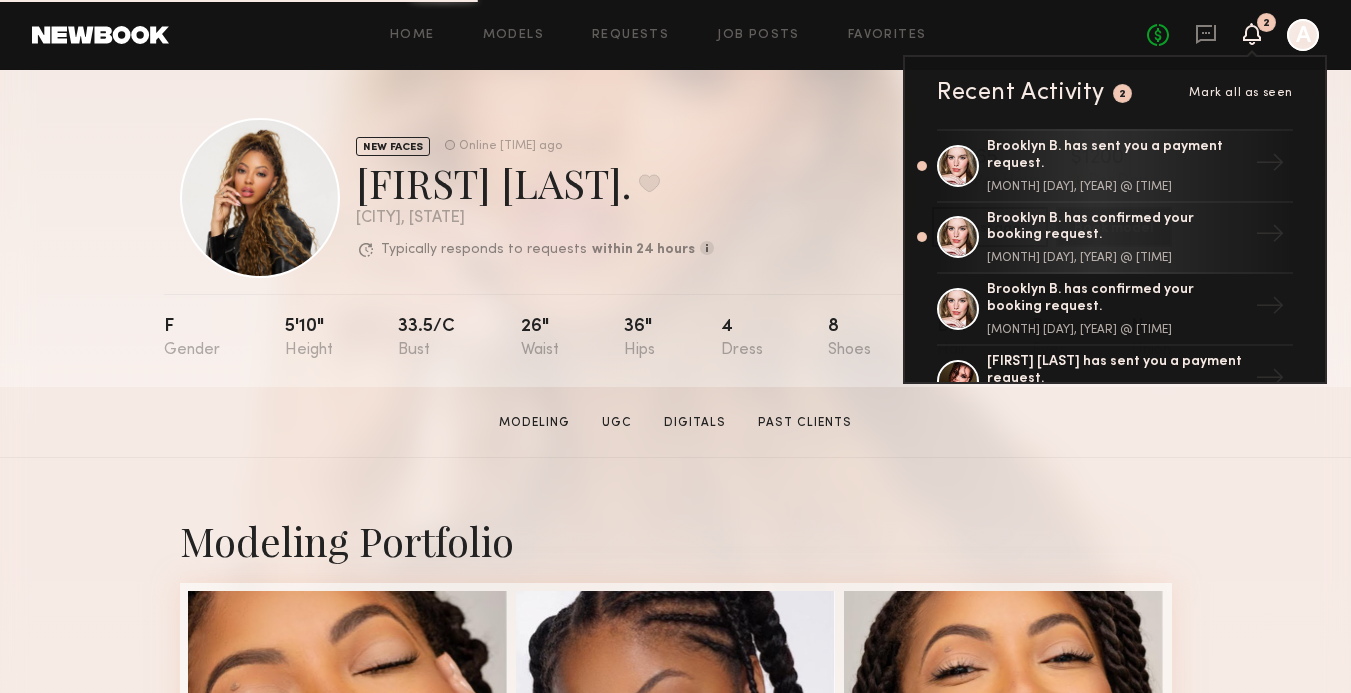 click 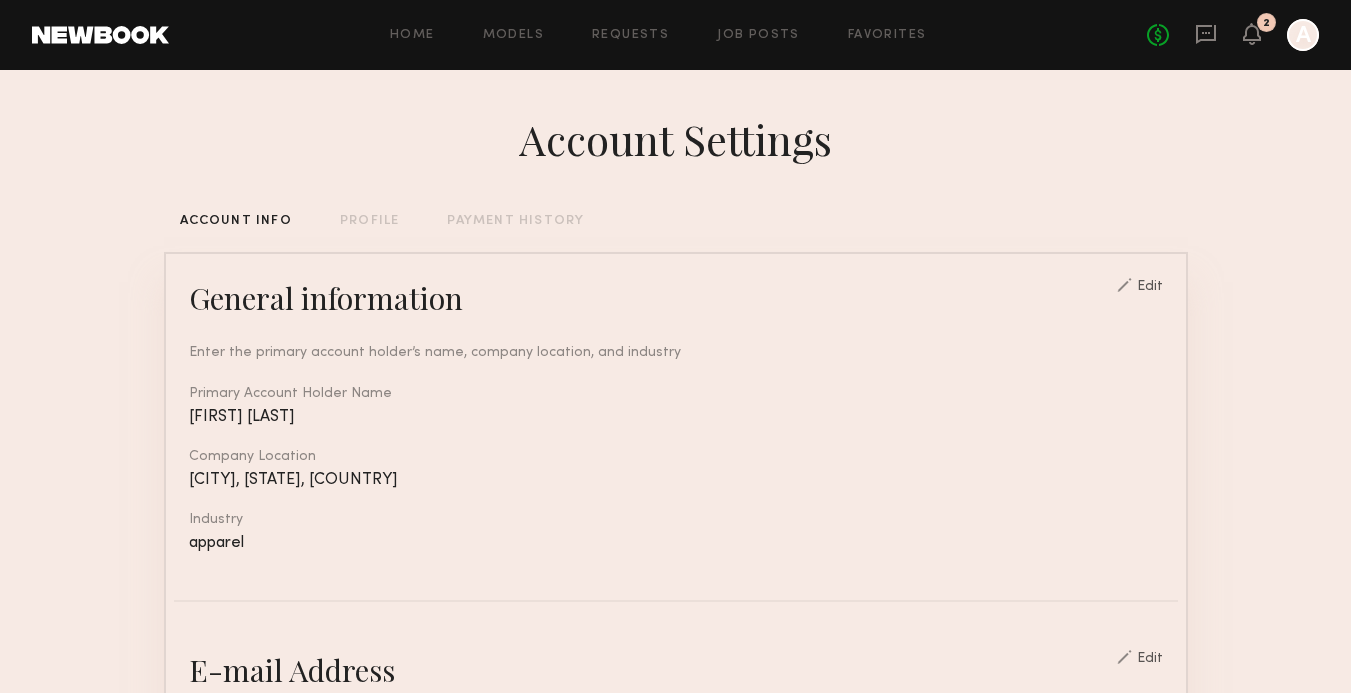 click on "Home Models Requests Job Posts Favorites Sign Out No fees up to $5,000 2 A" 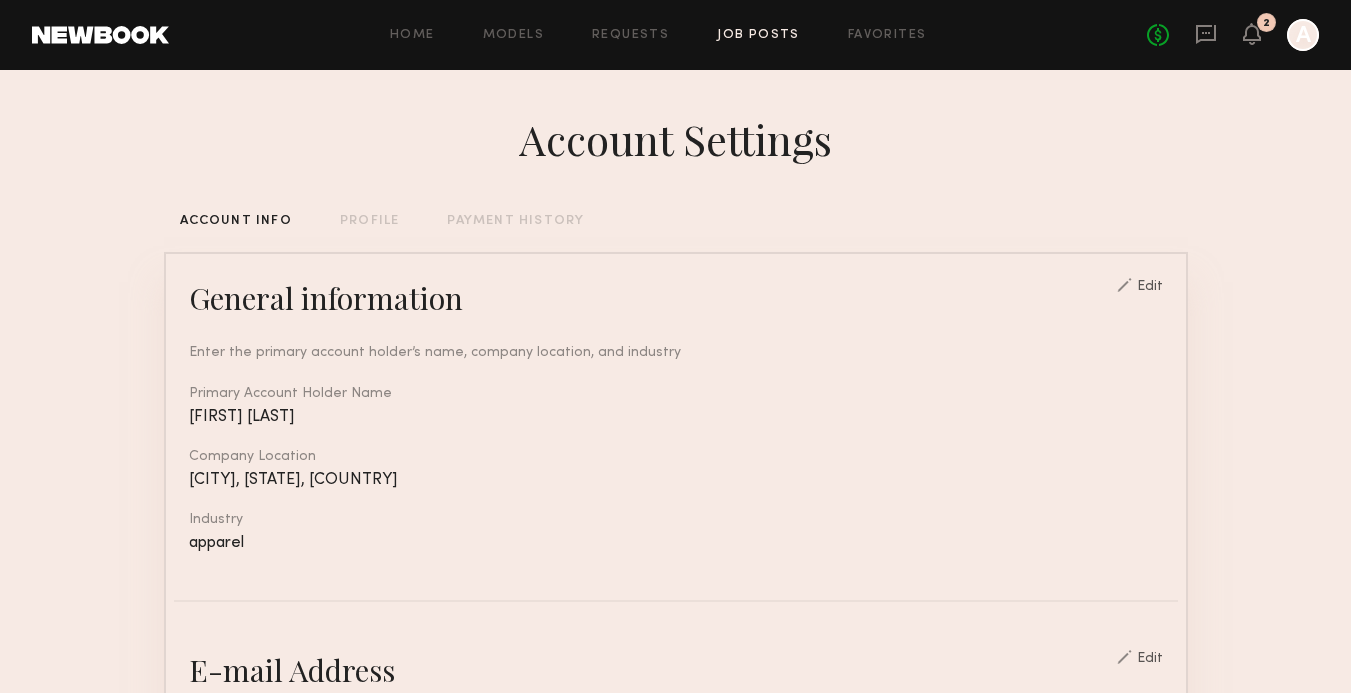 click on "Job Posts" 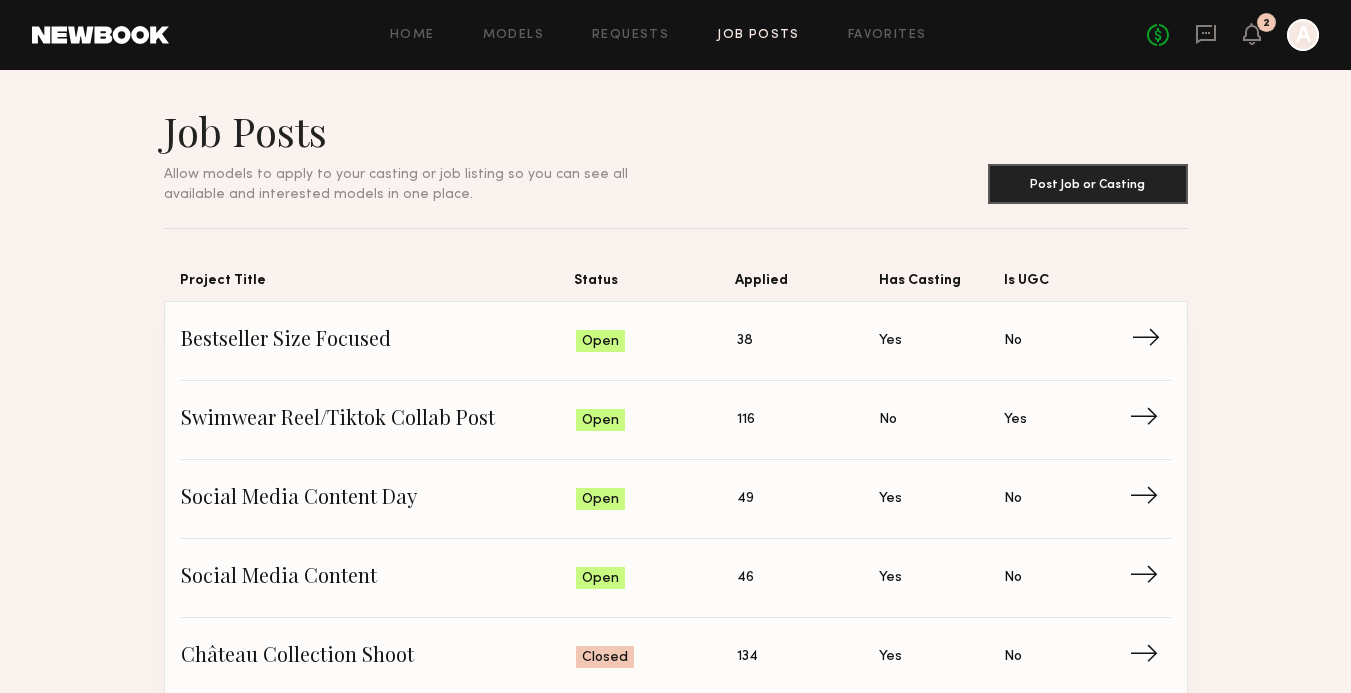 click on "Status: Open" 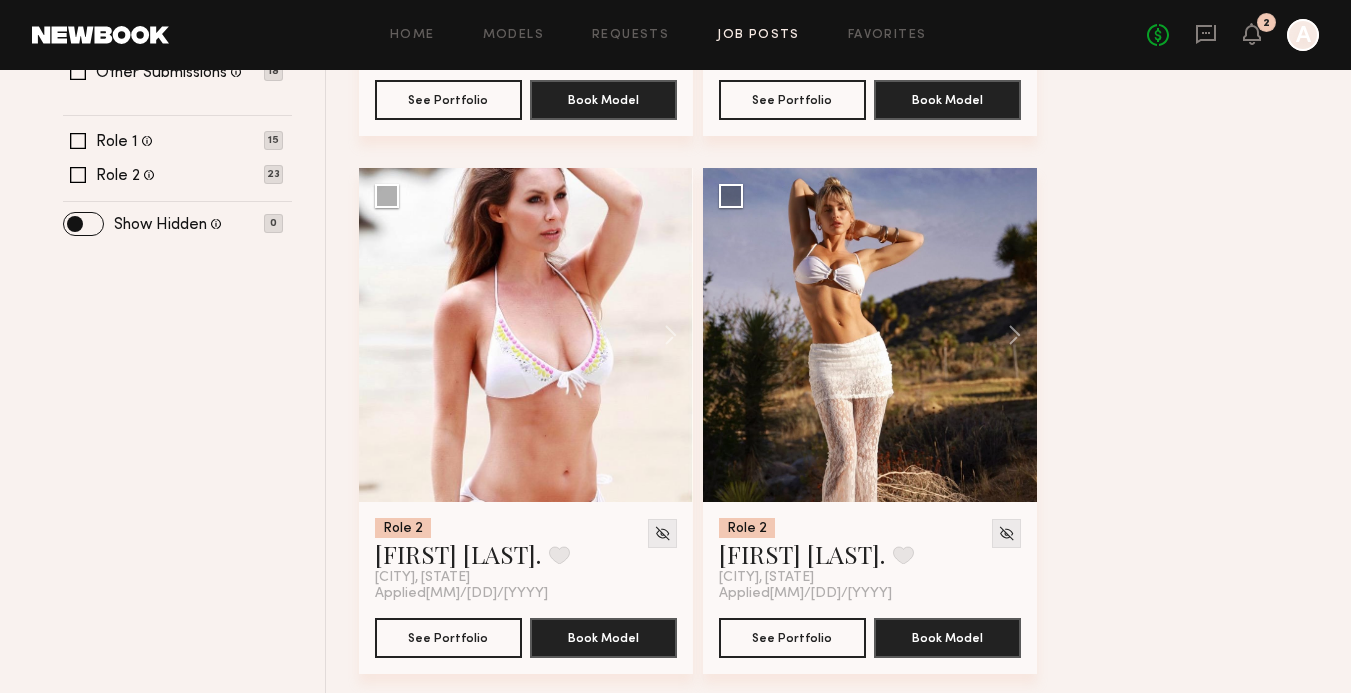 scroll, scrollTop: 692, scrollLeft: 0, axis: vertical 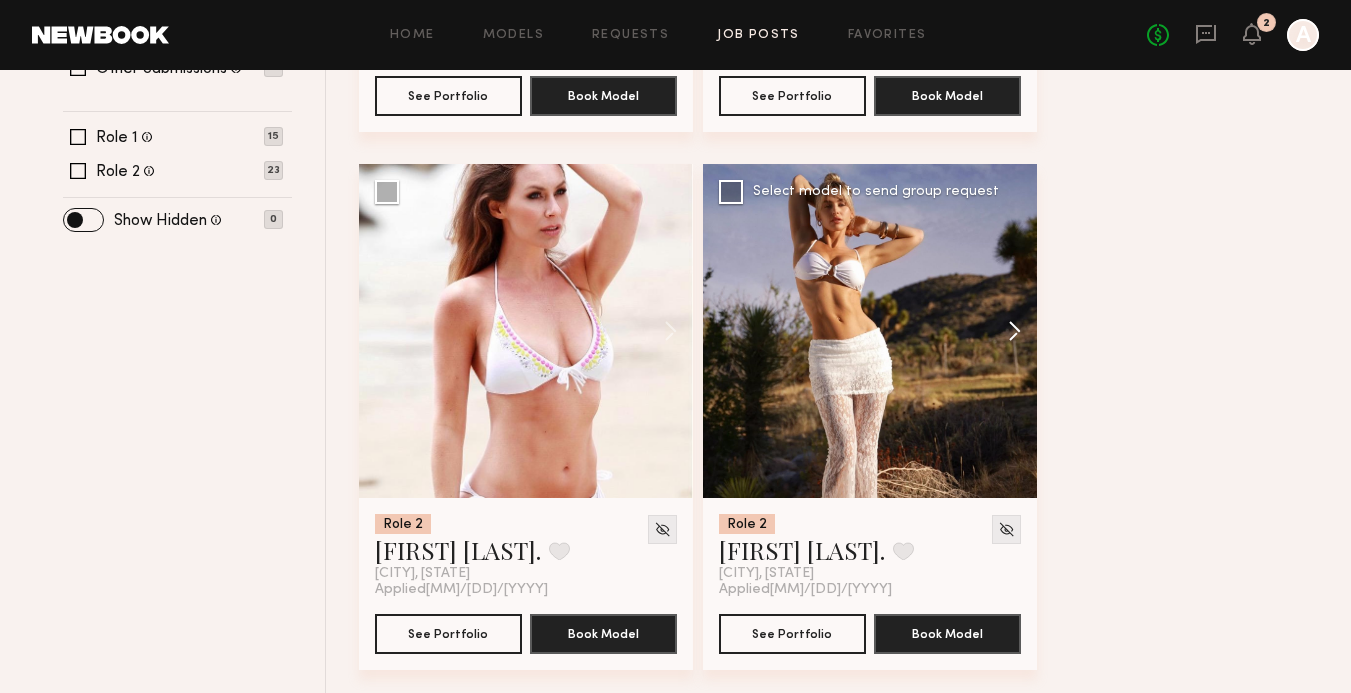 click 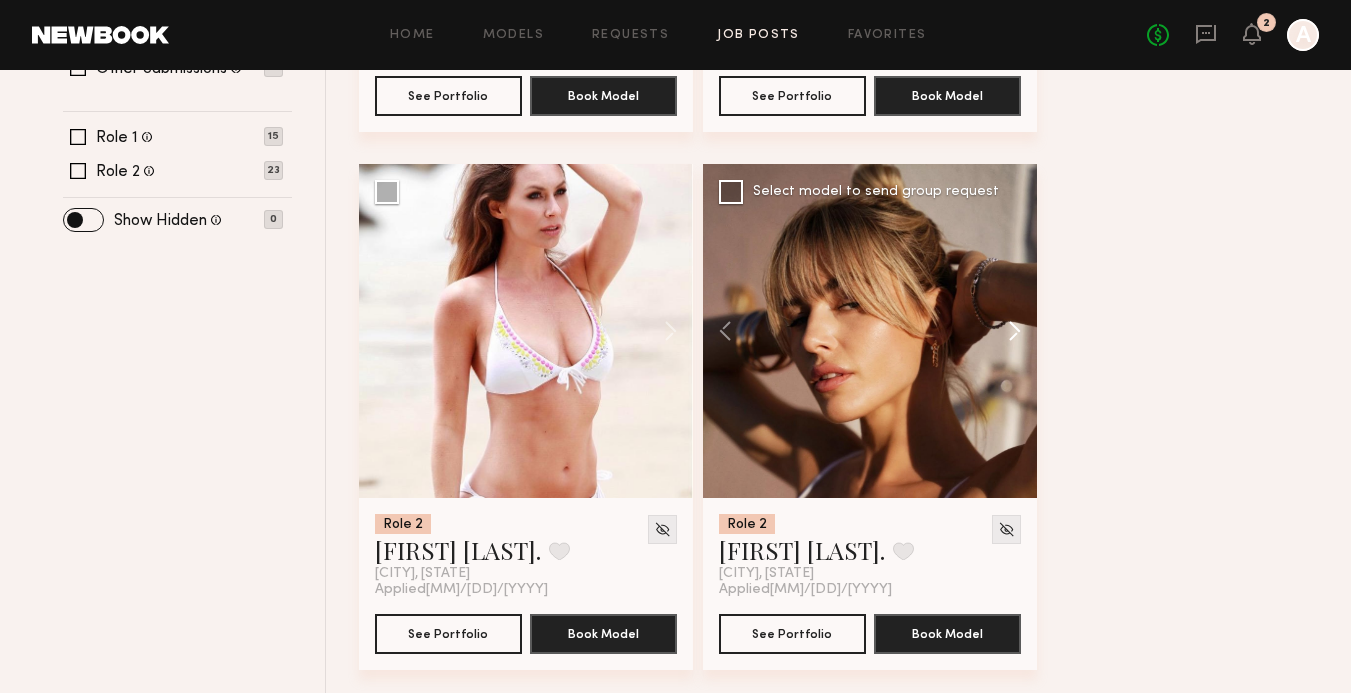 click 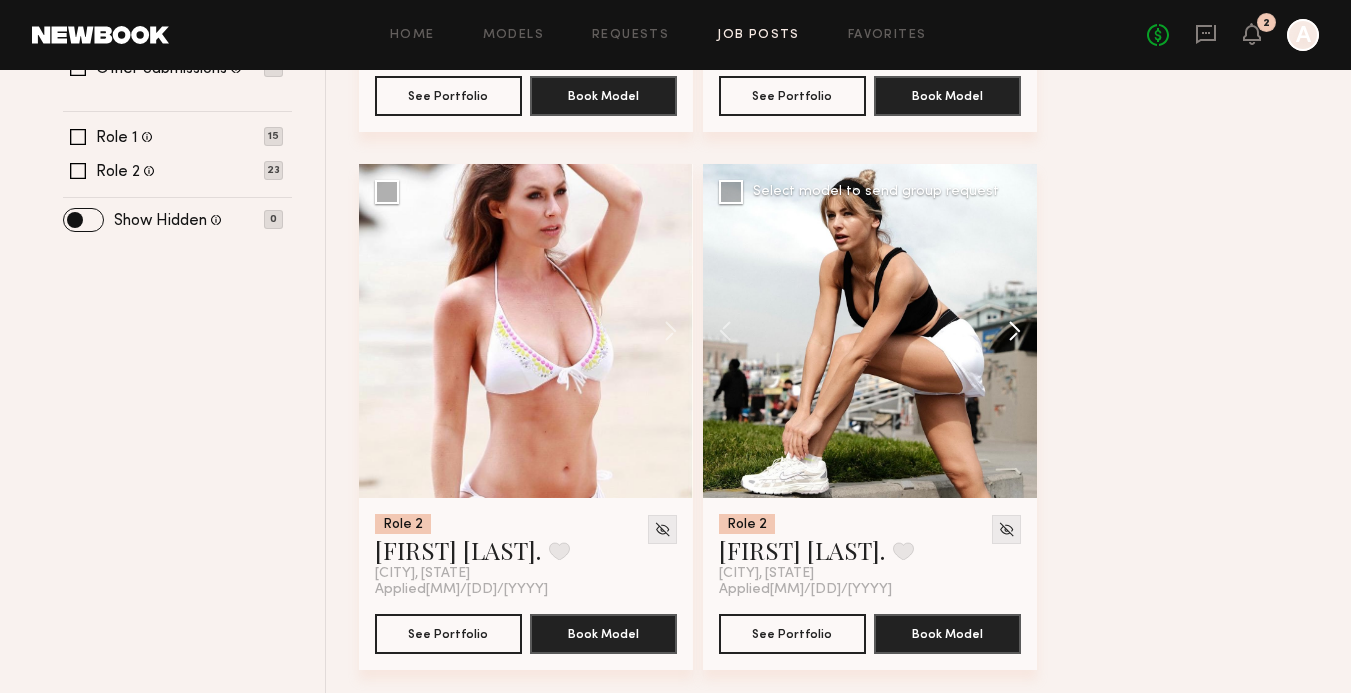 click 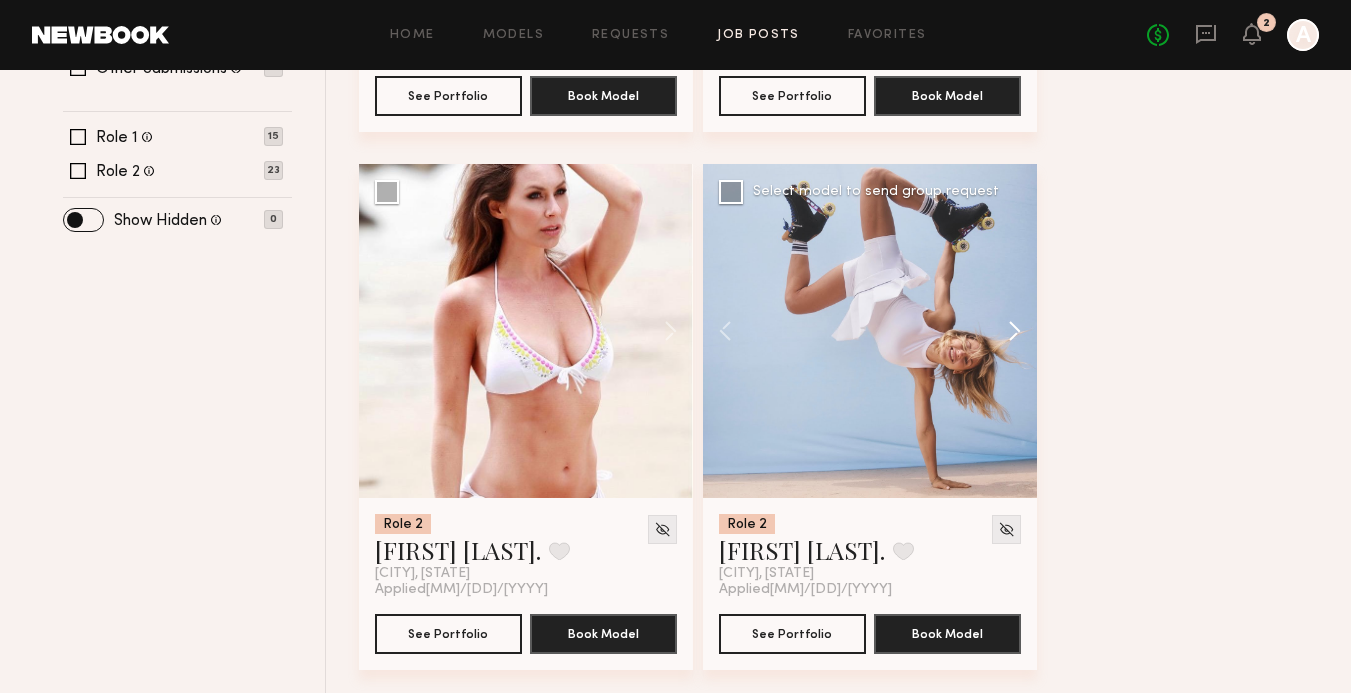 click 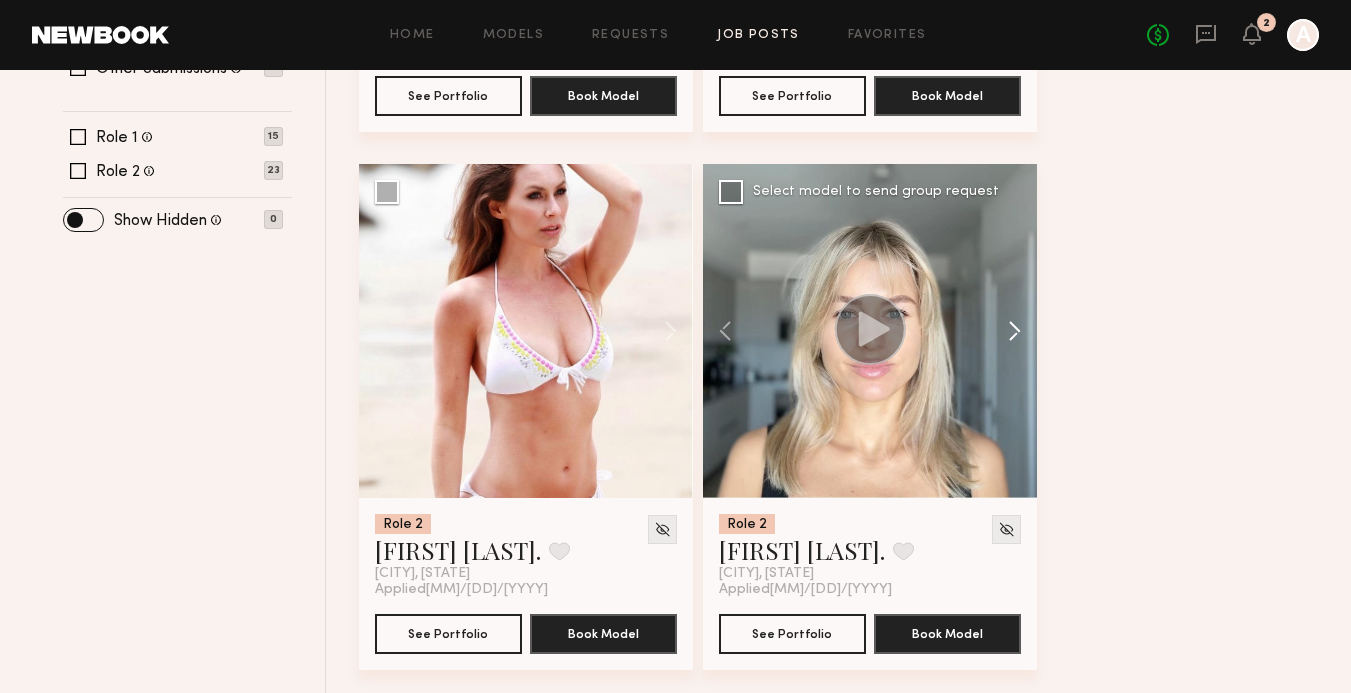 click 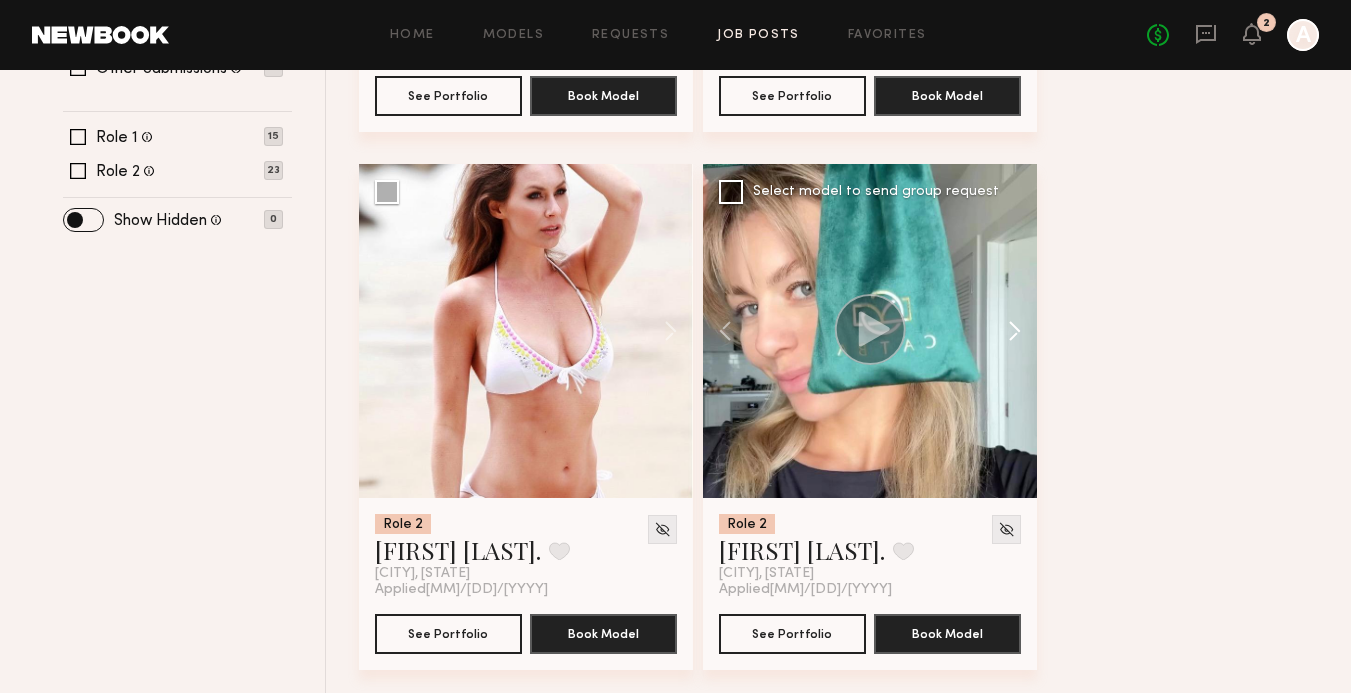 click 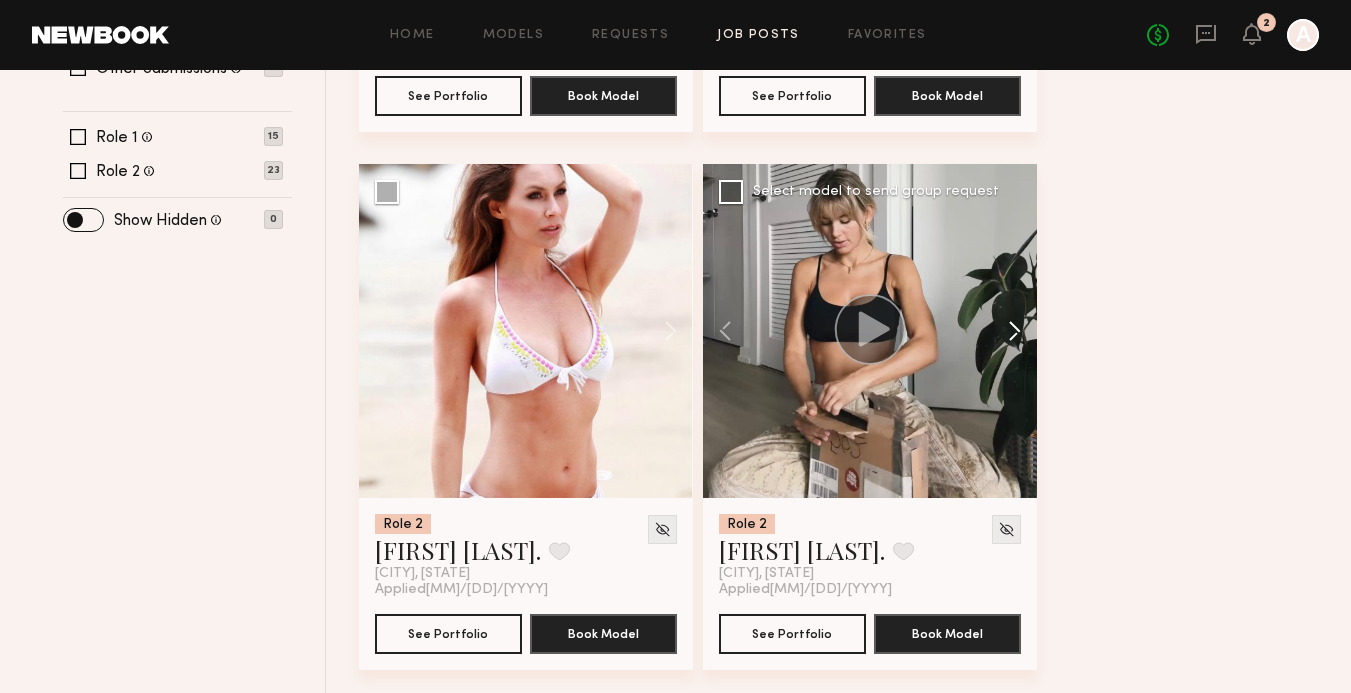 click 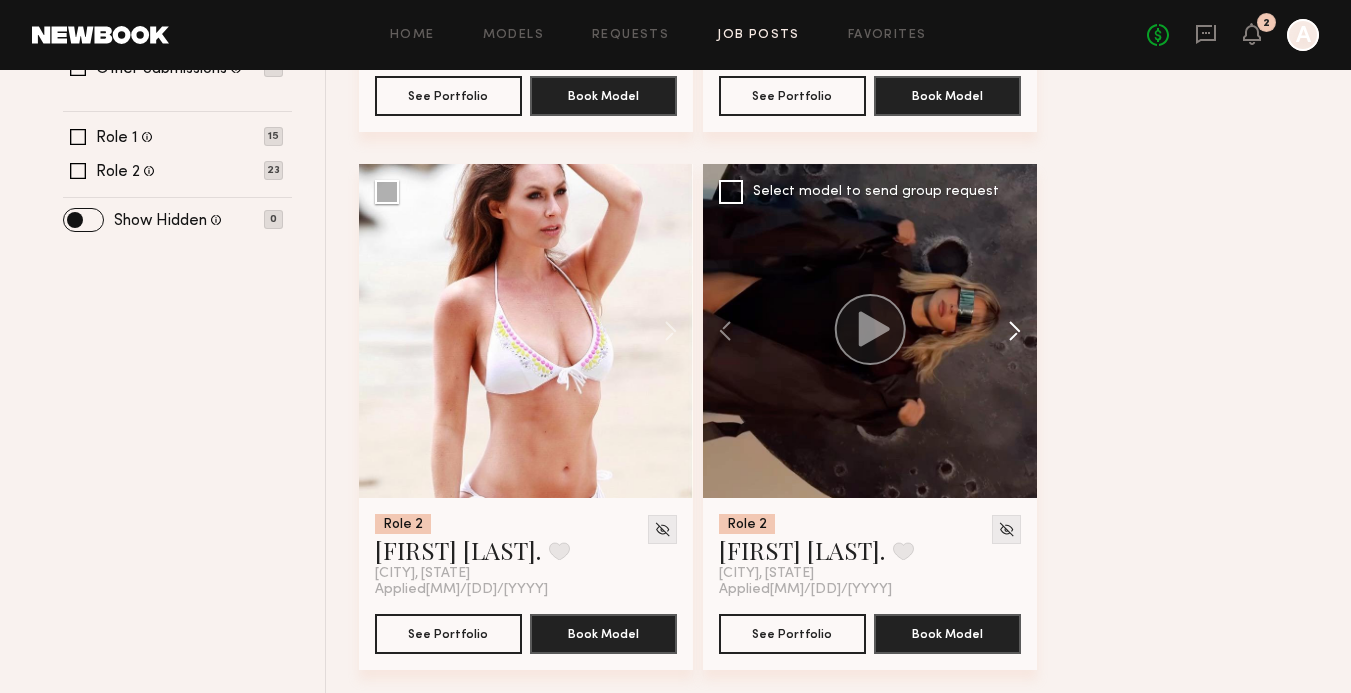 click 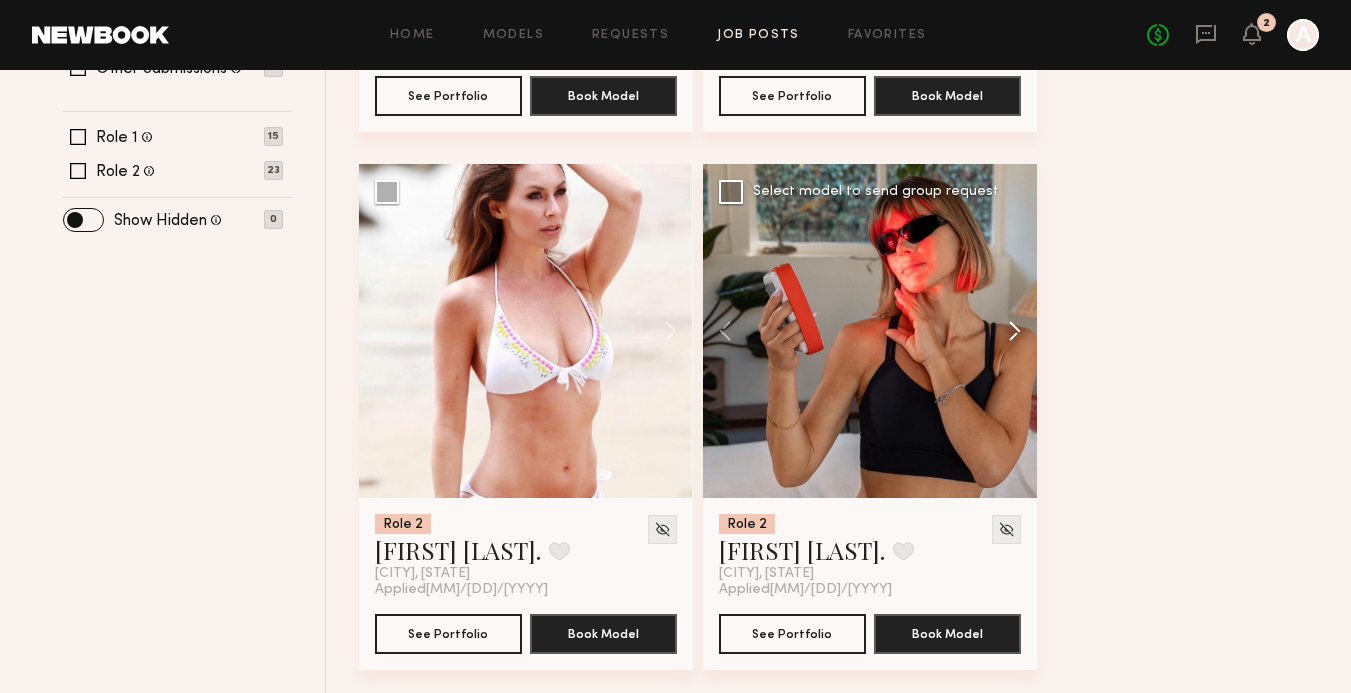 click 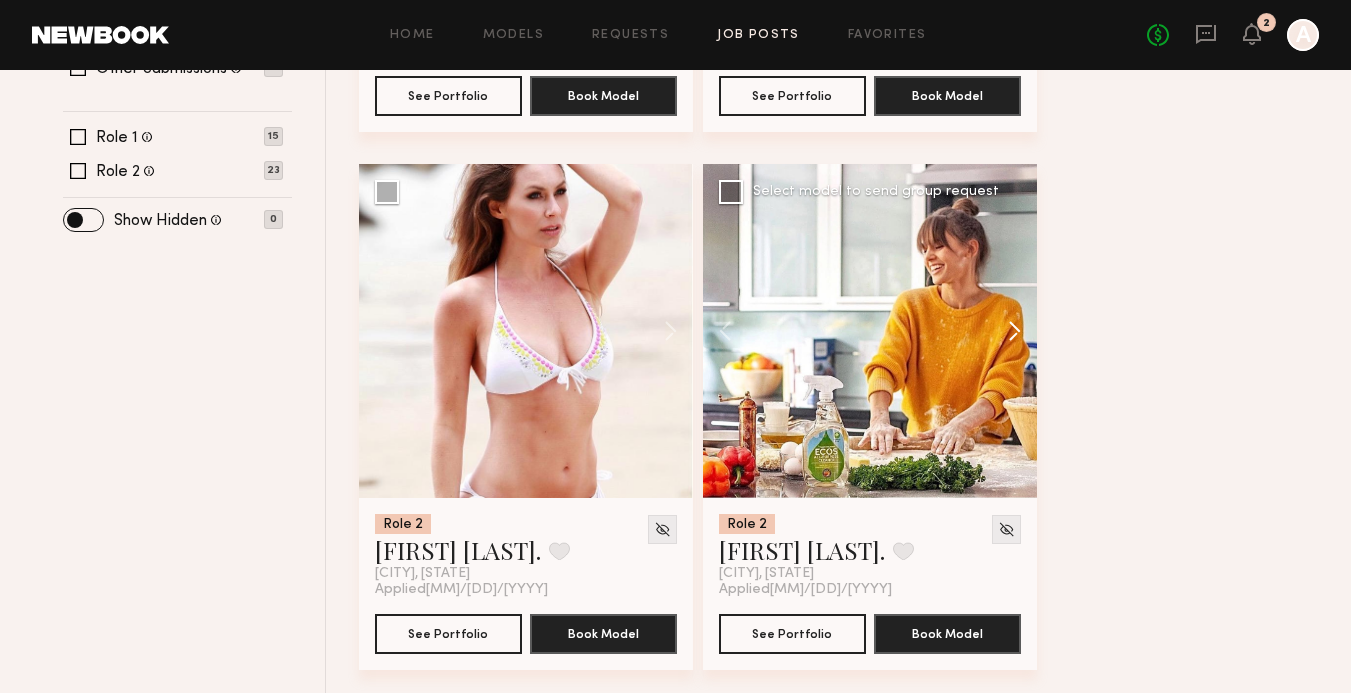 click 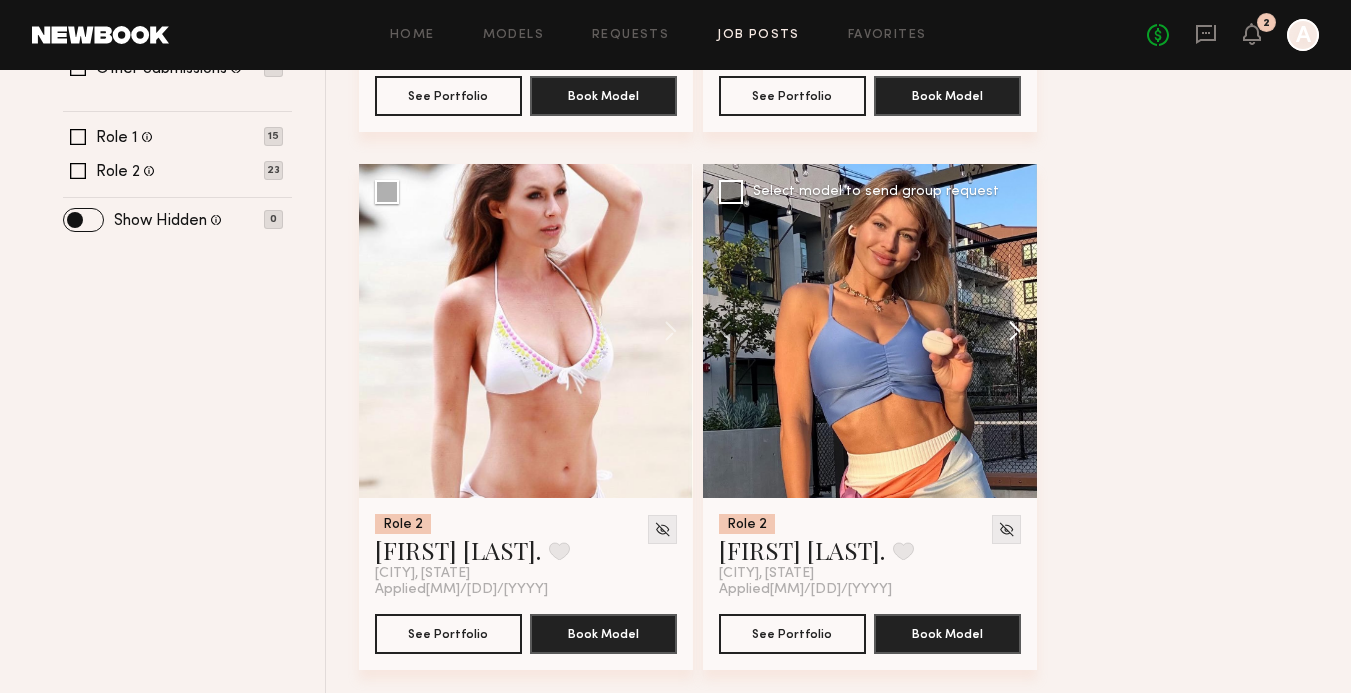 click 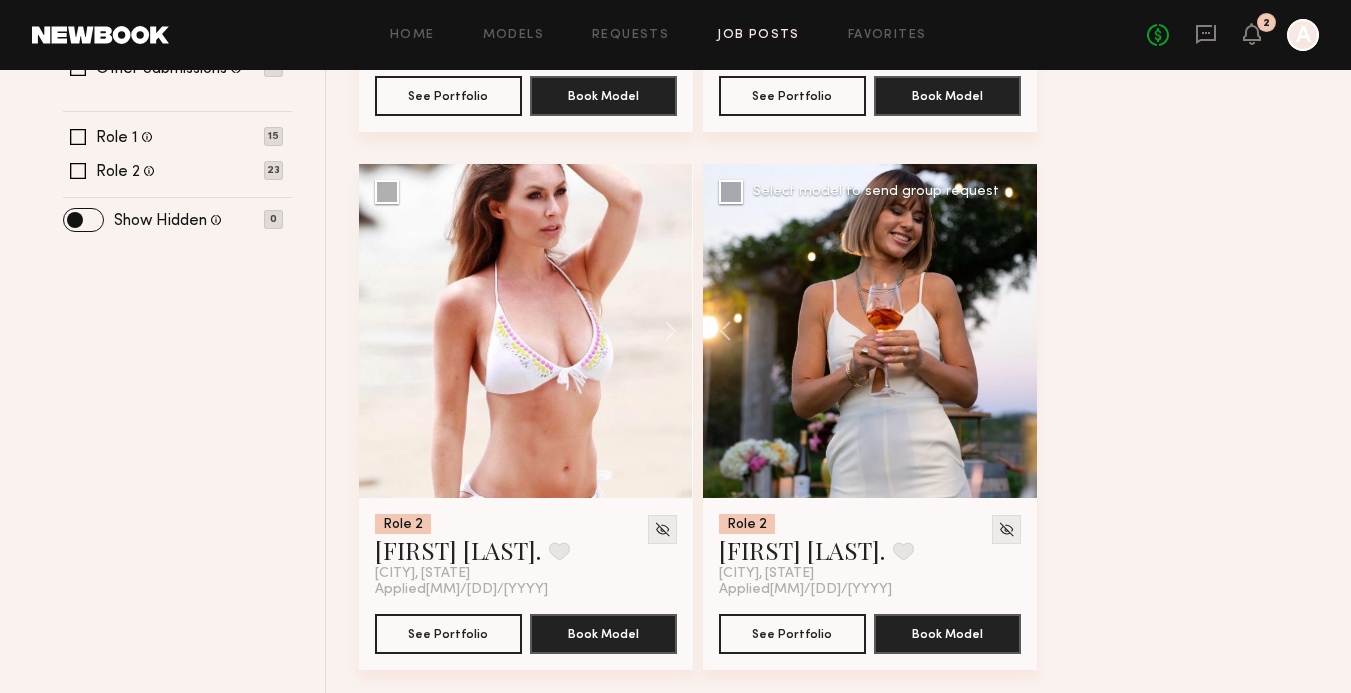 click 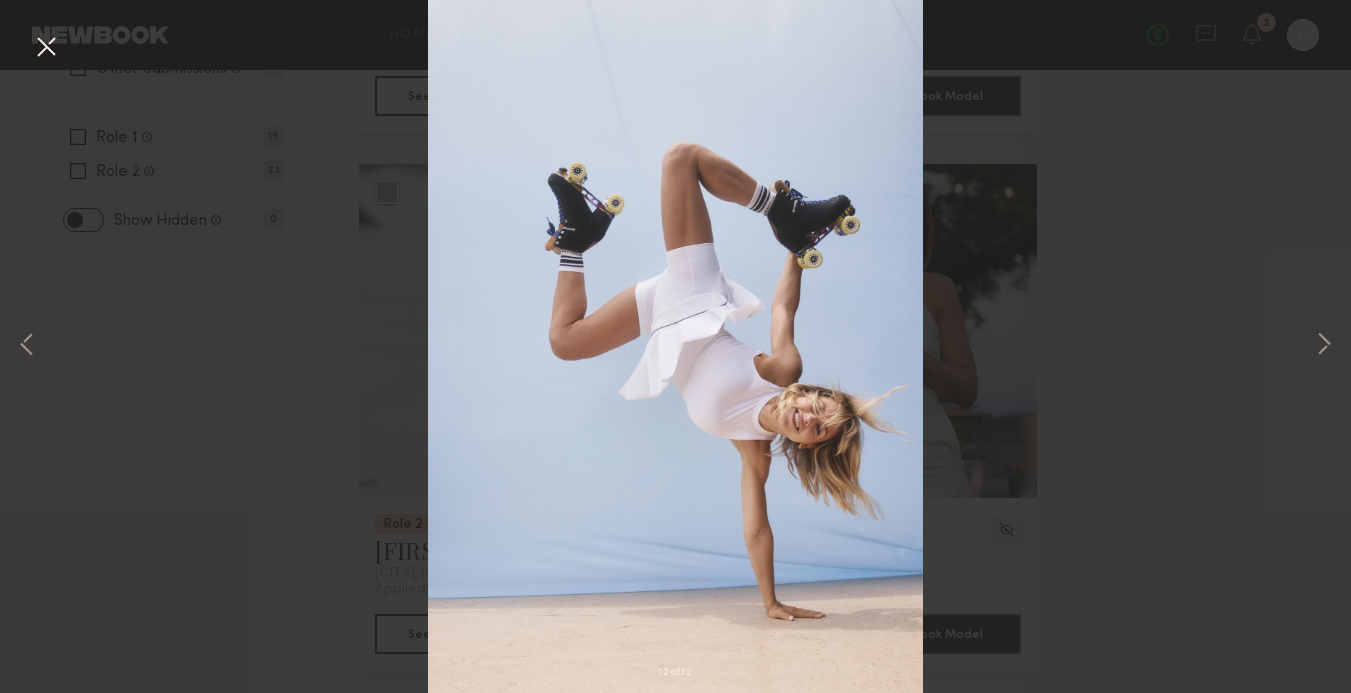 click at bounding box center (46, 48) 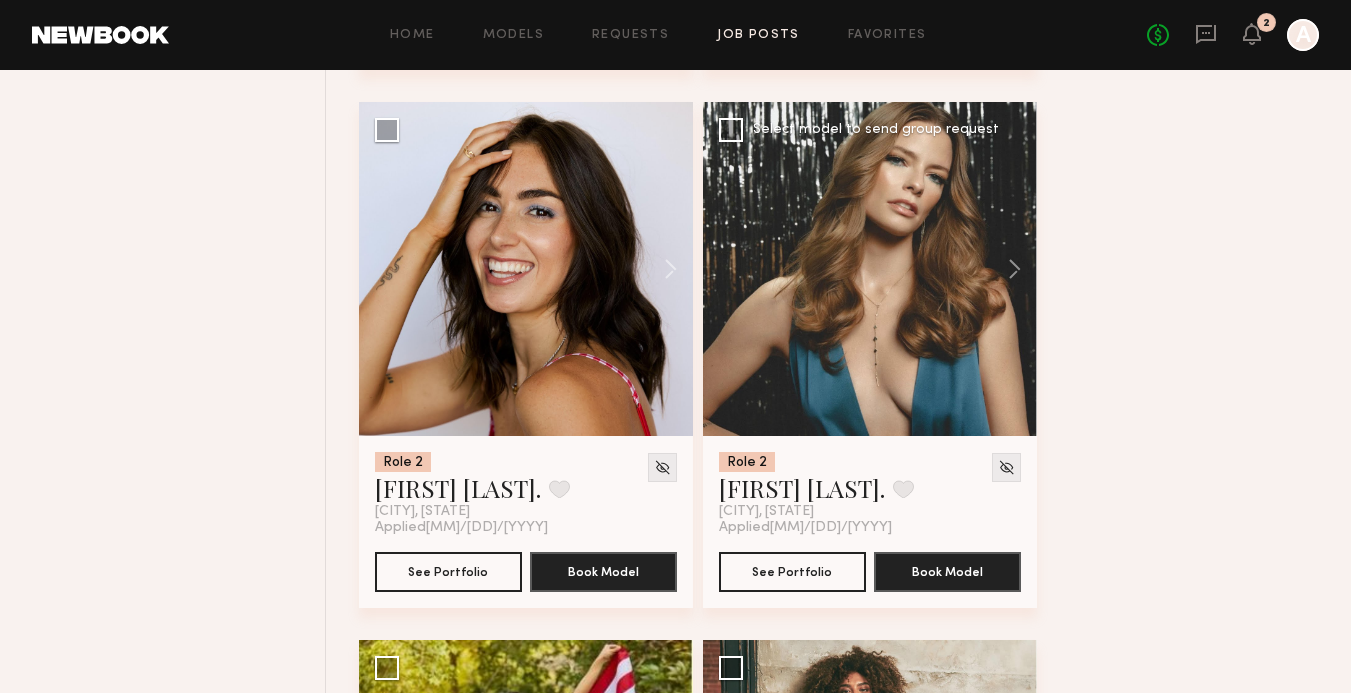 scroll, scrollTop: 3448, scrollLeft: 0, axis: vertical 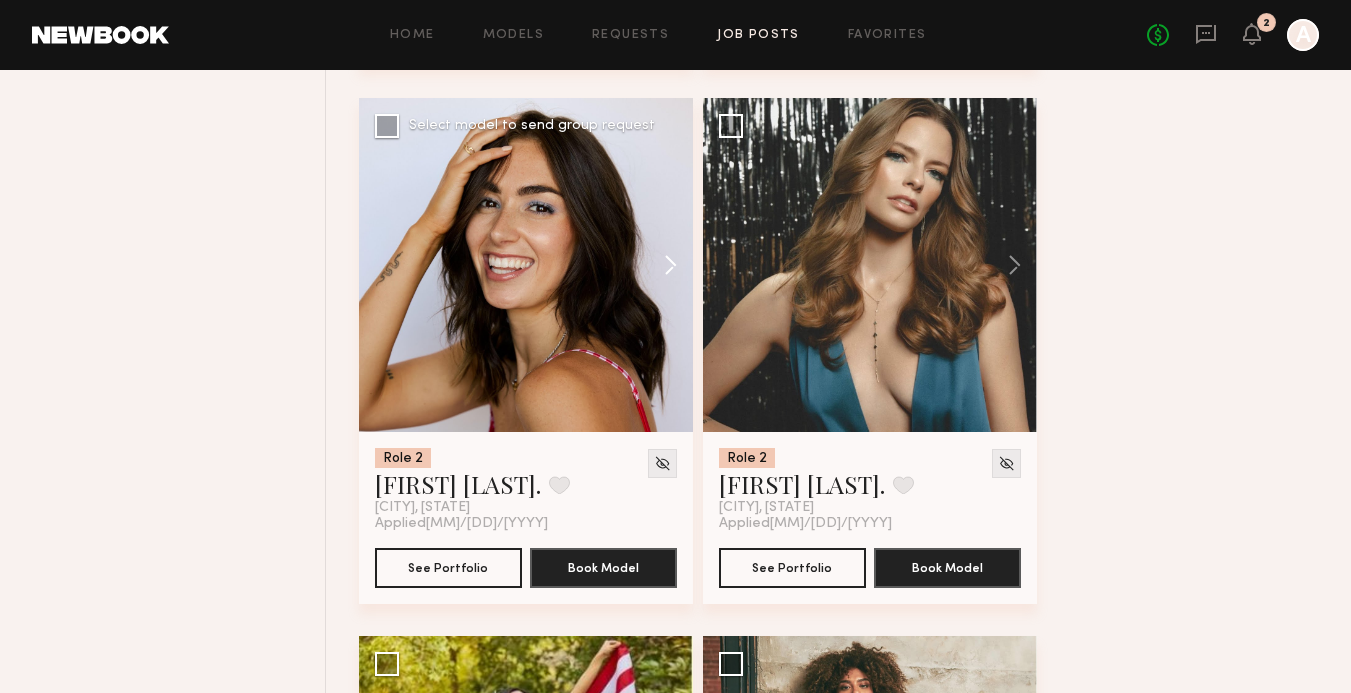 click 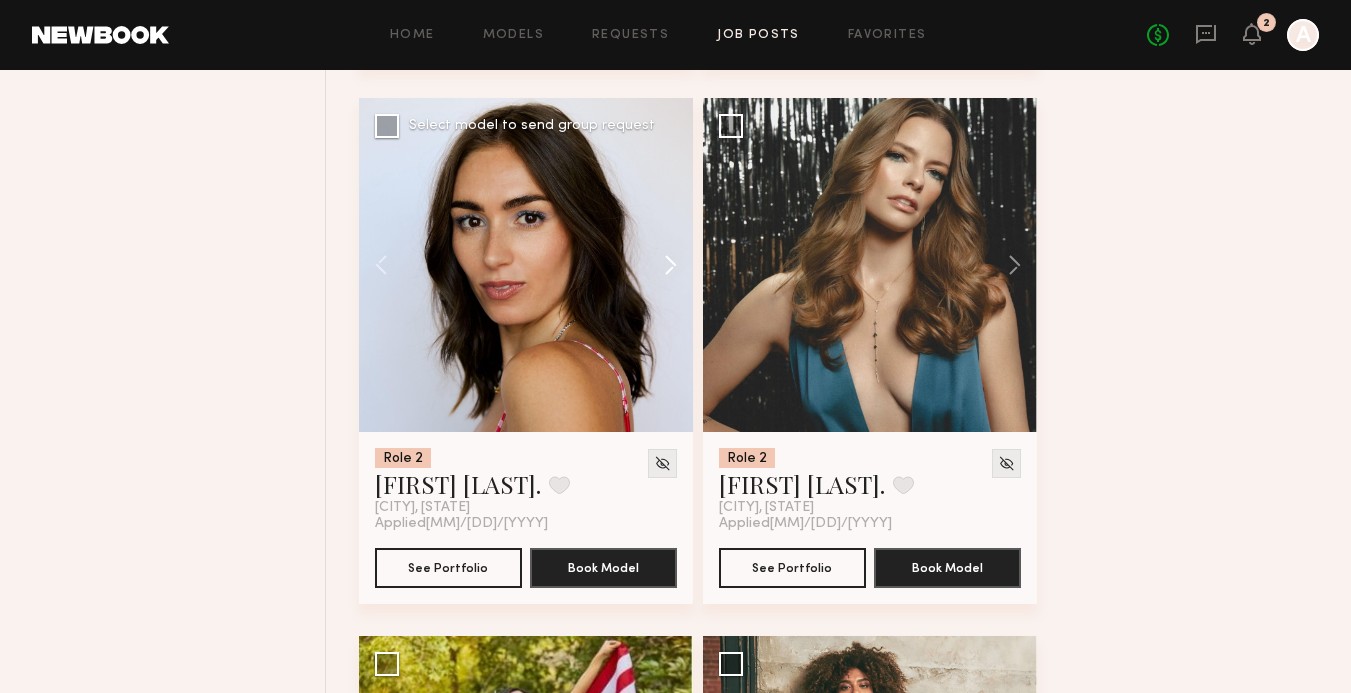 click 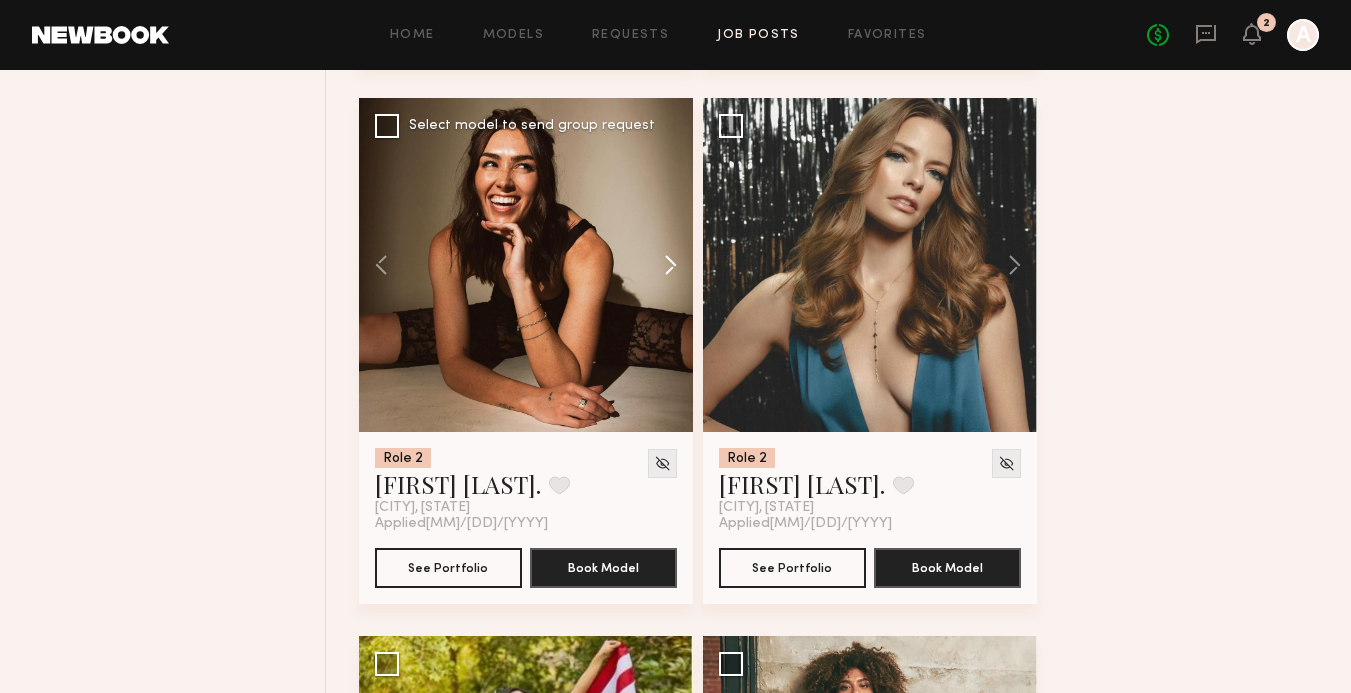 click 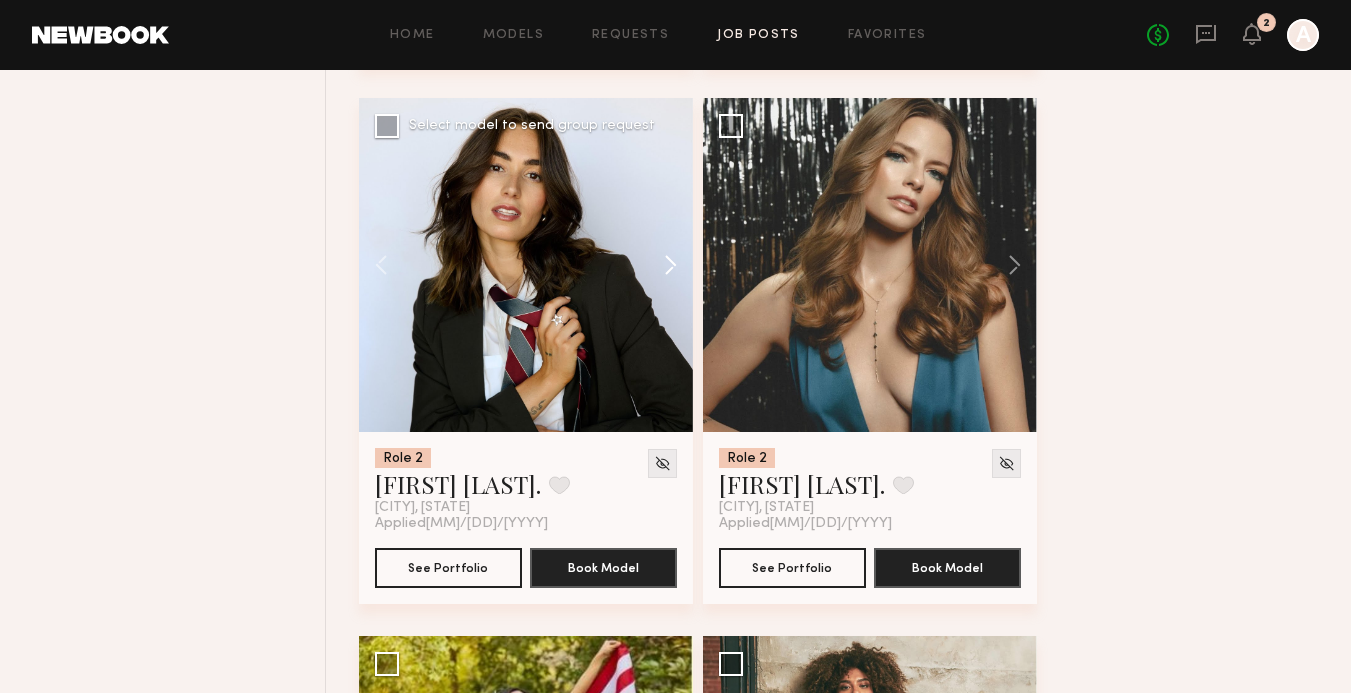 click 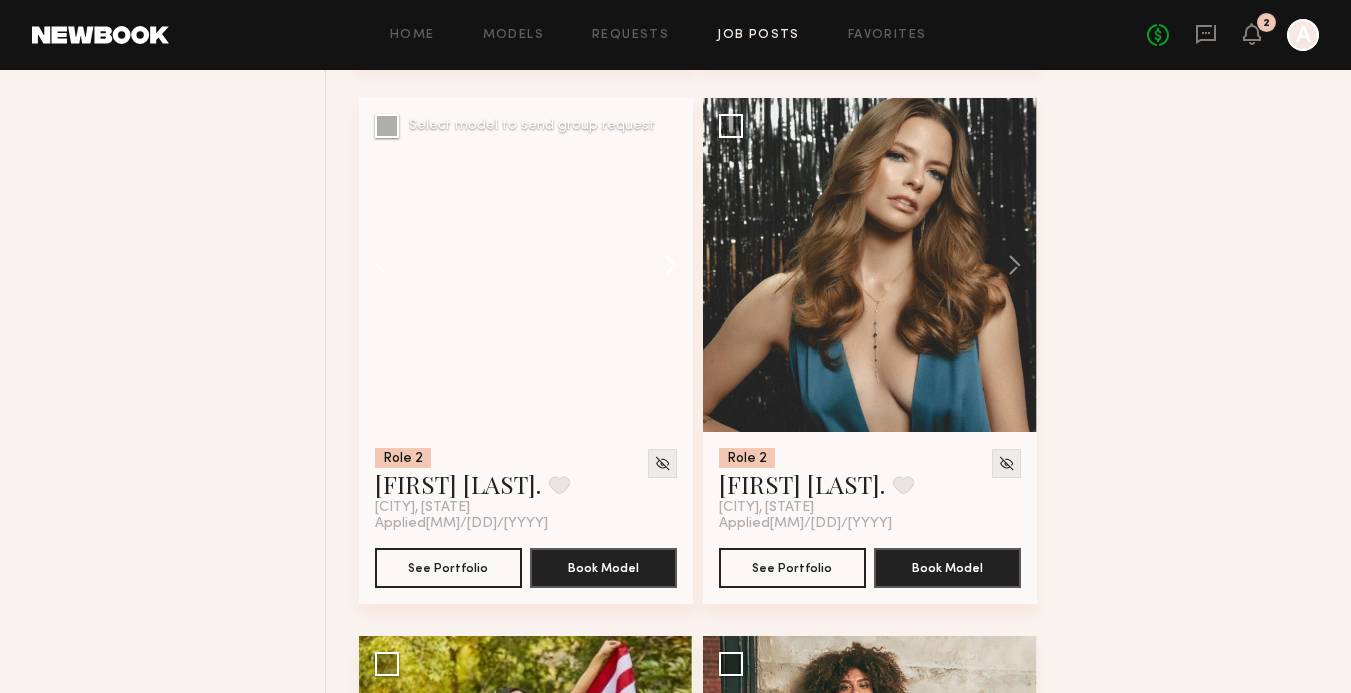 click 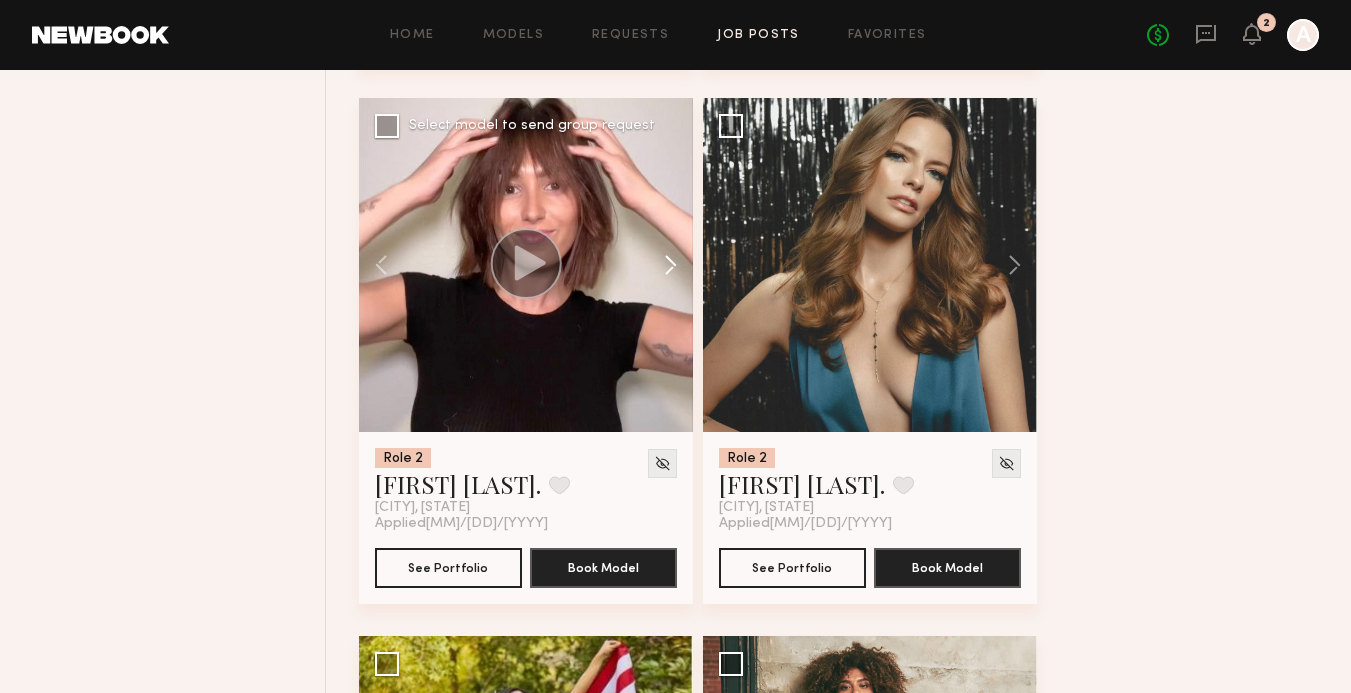 click 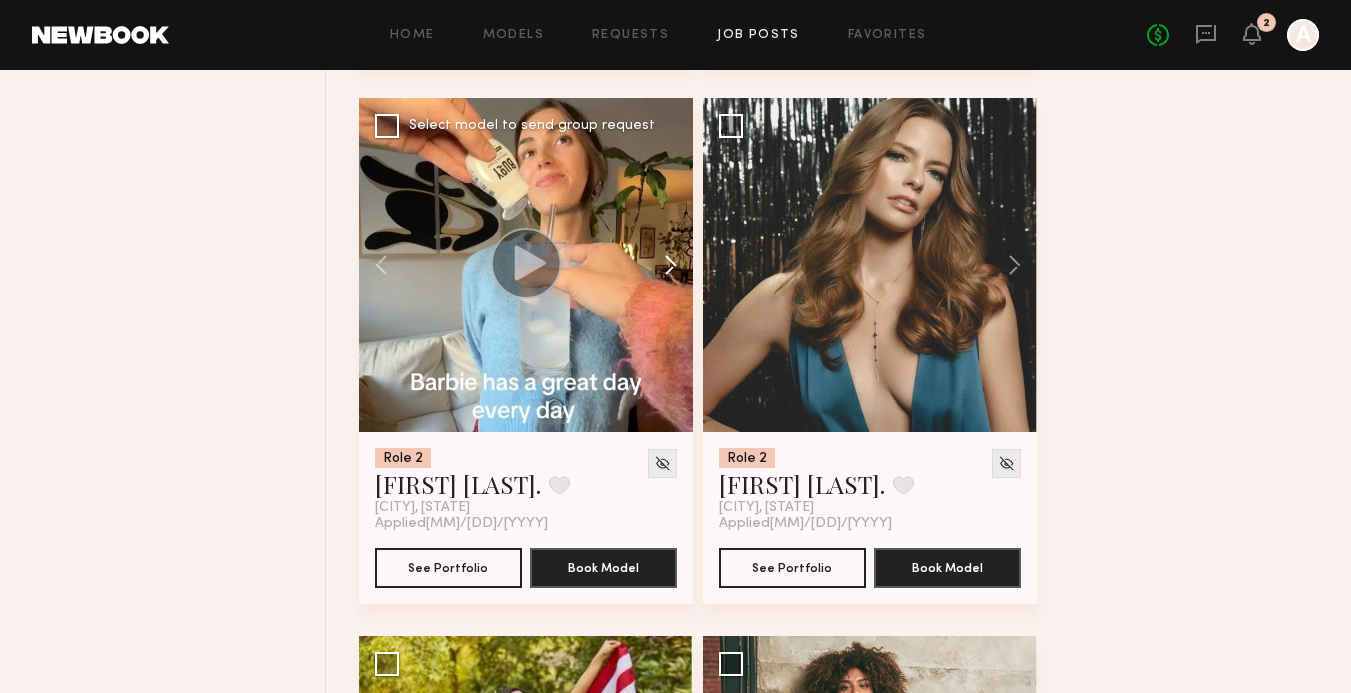 click 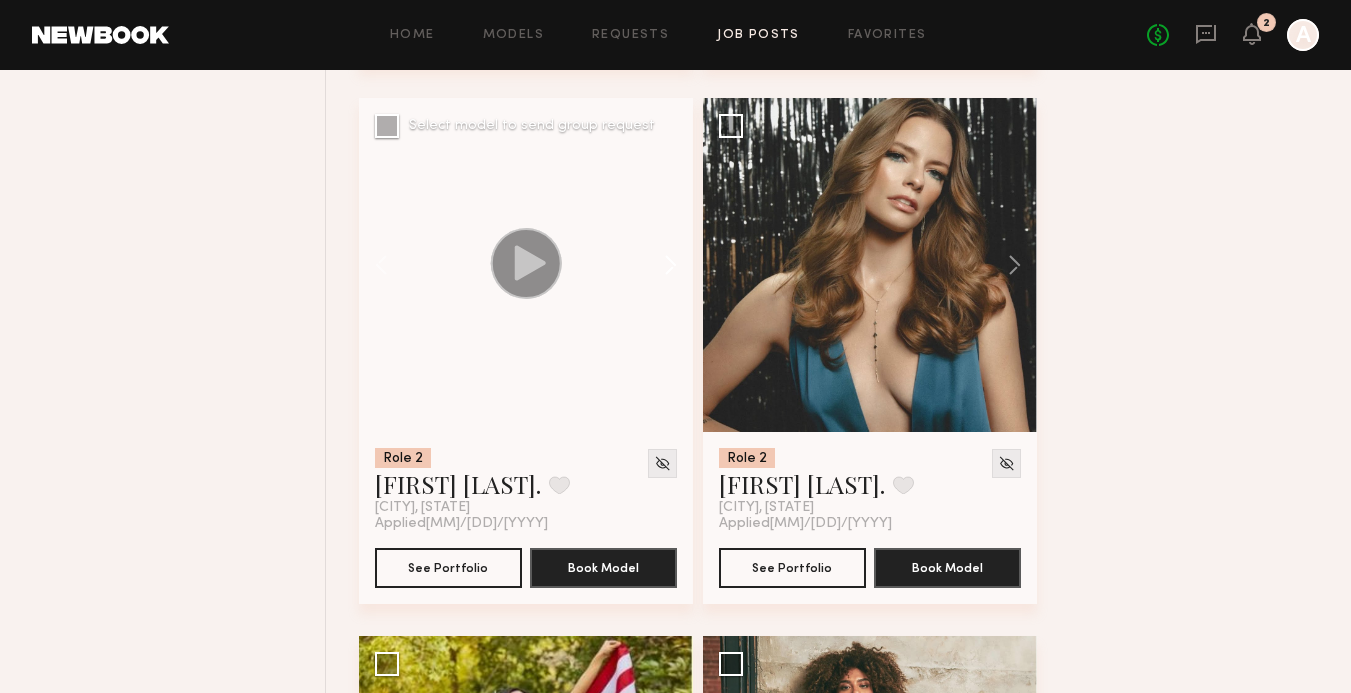 click 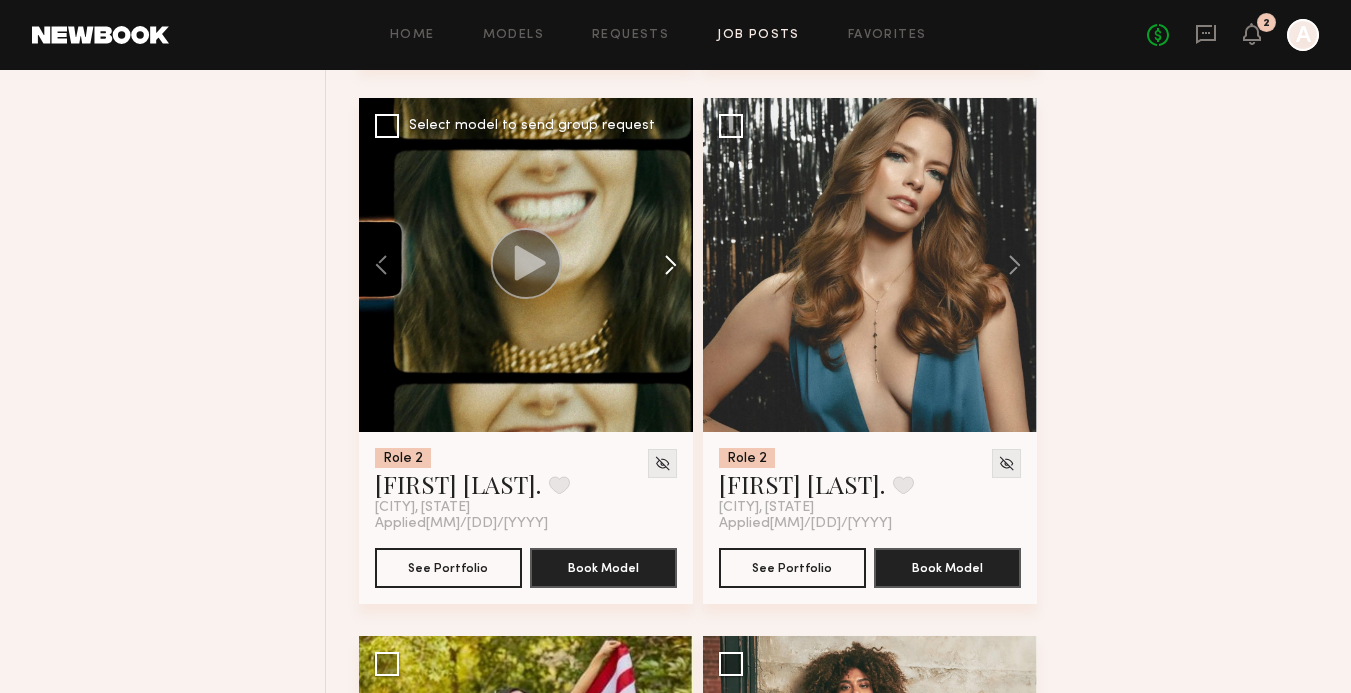 click 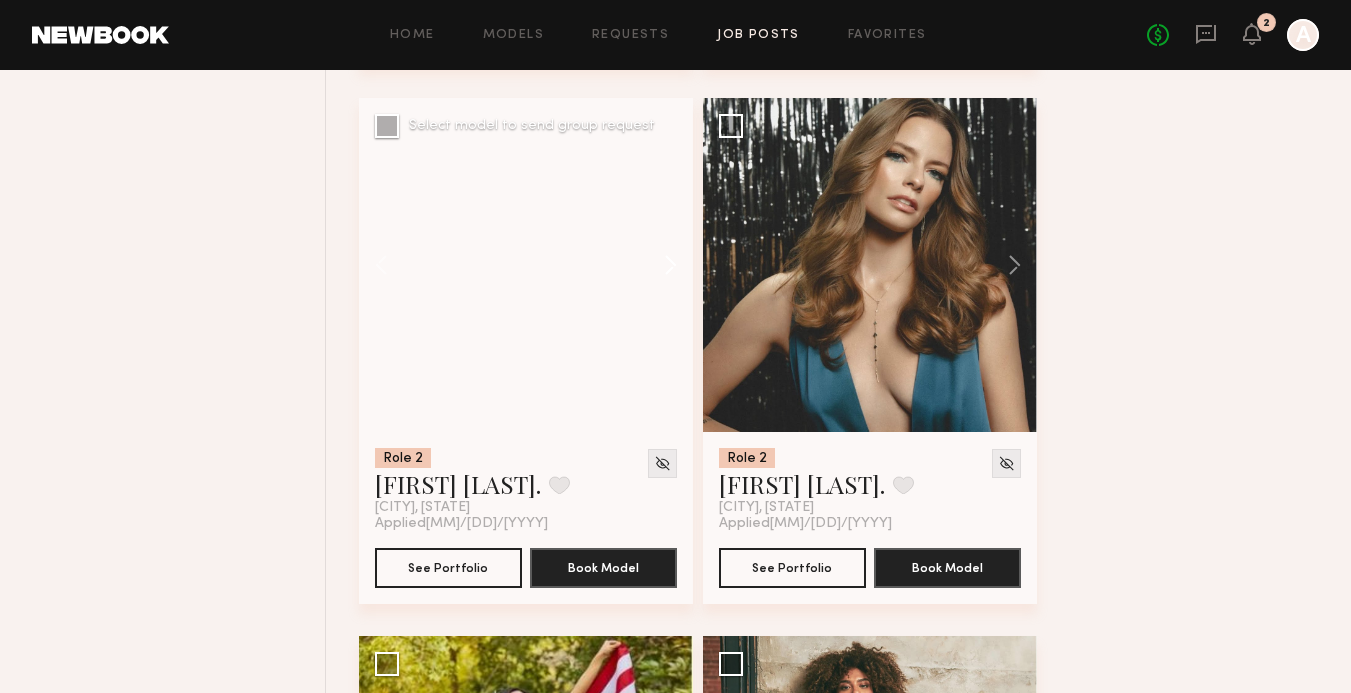 click 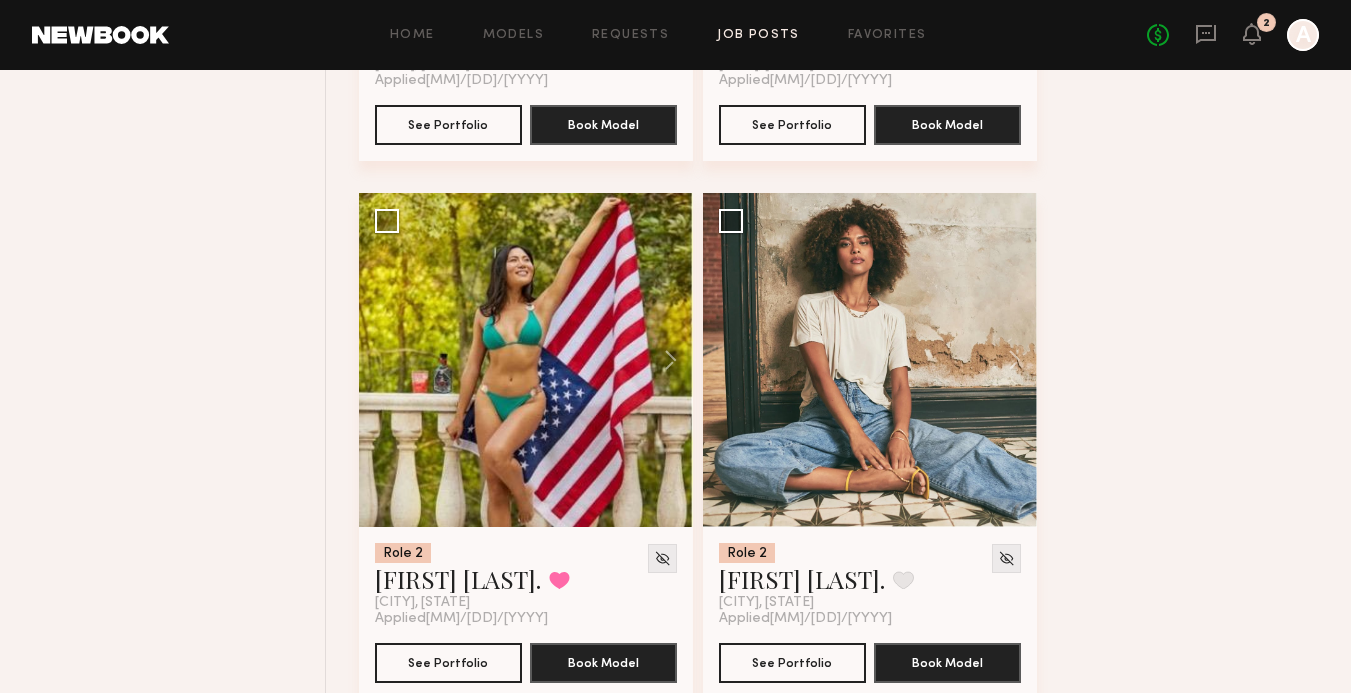 scroll, scrollTop: 3933, scrollLeft: 0, axis: vertical 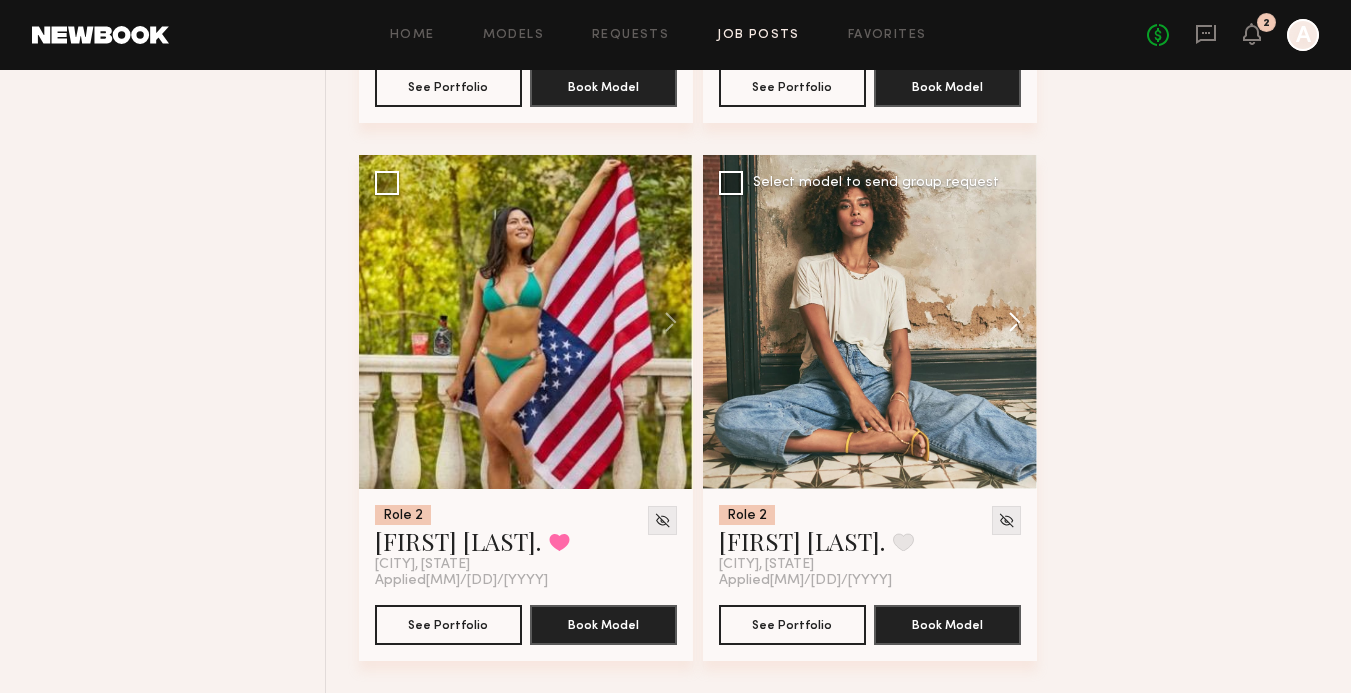 click 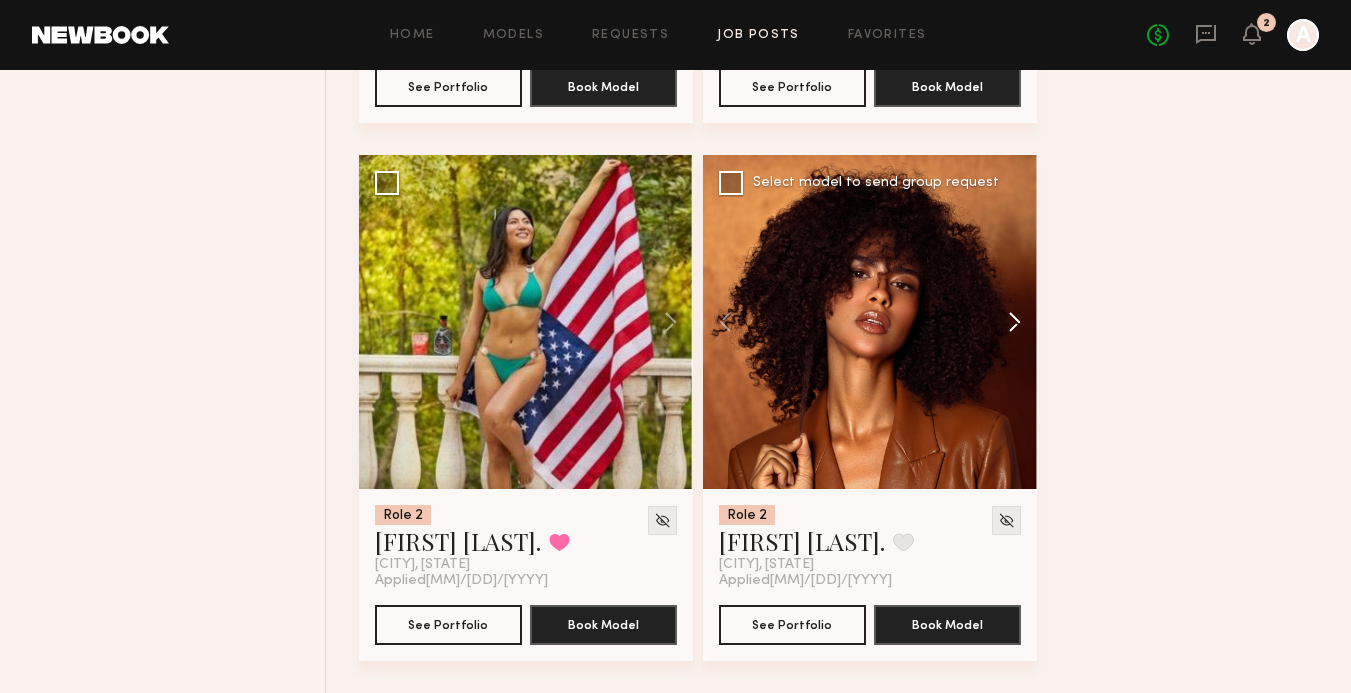 click 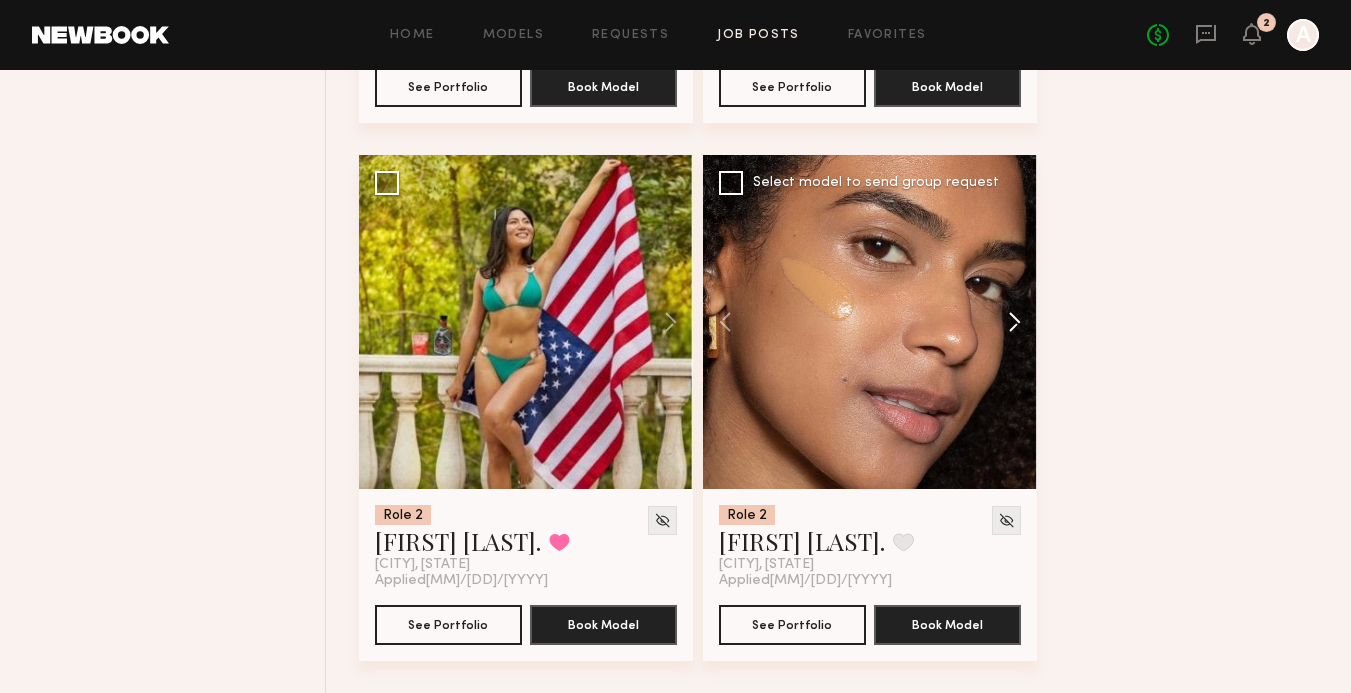 click 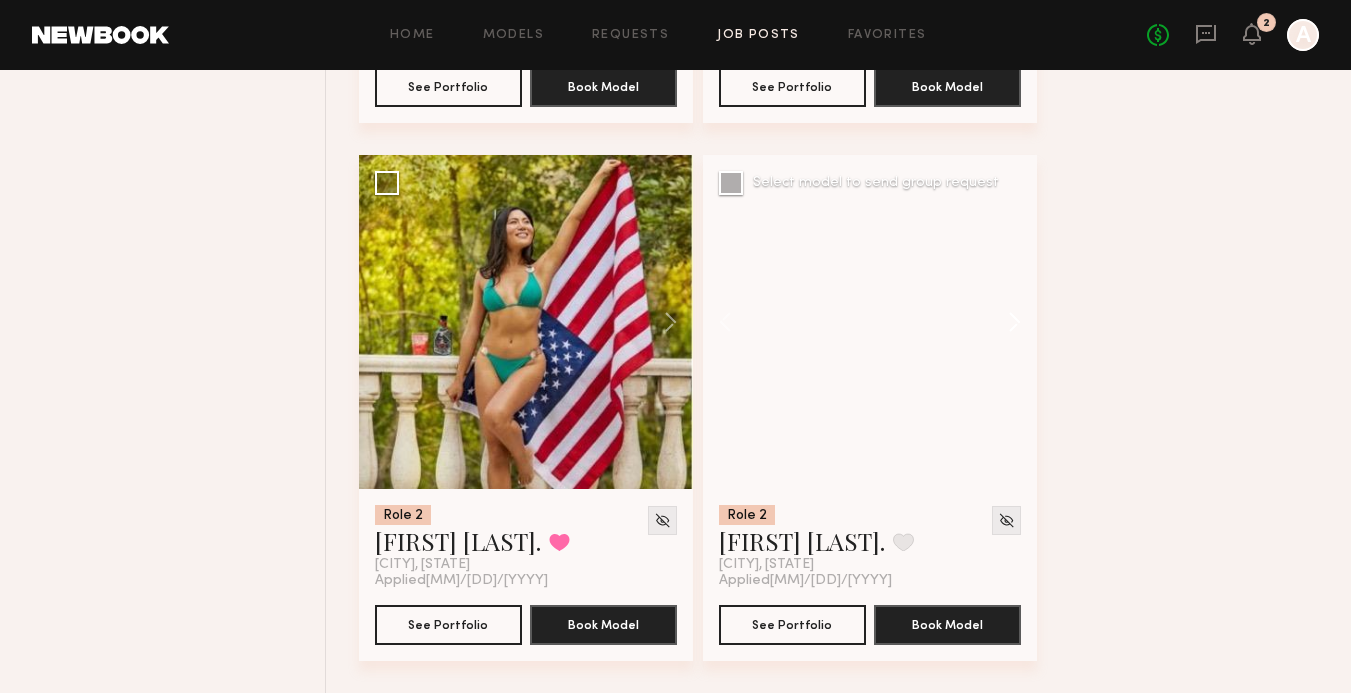 click 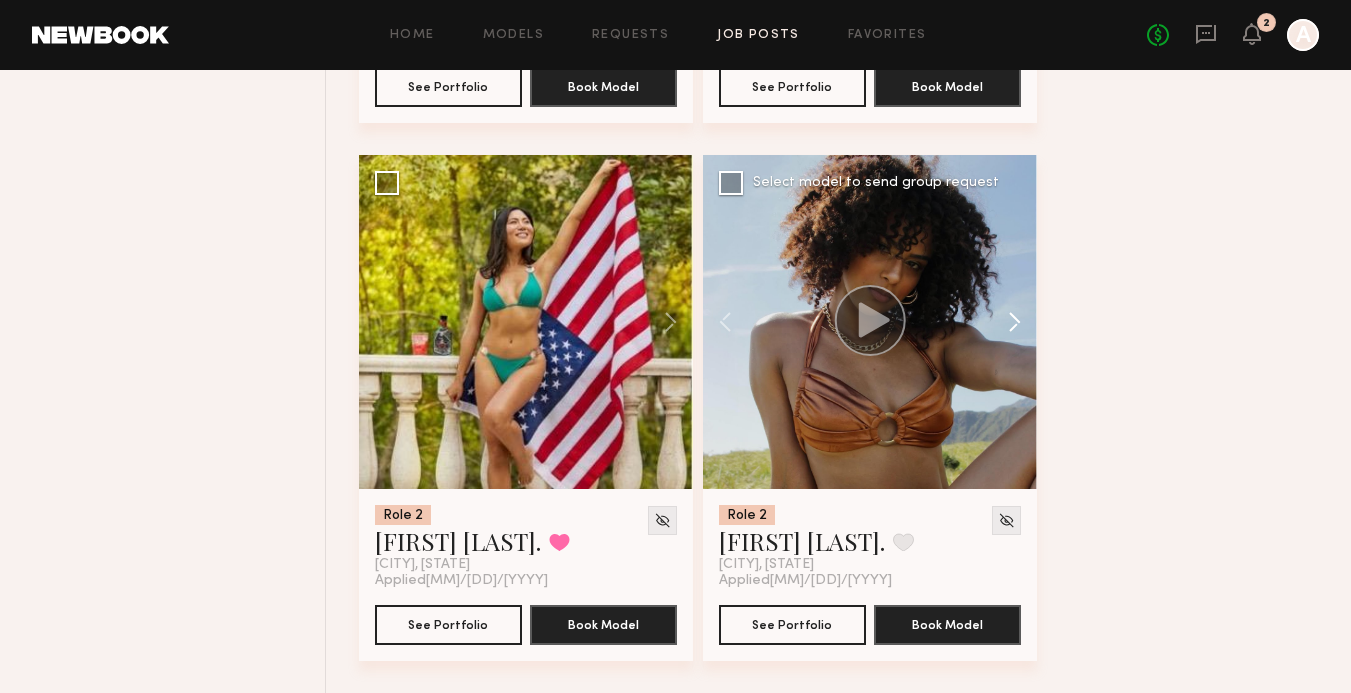 click 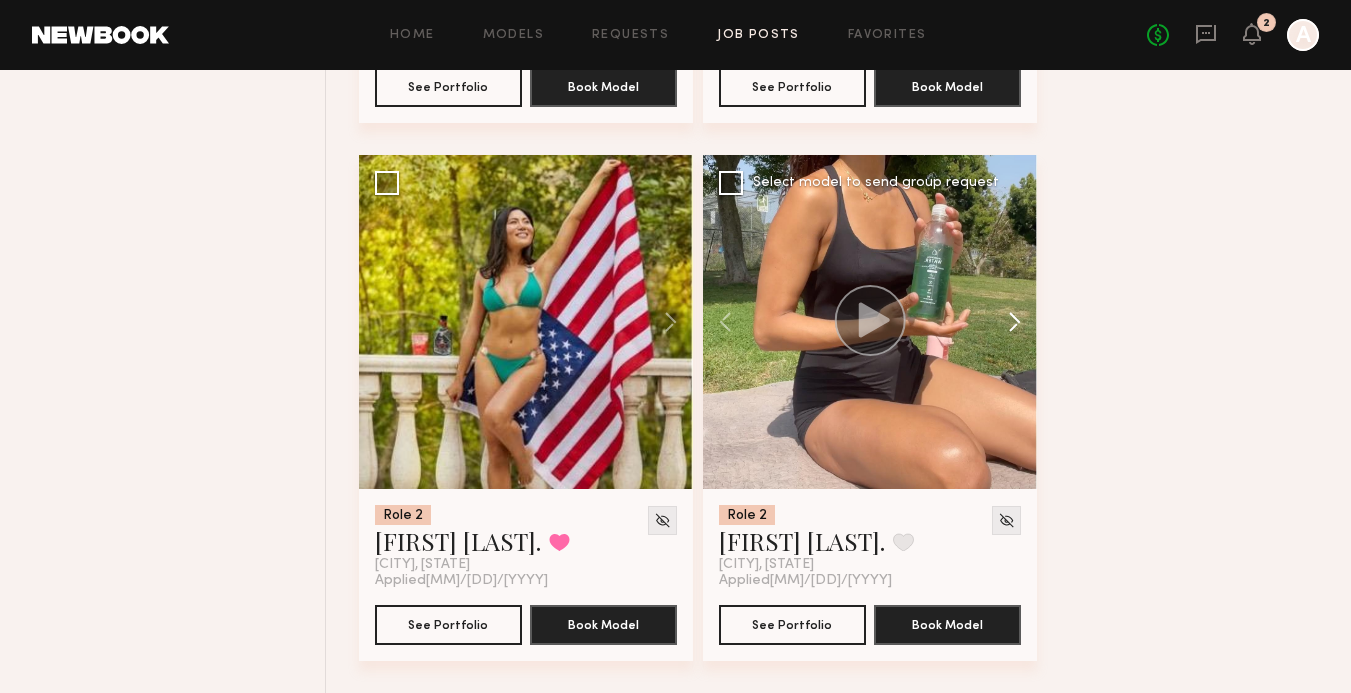 click 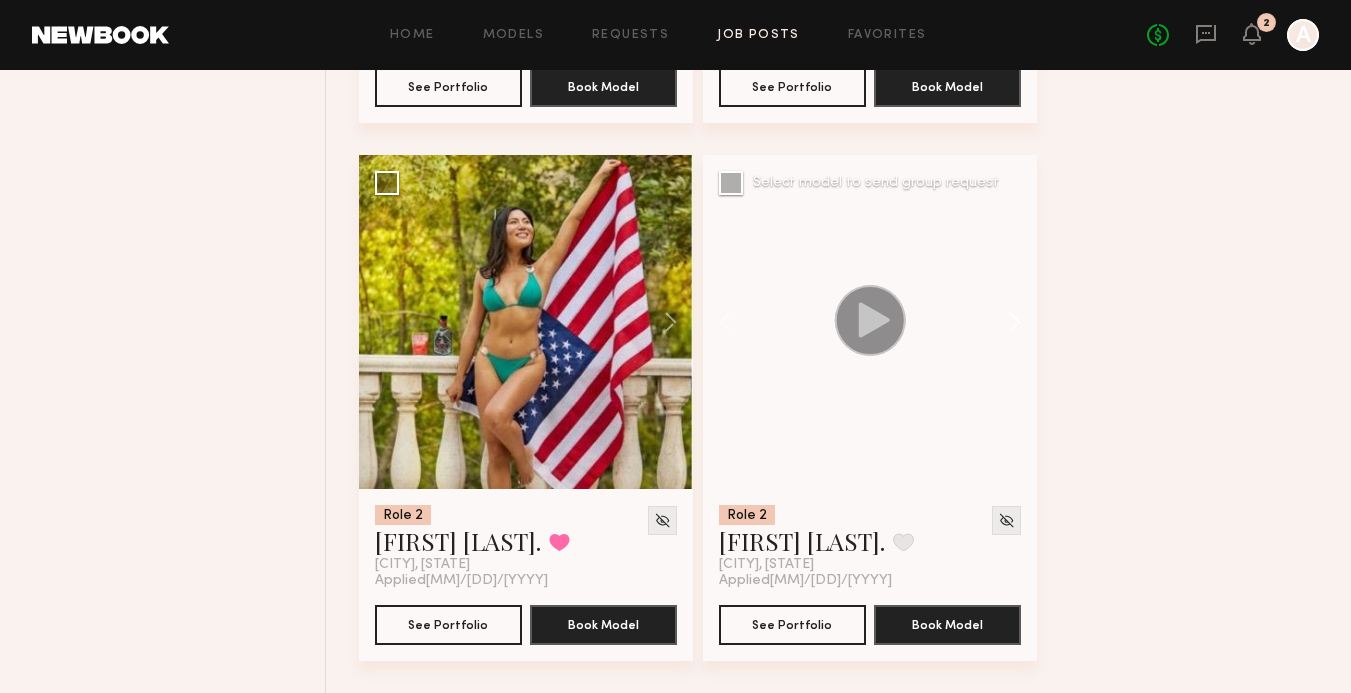 click 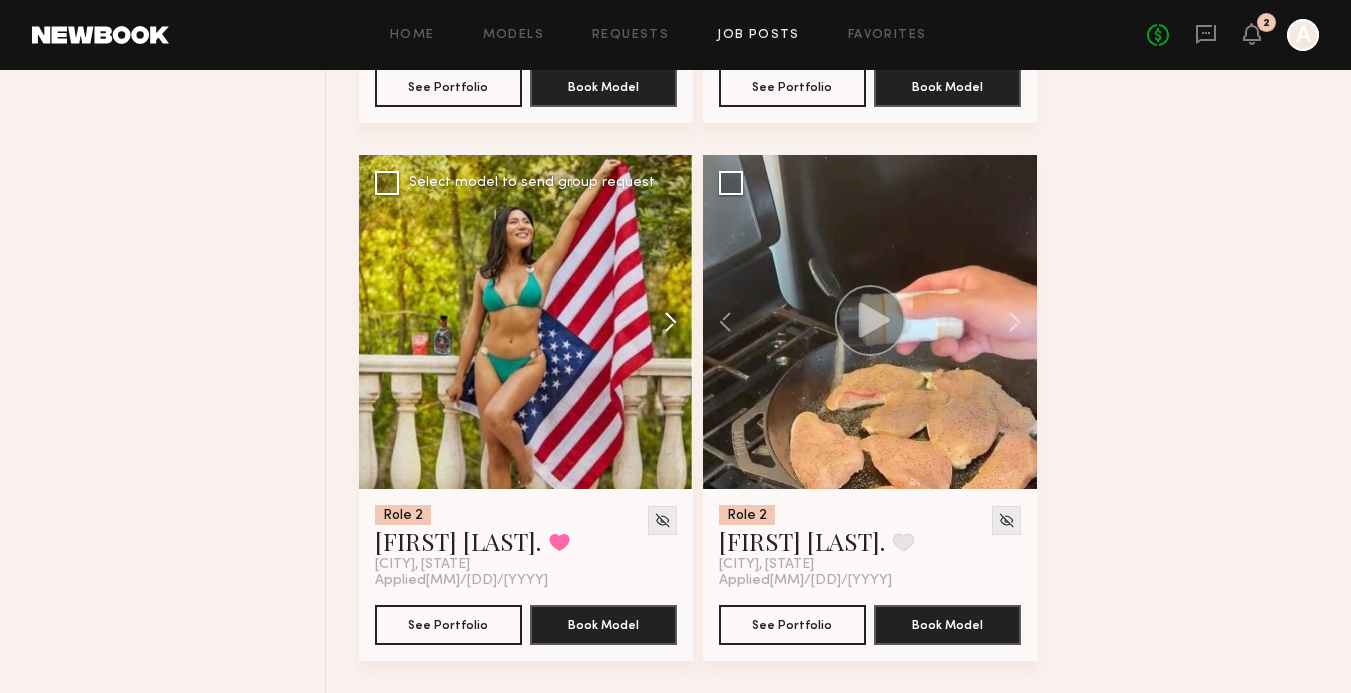 click 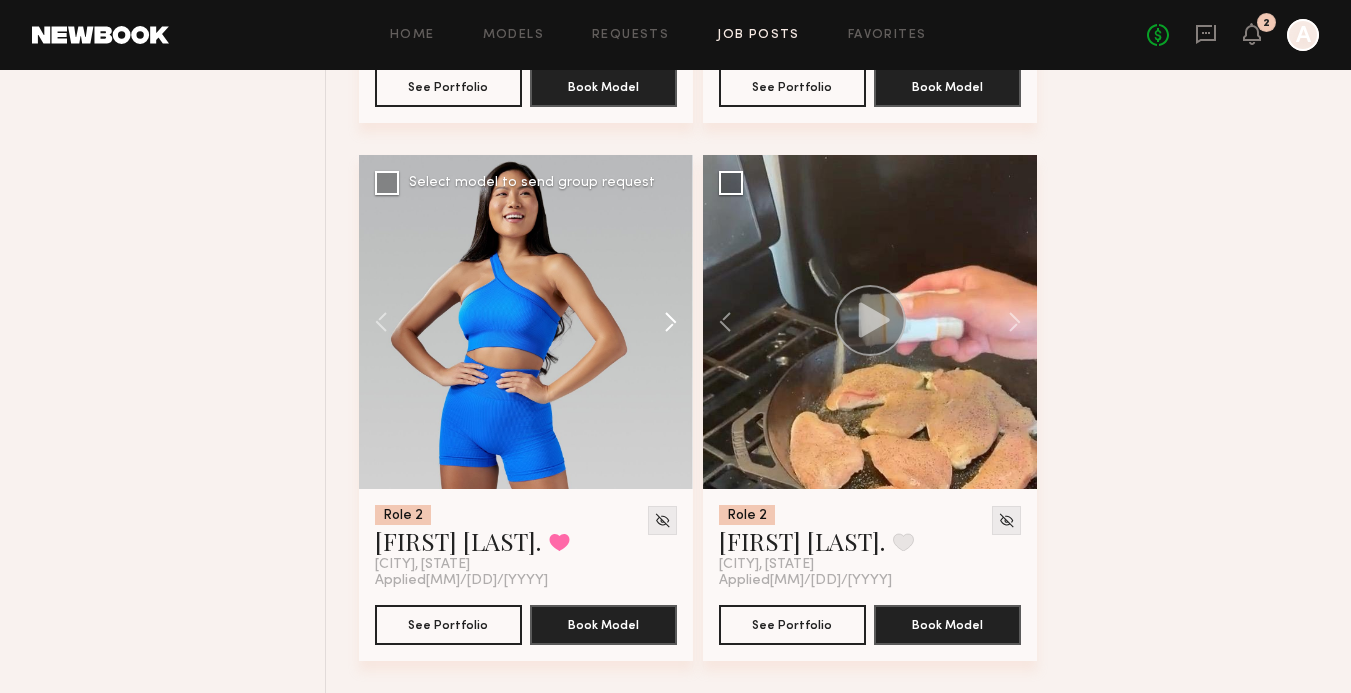 click 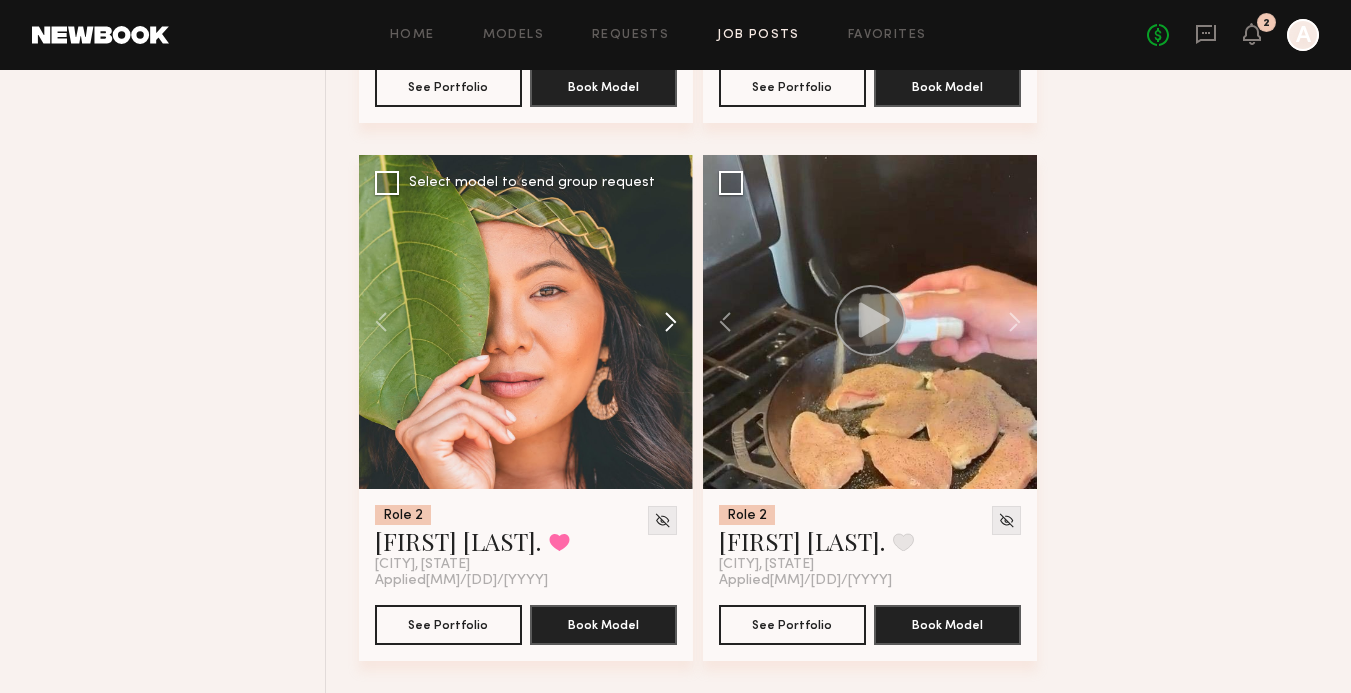 click 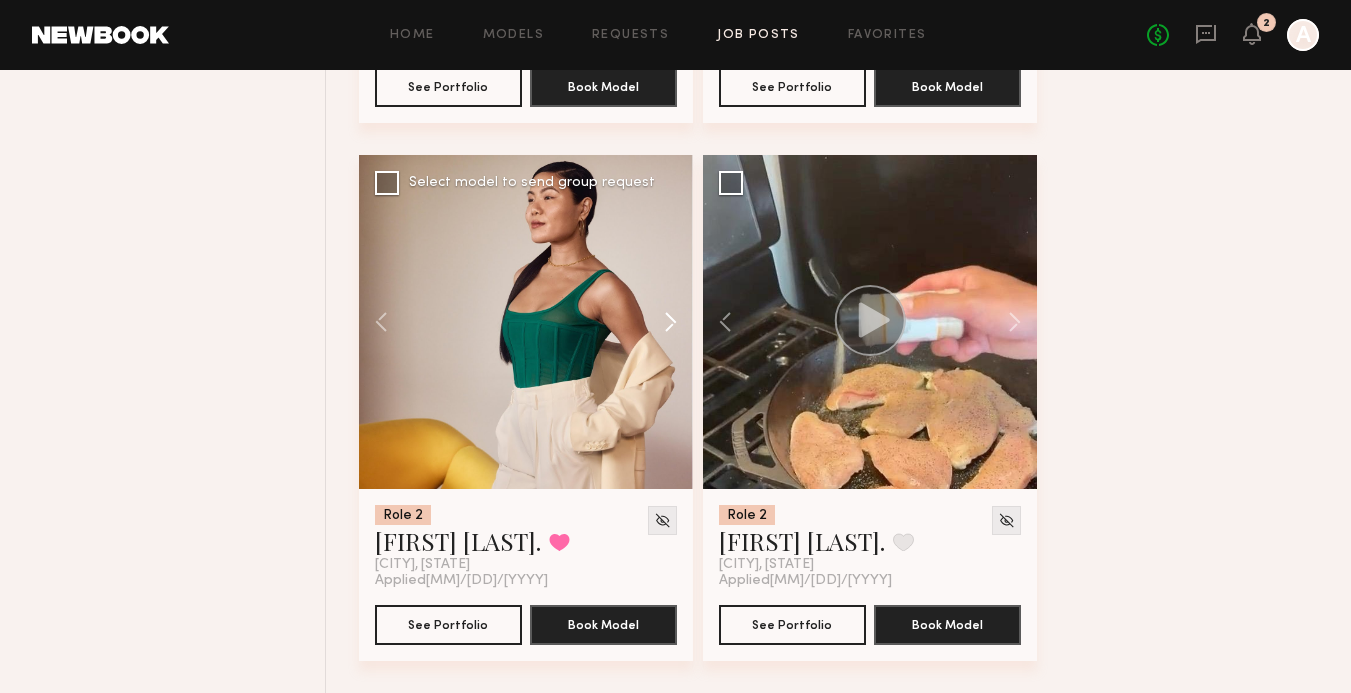click 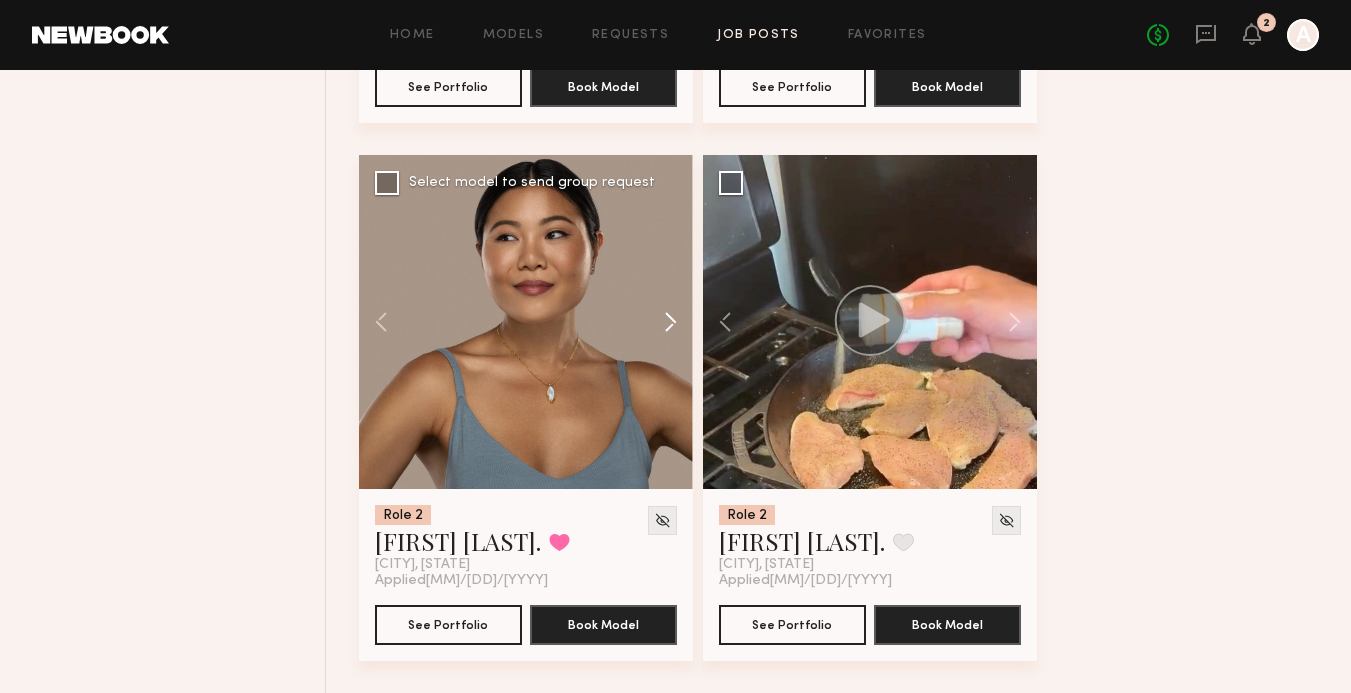click 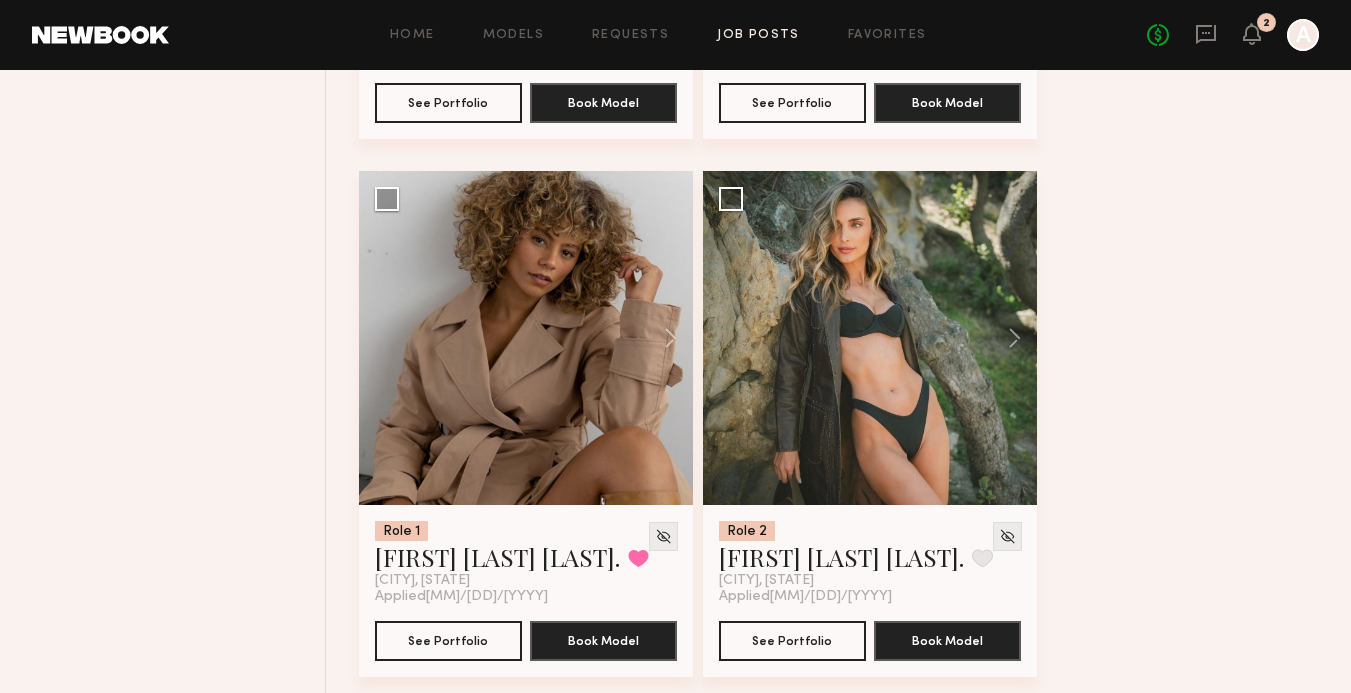 scroll, scrollTop: 1197, scrollLeft: 0, axis: vertical 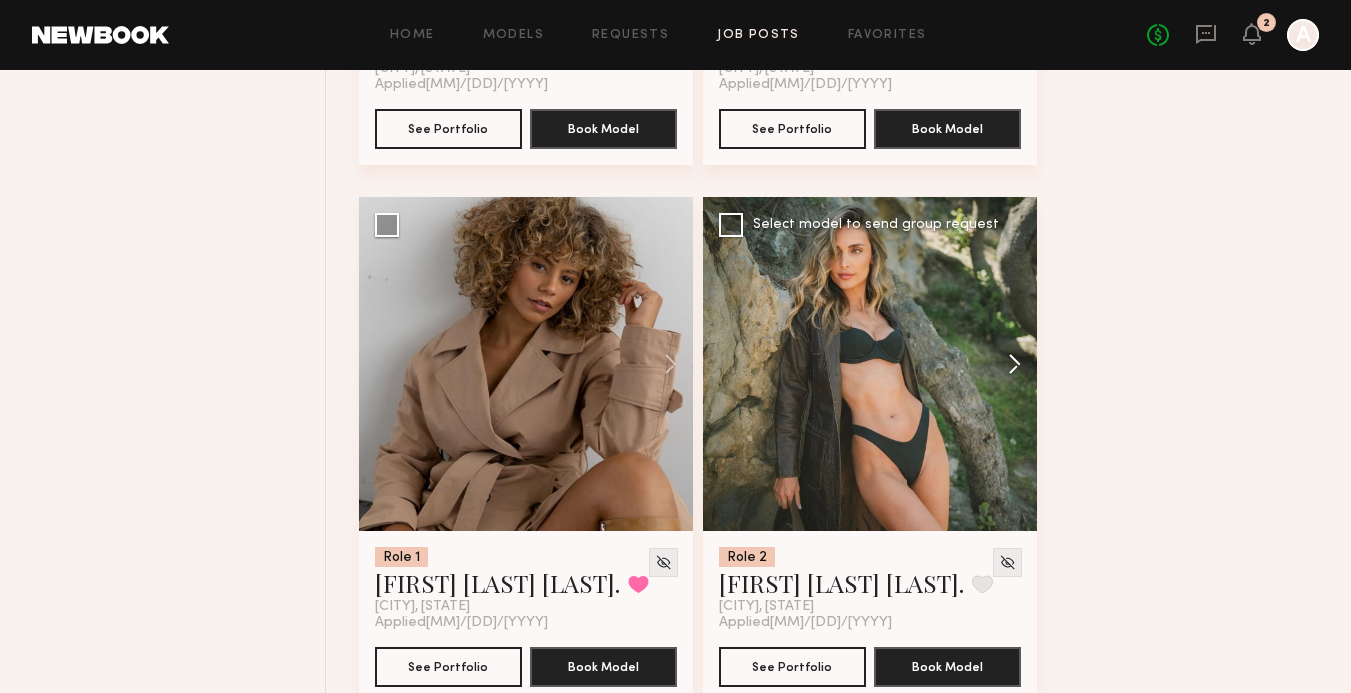 click 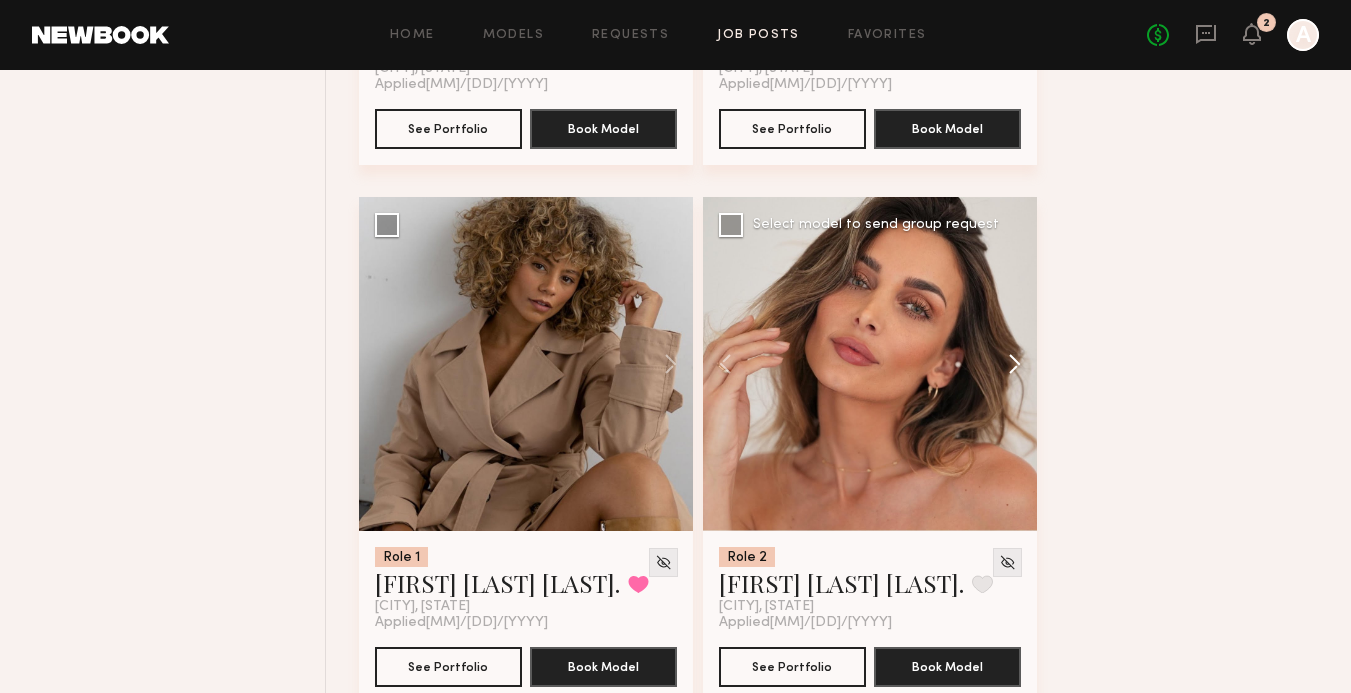click 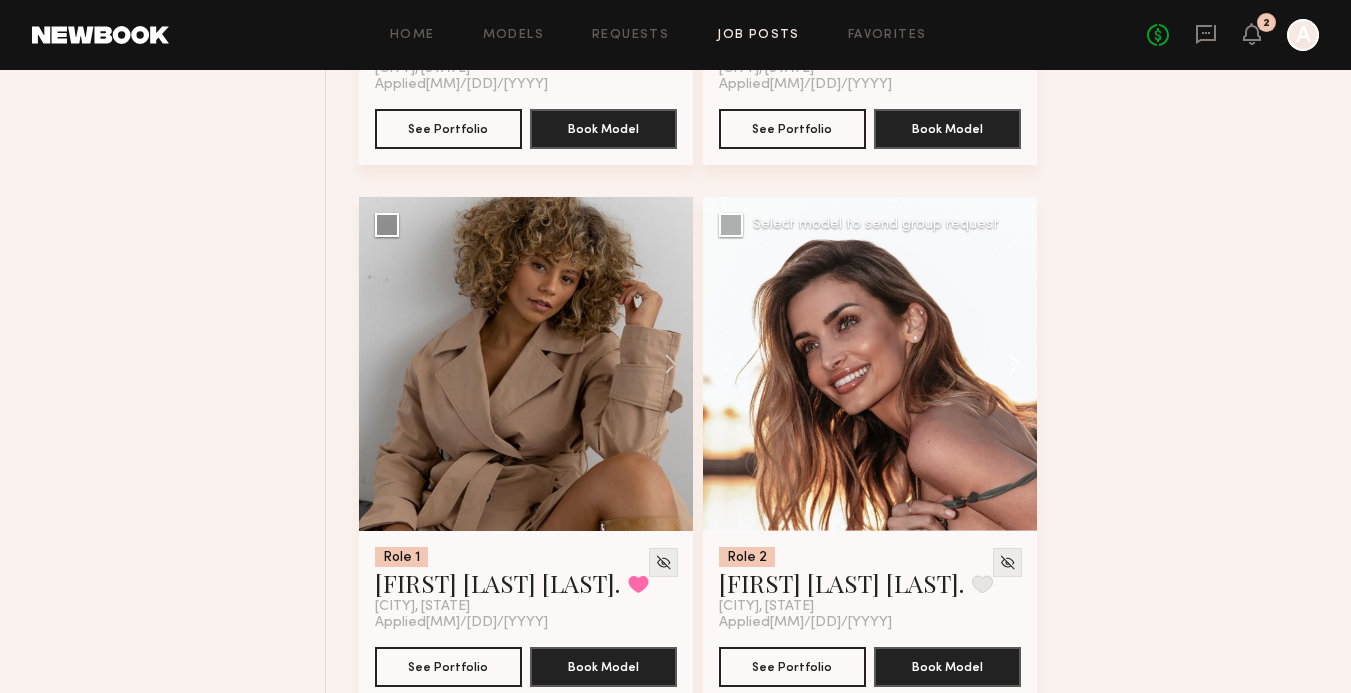 click 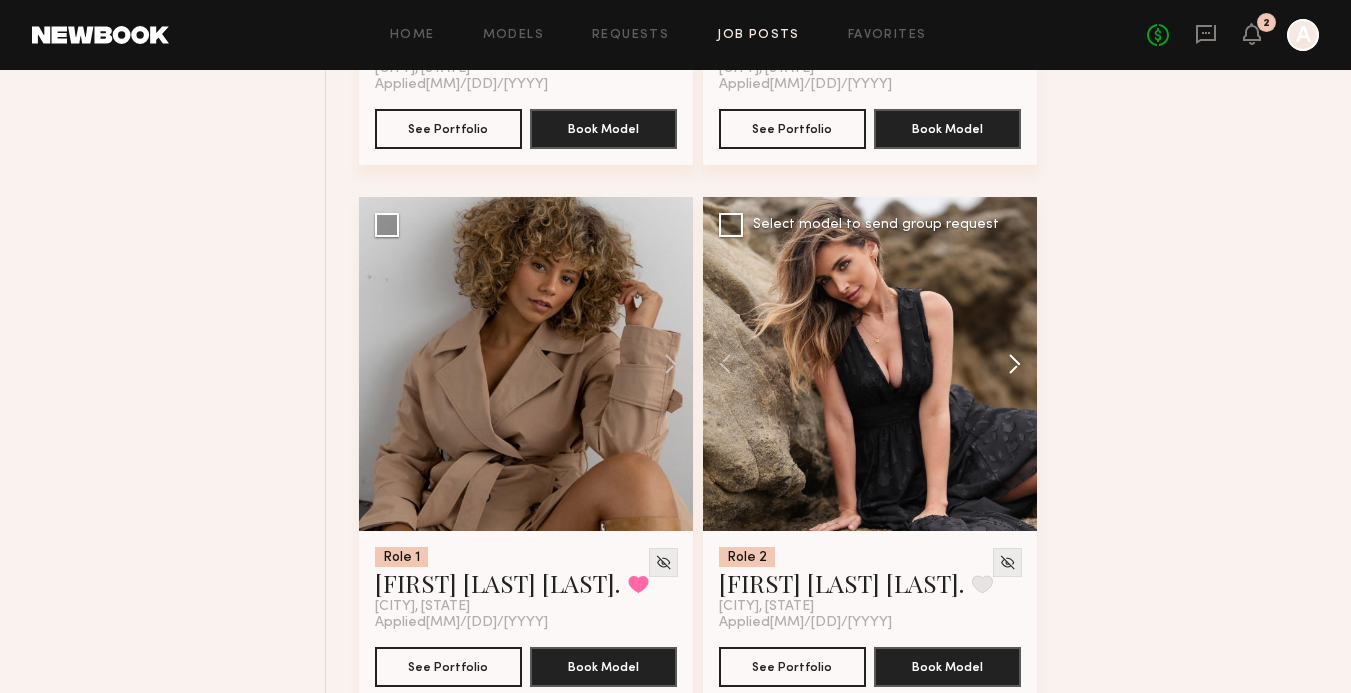 click 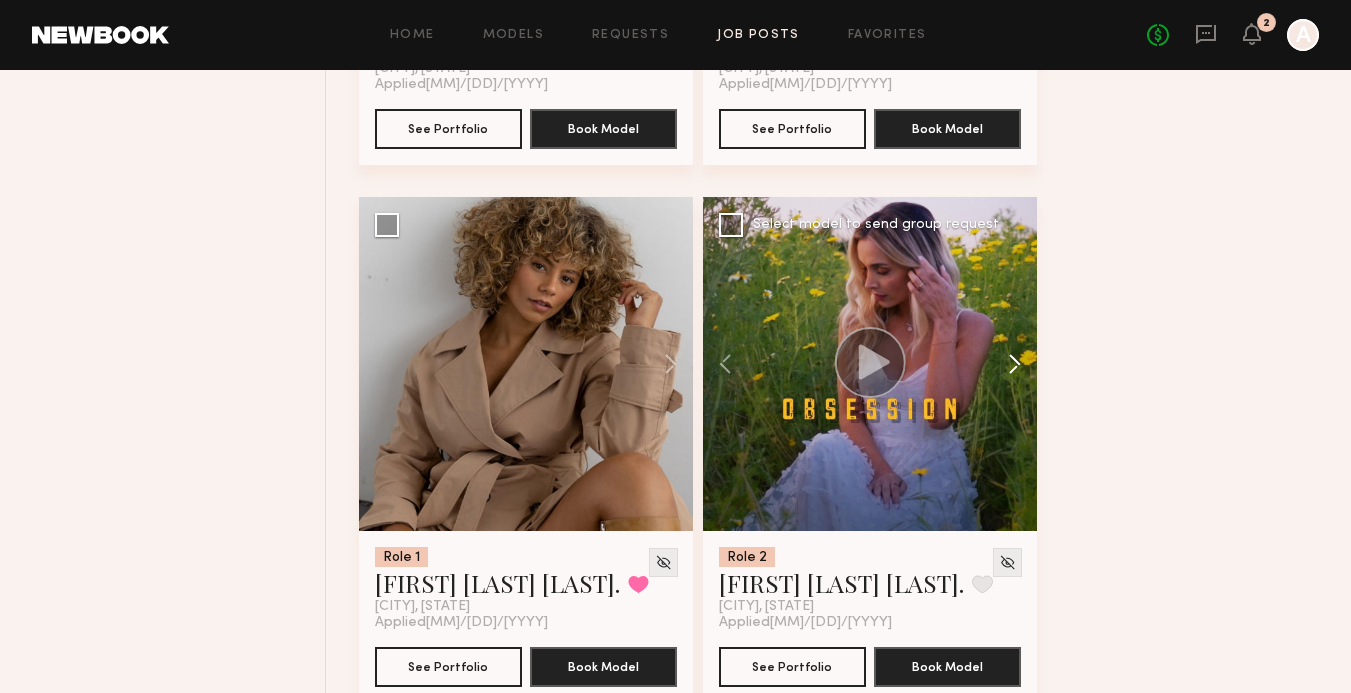 click 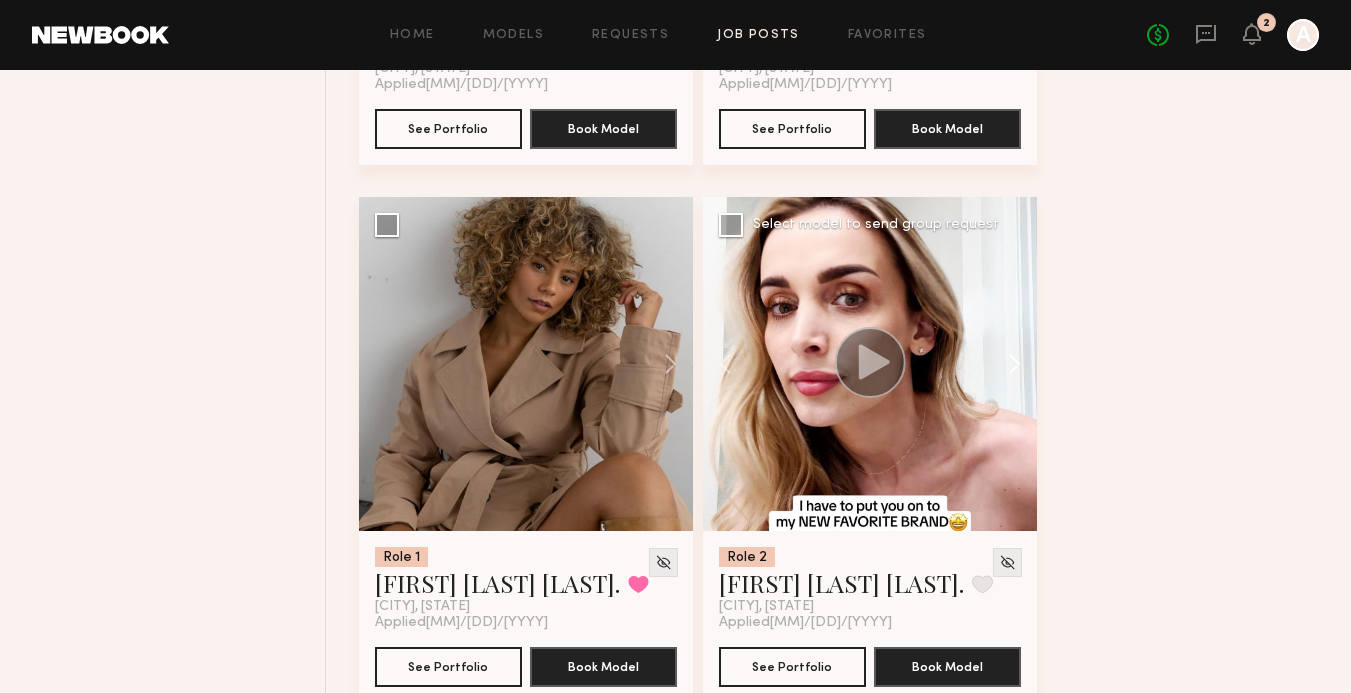 click 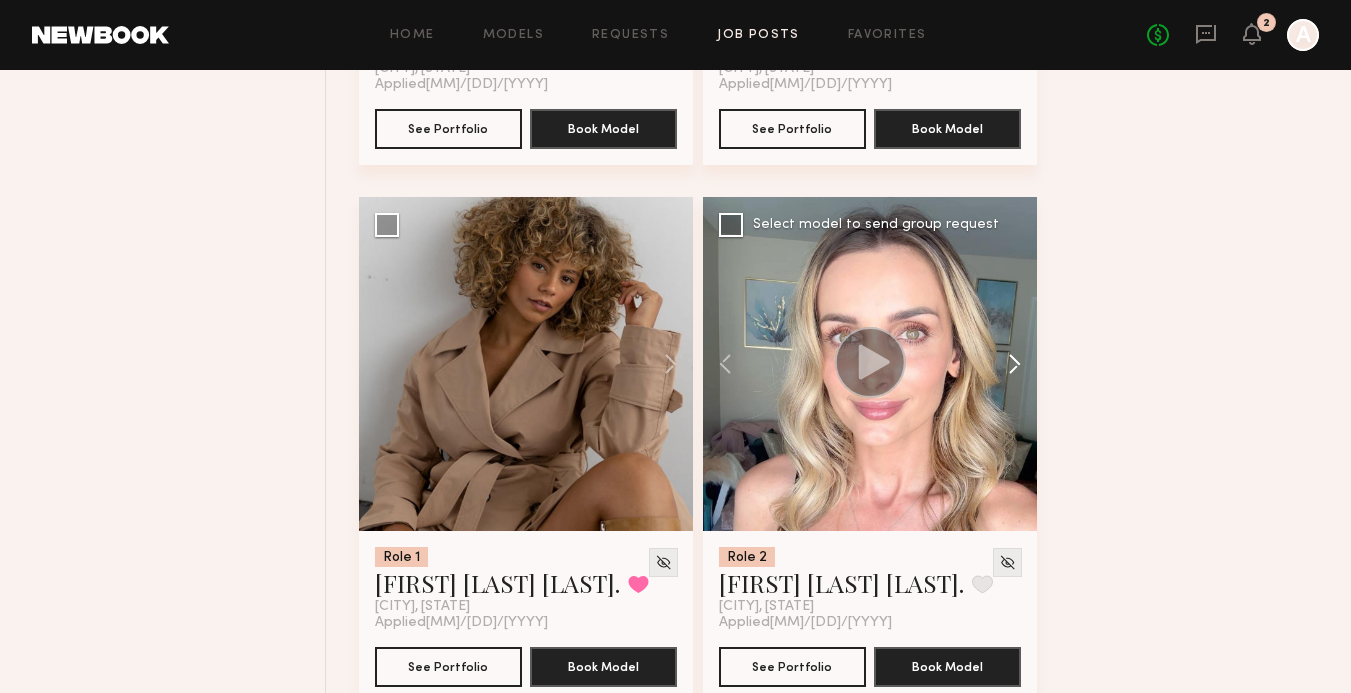 click 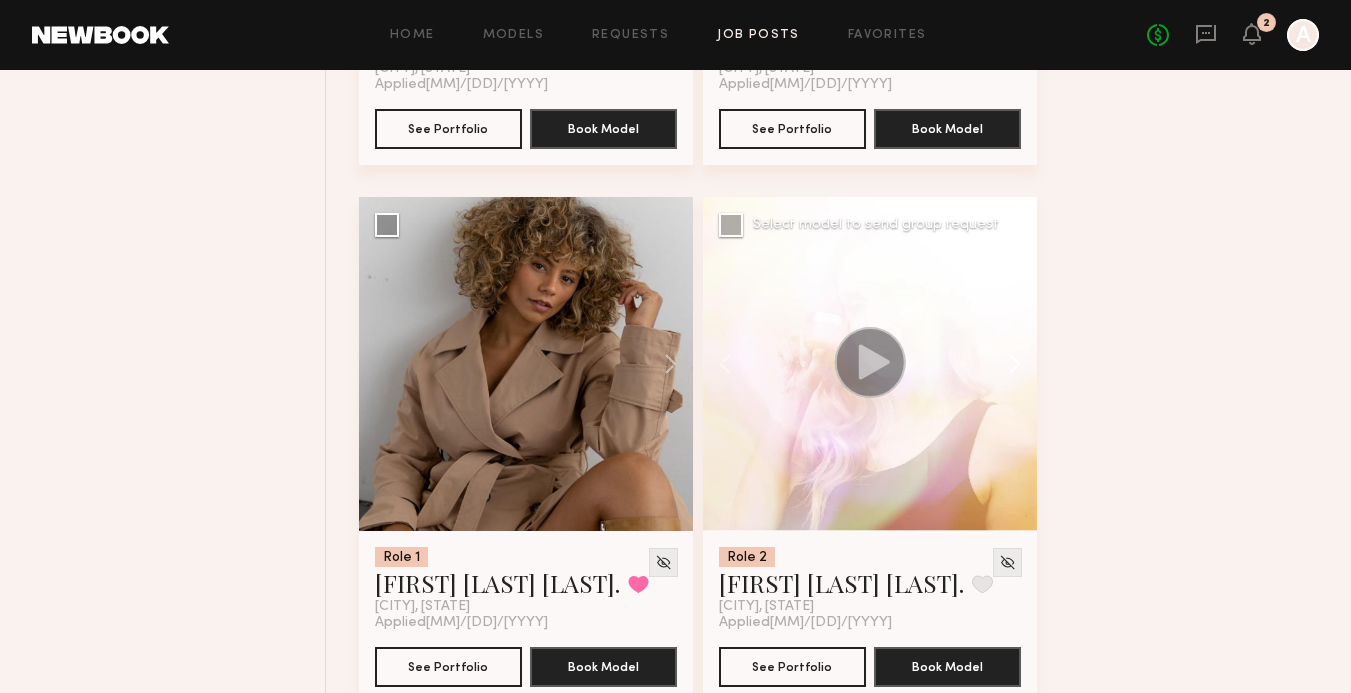 click 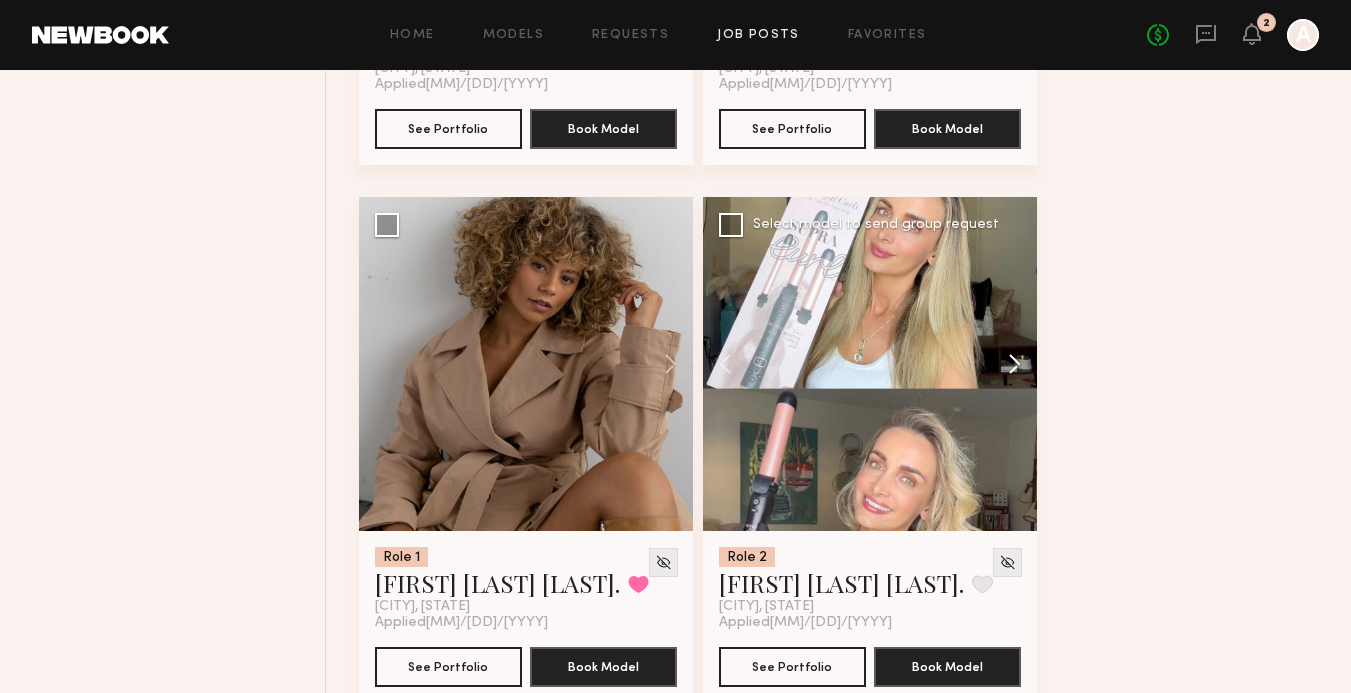 click 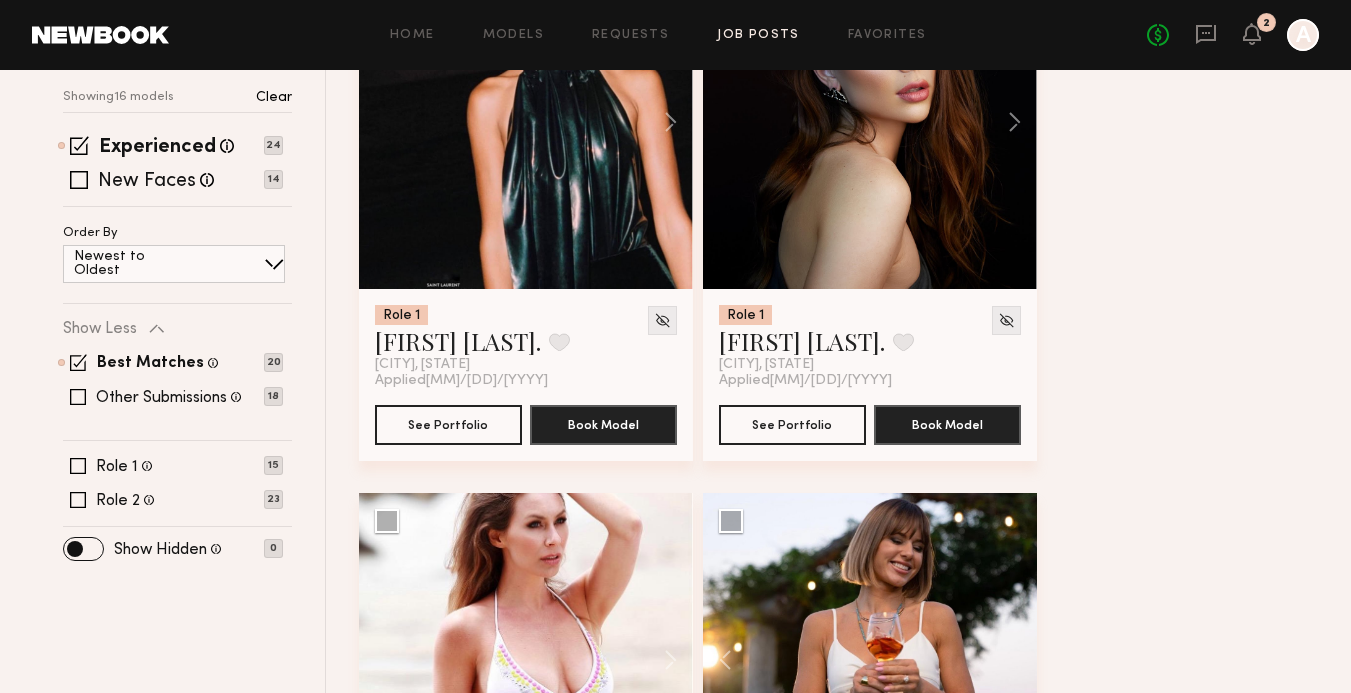 scroll, scrollTop: 0, scrollLeft: 0, axis: both 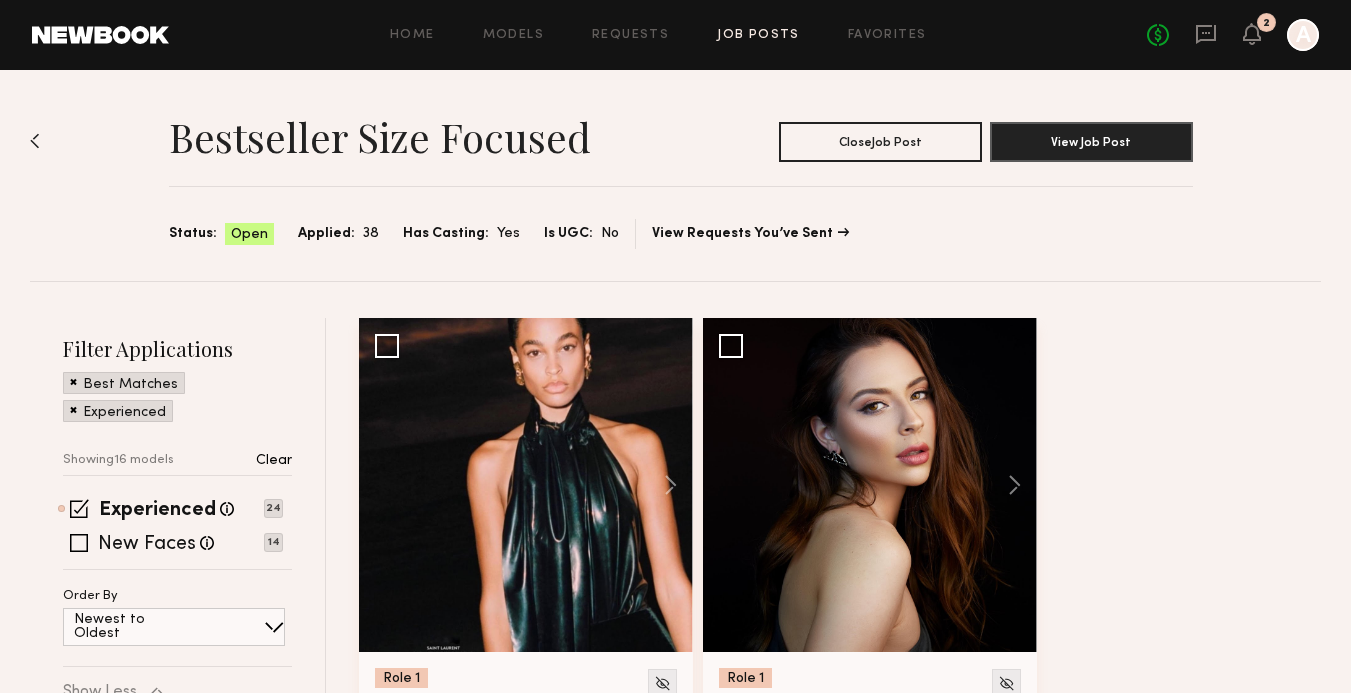 click 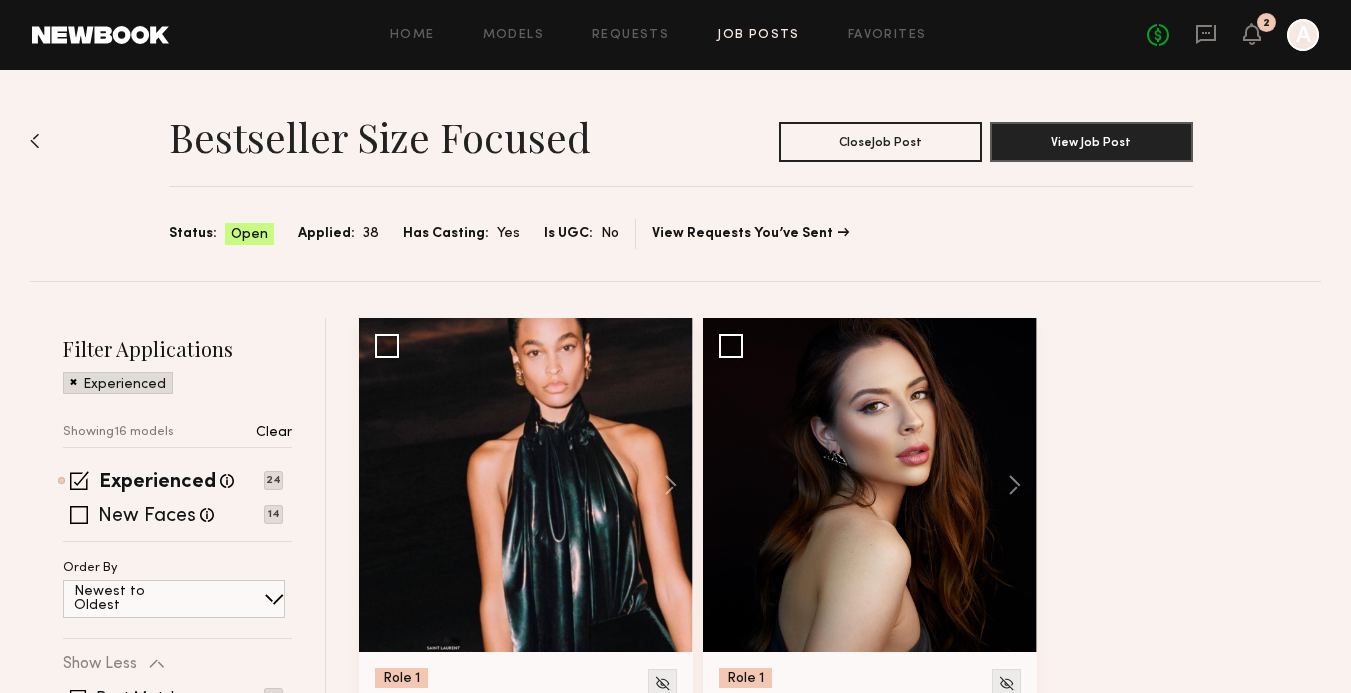 click on "Experienced" 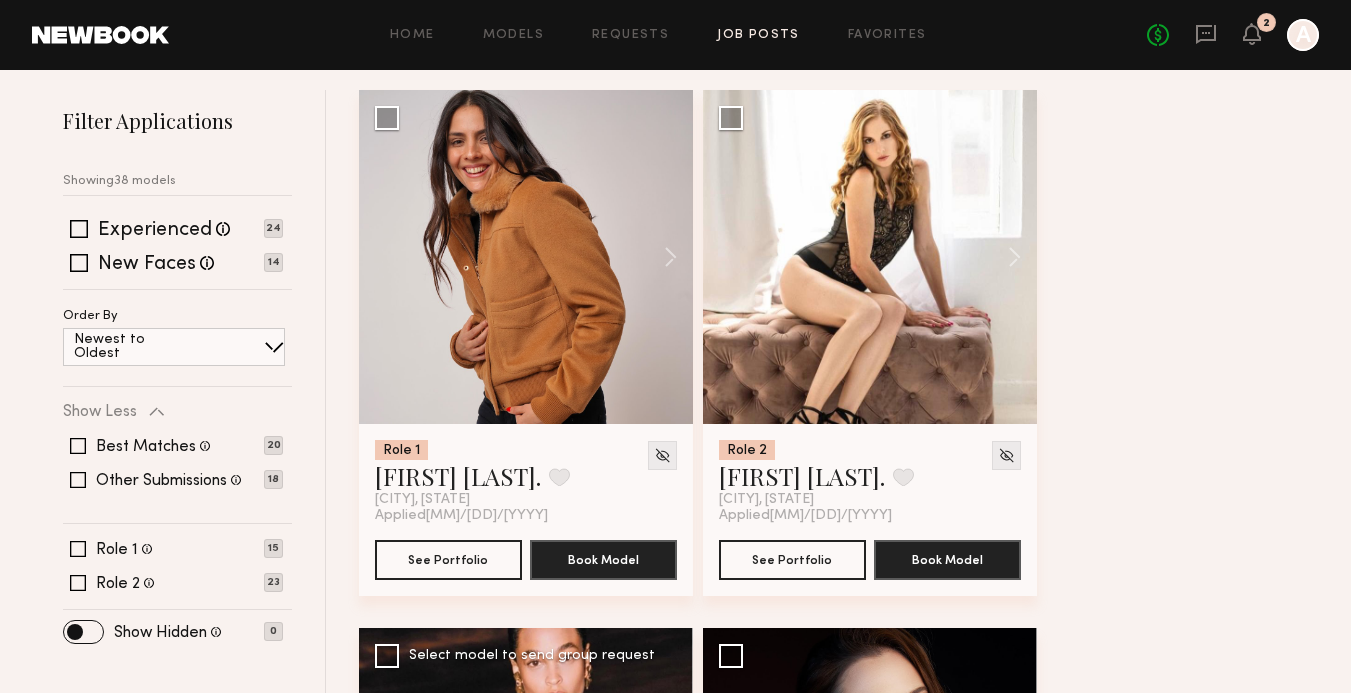 scroll, scrollTop: 173, scrollLeft: 0, axis: vertical 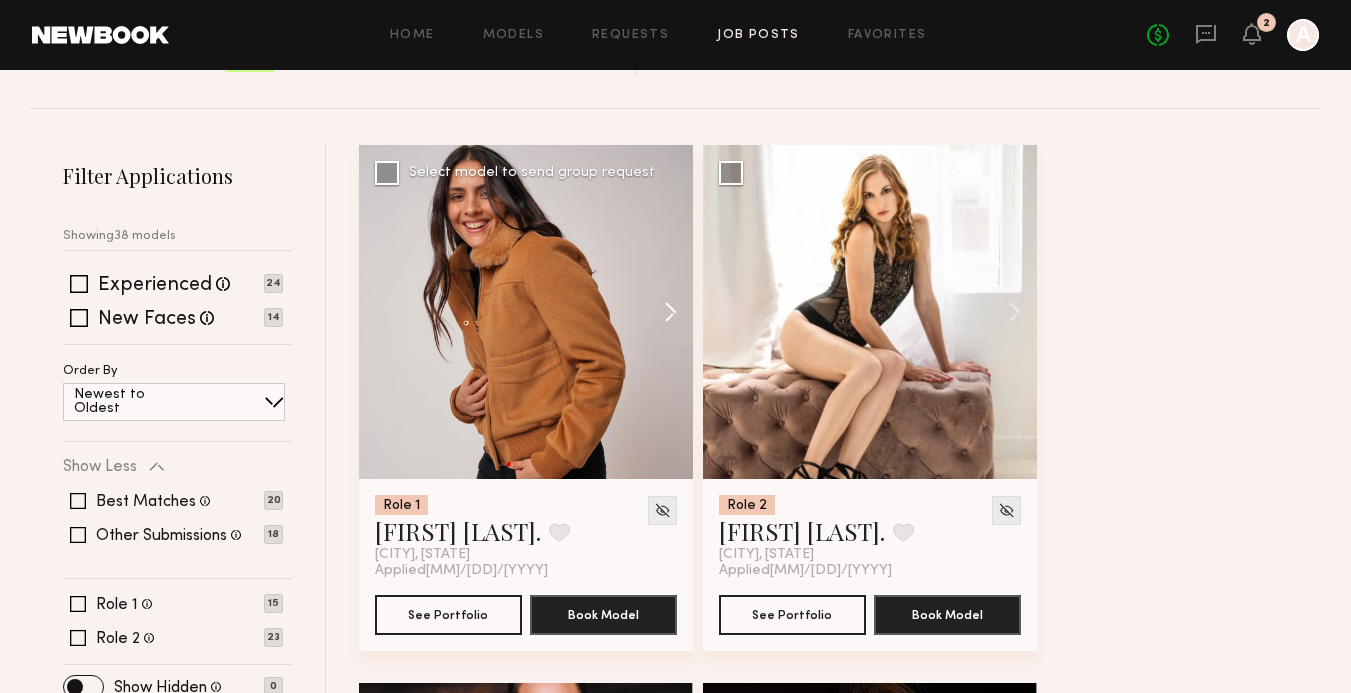 click 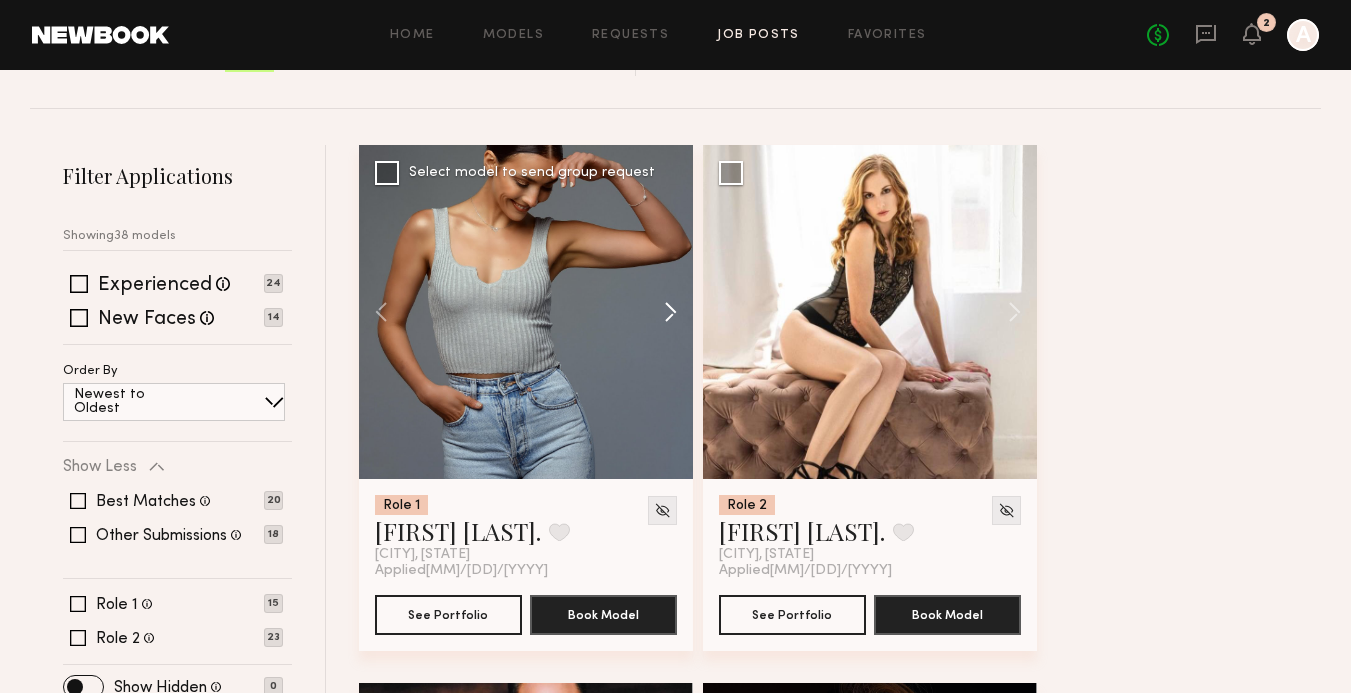 click 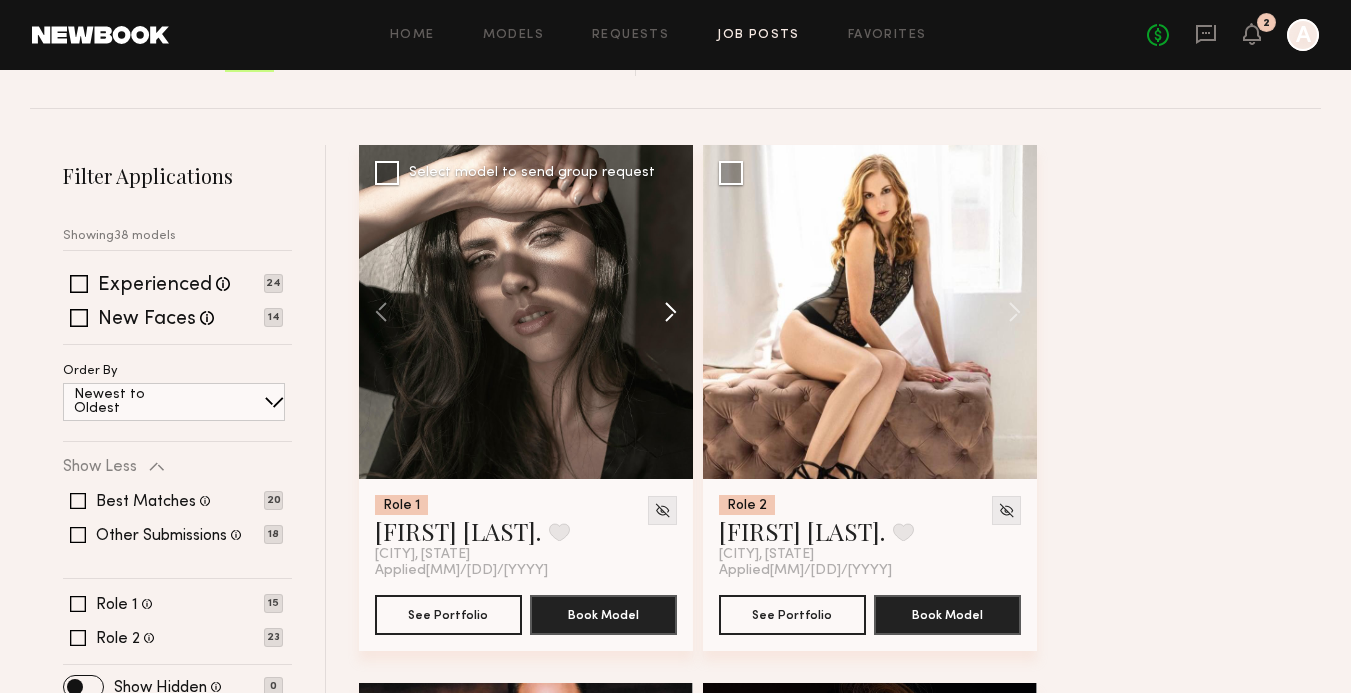 click 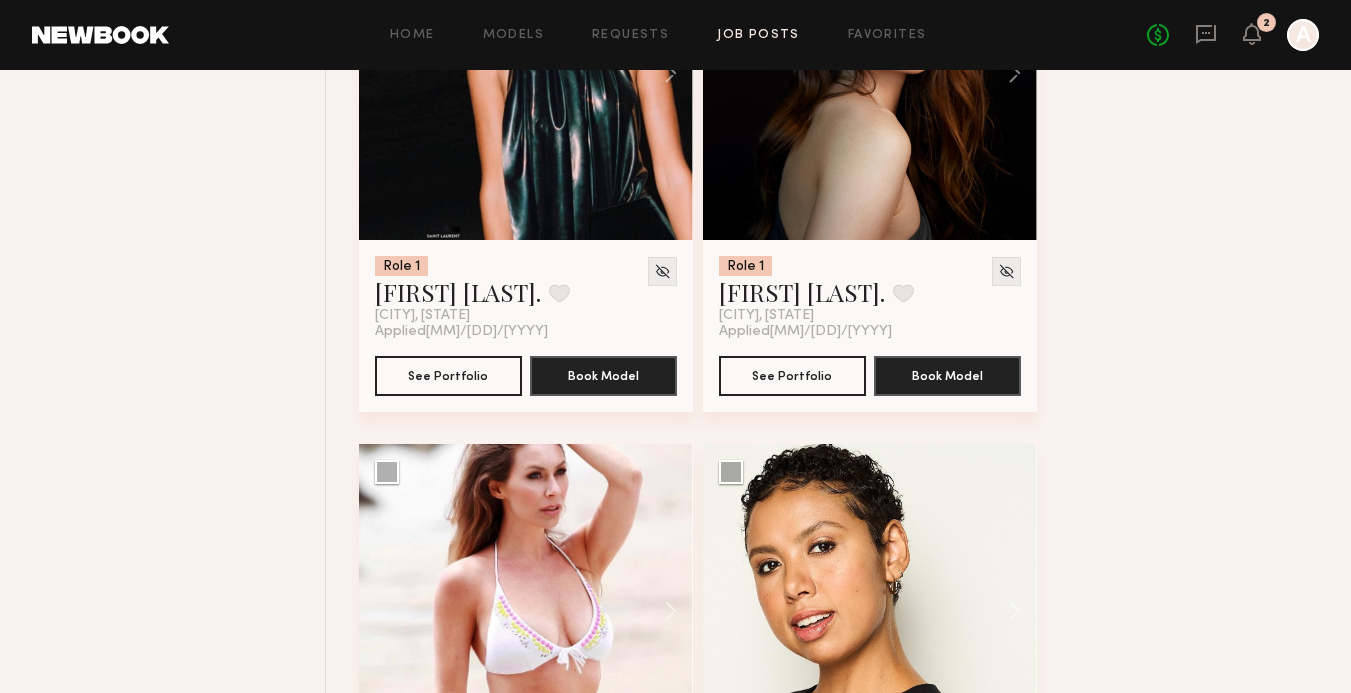 scroll, scrollTop: 1168, scrollLeft: 0, axis: vertical 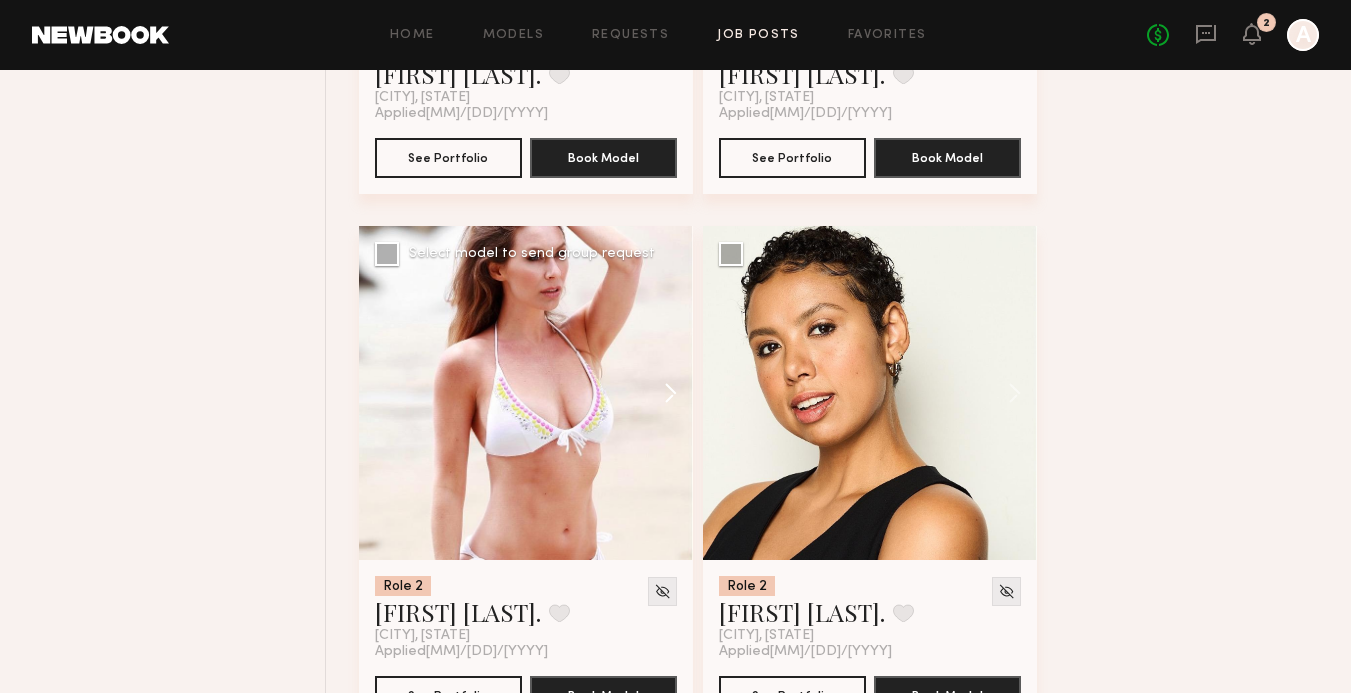click 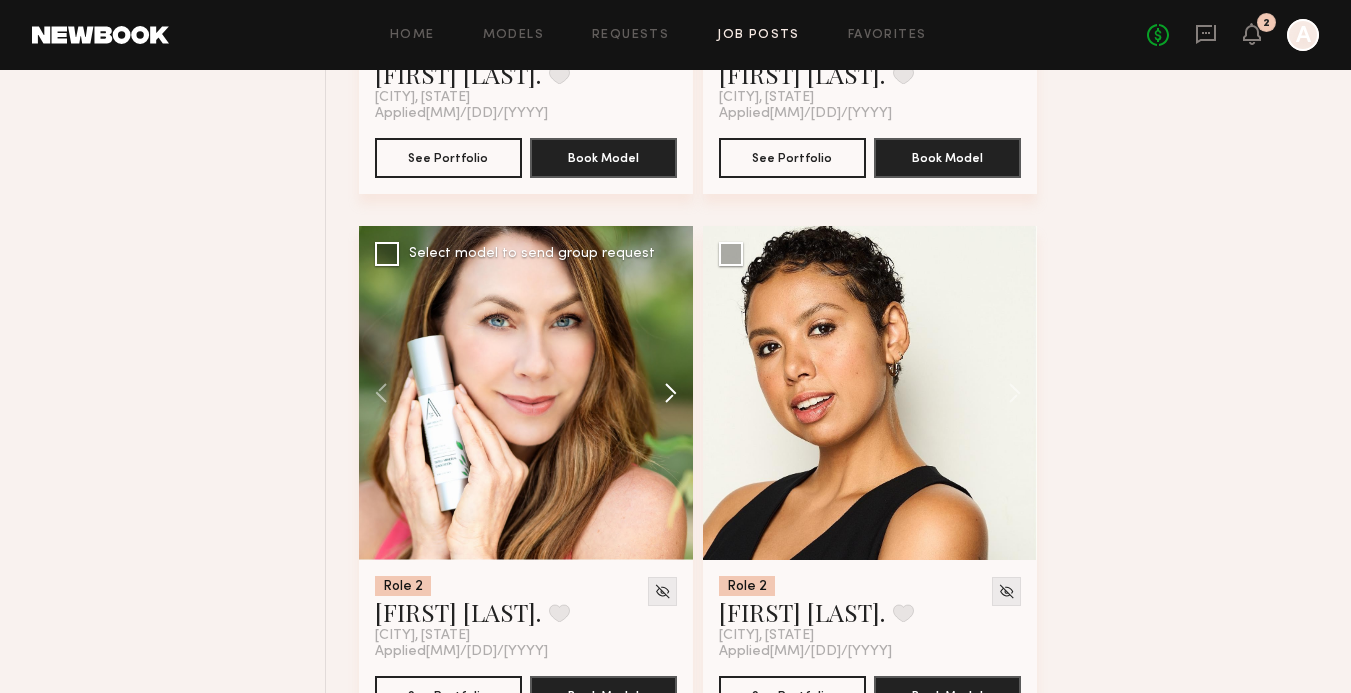click 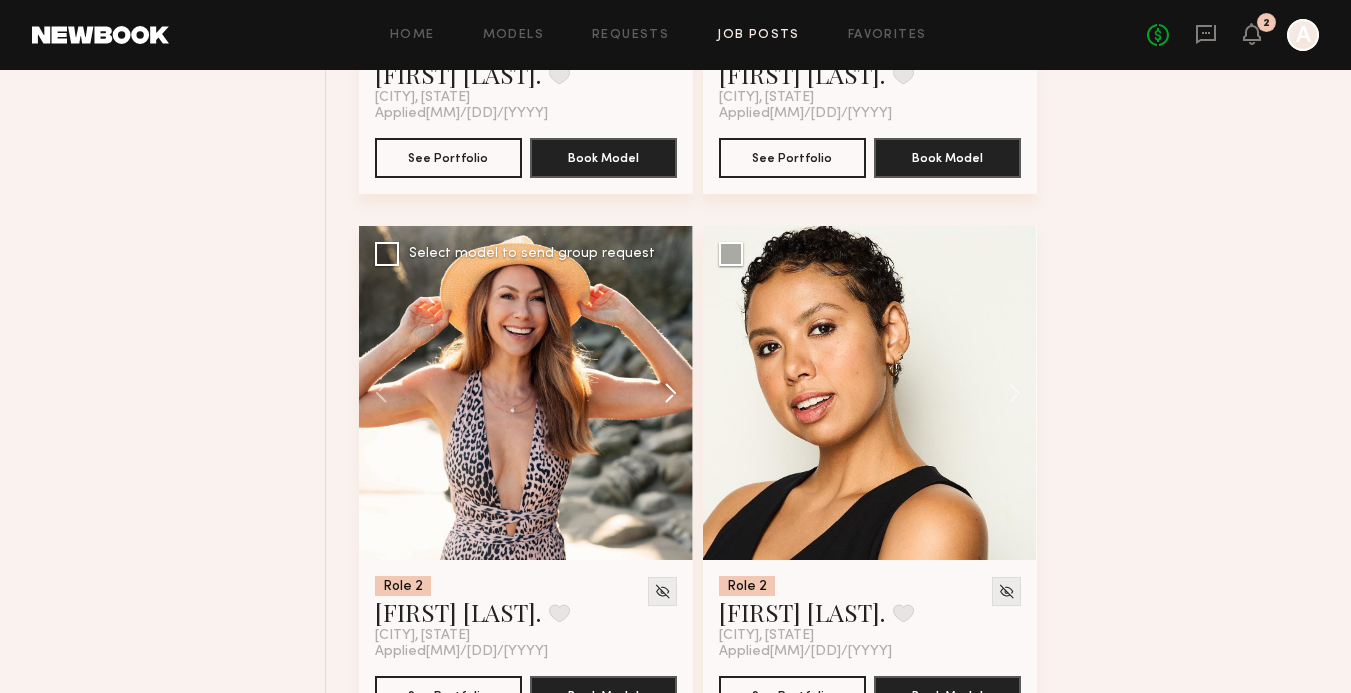 click 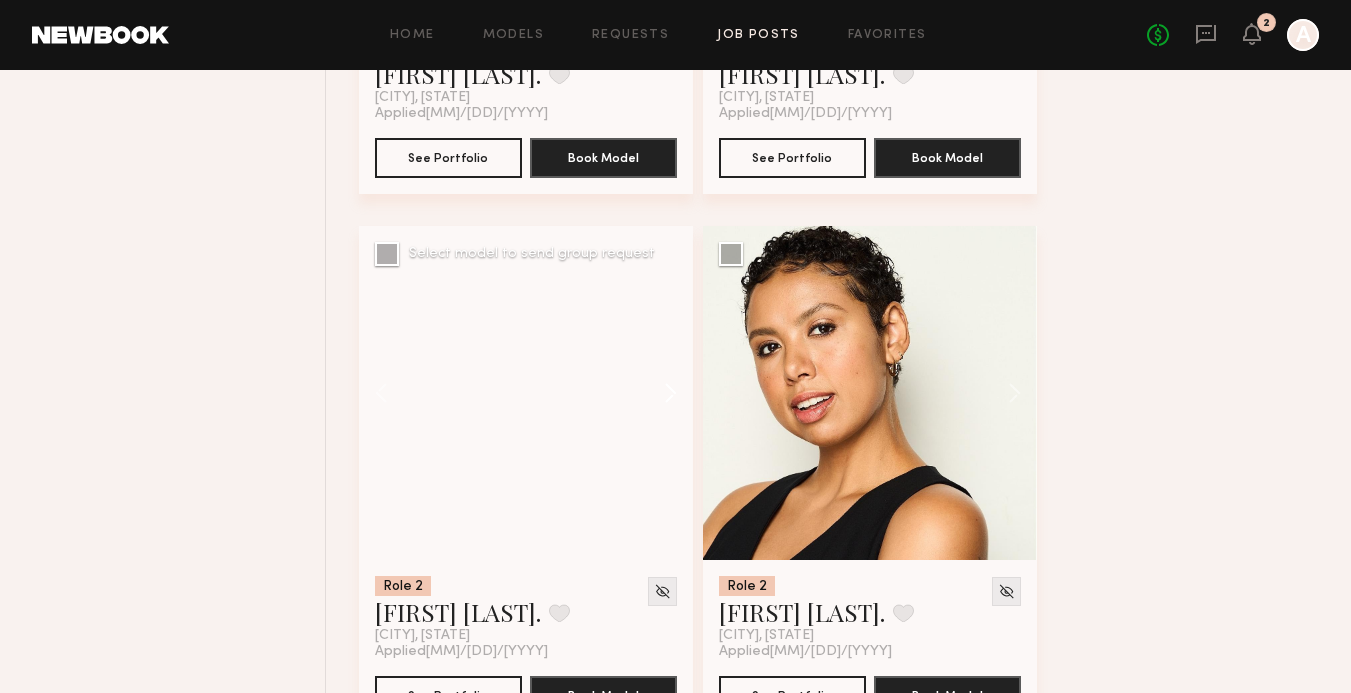 click 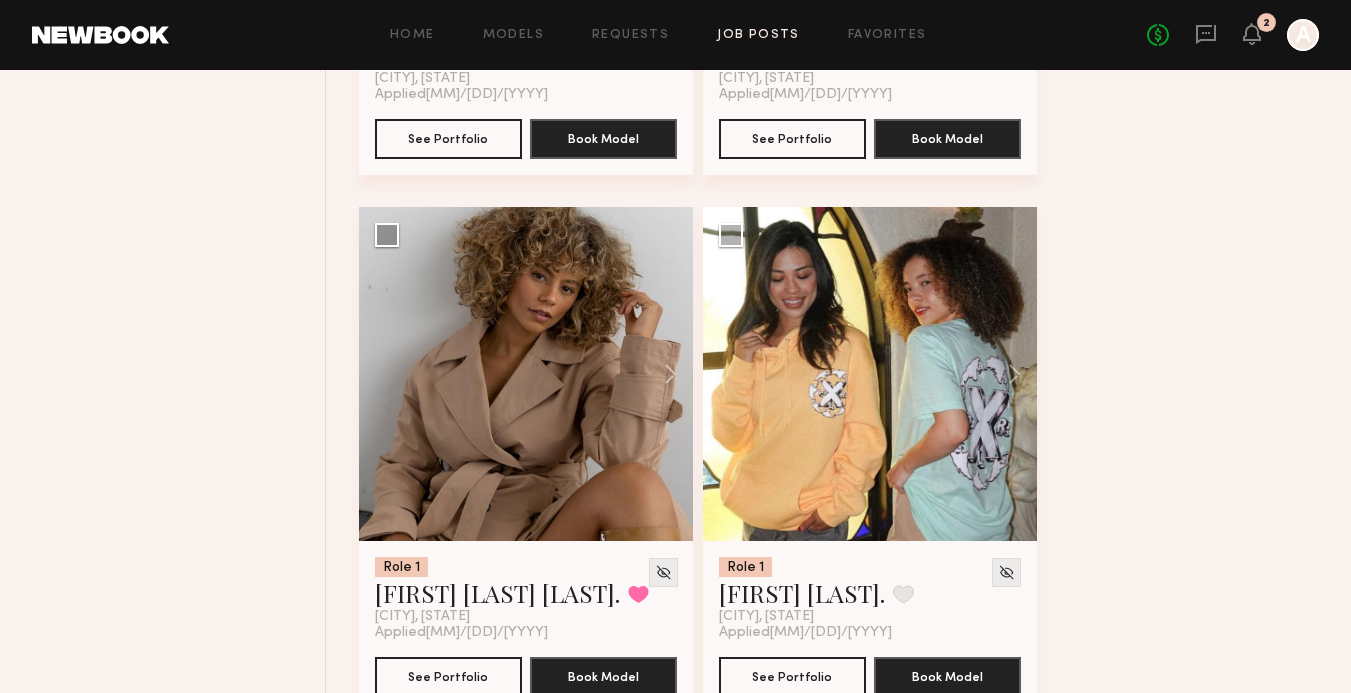 scroll, scrollTop: 2819, scrollLeft: 0, axis: vertical 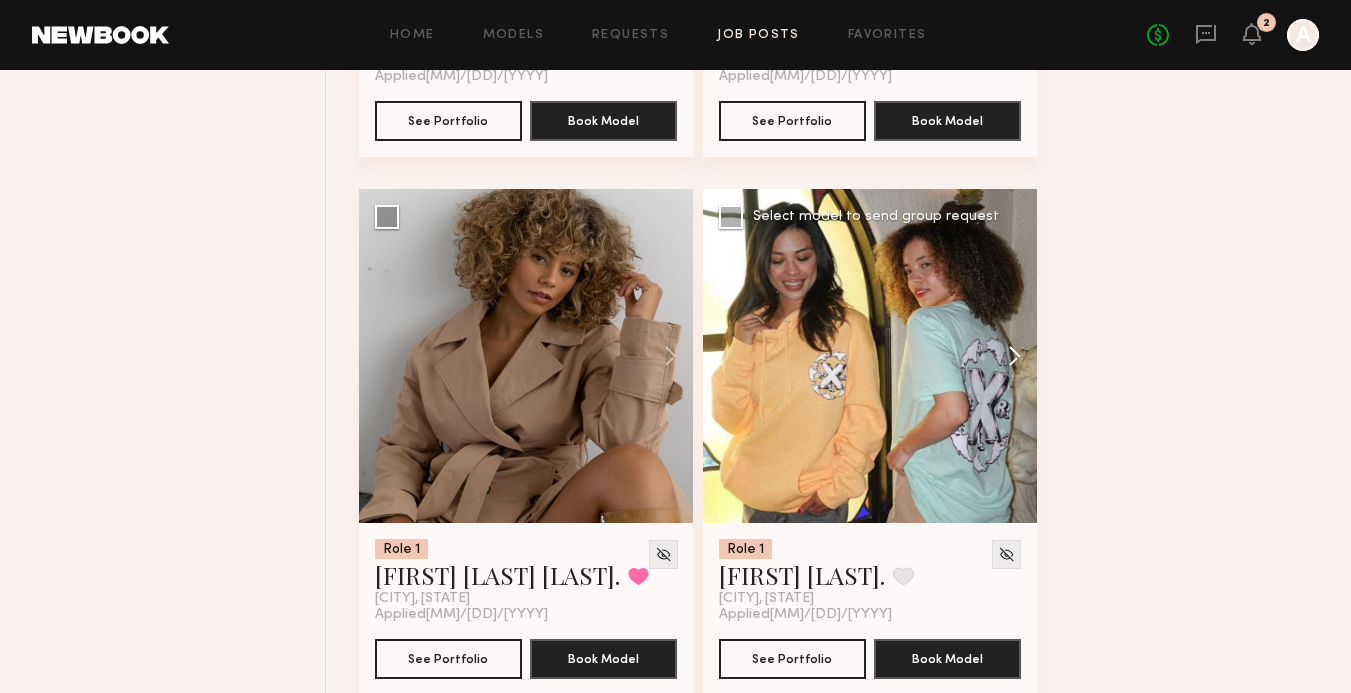 click 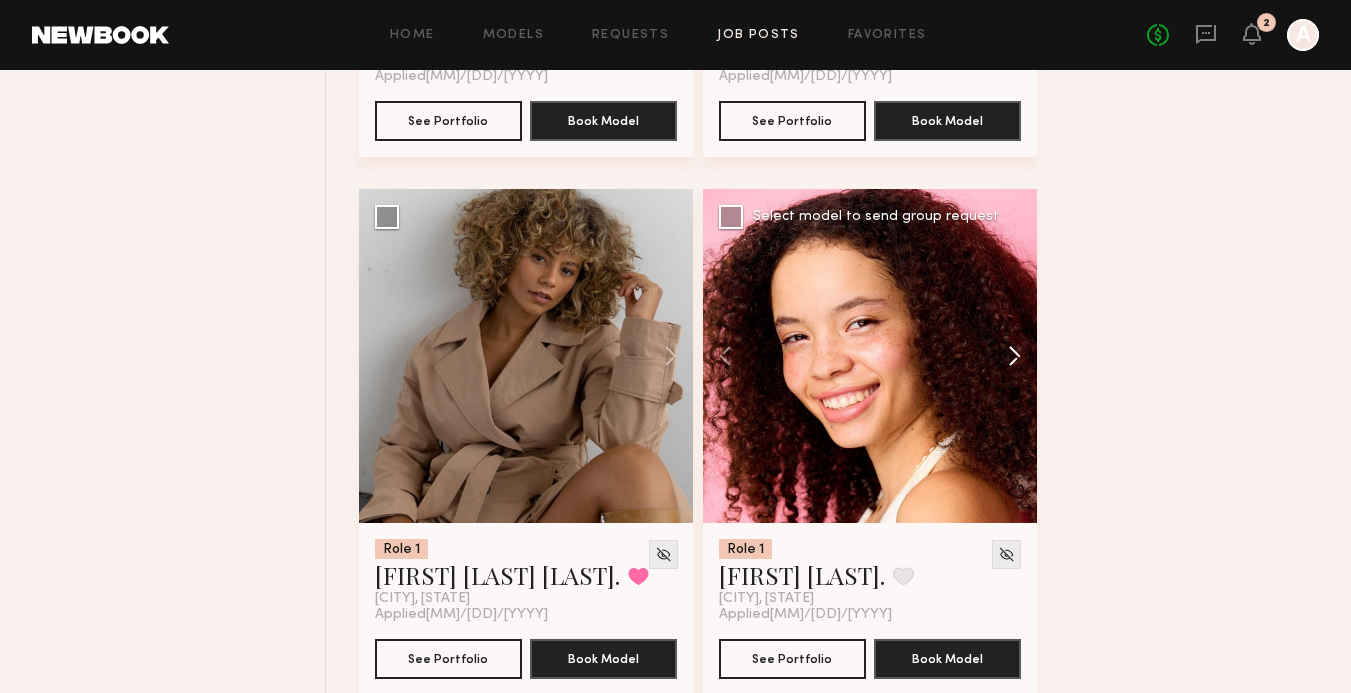 click 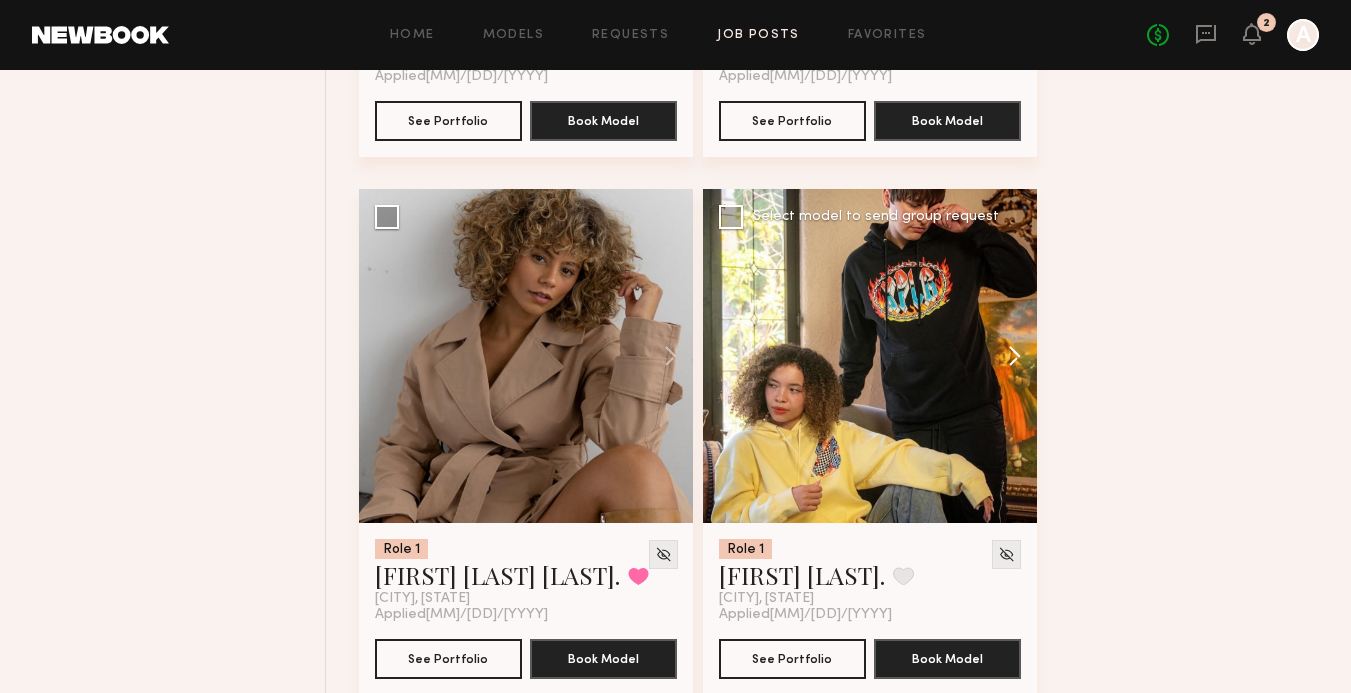 click 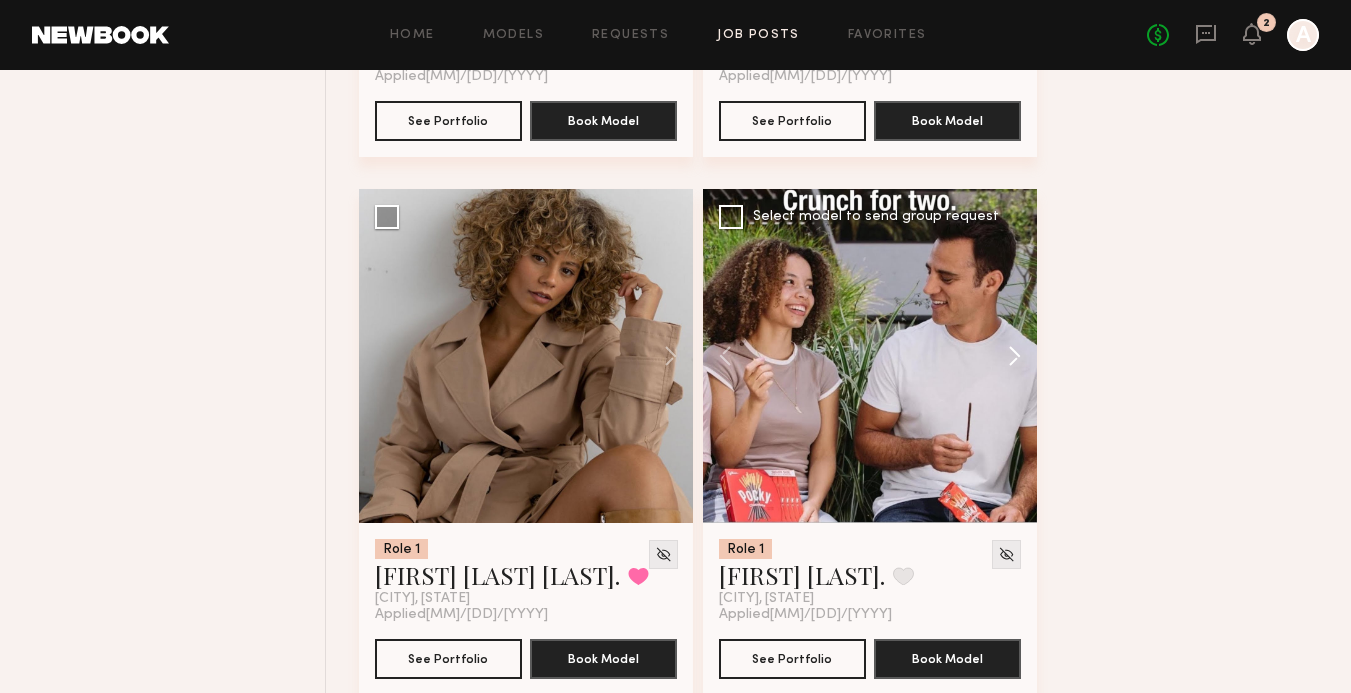 click 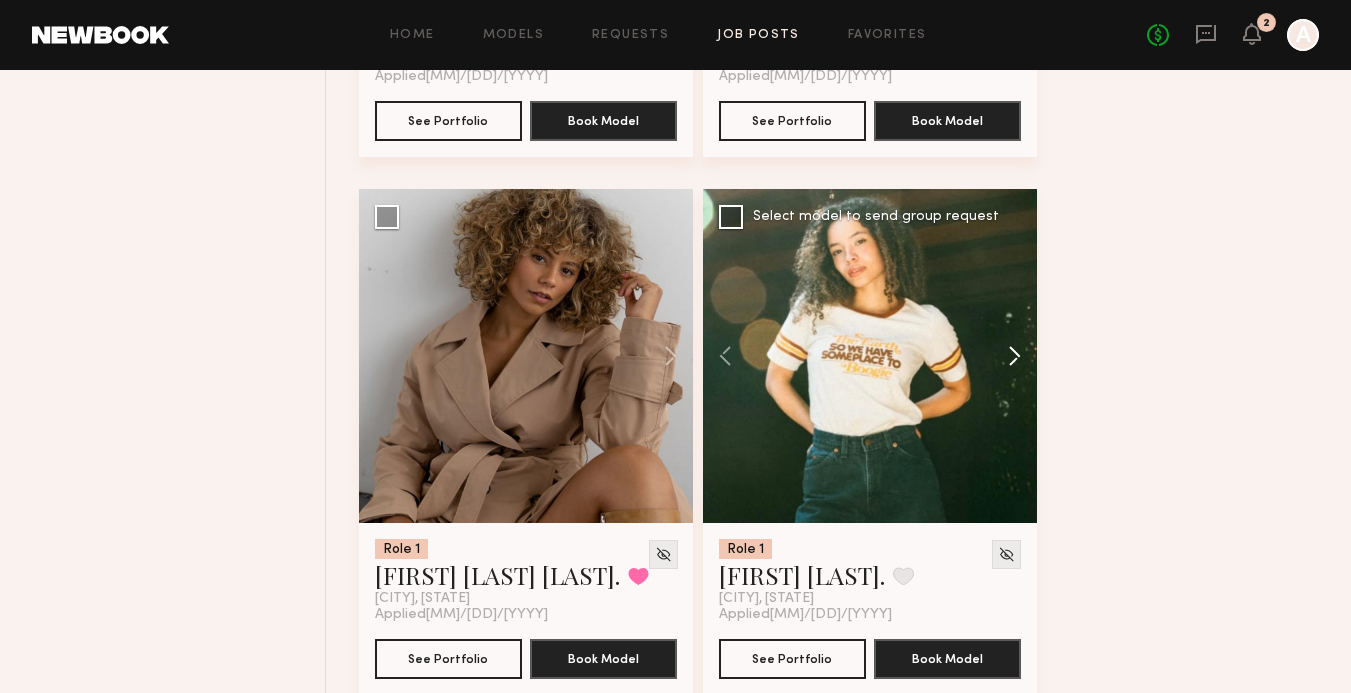 click 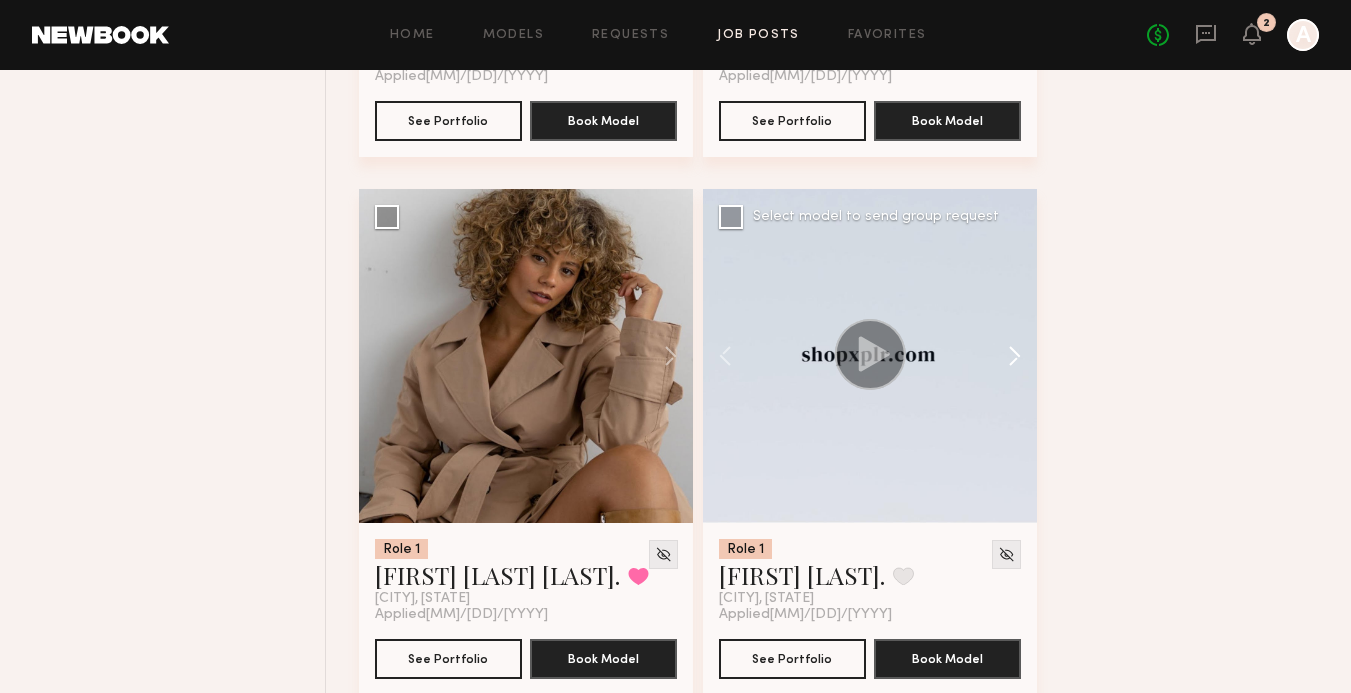 click 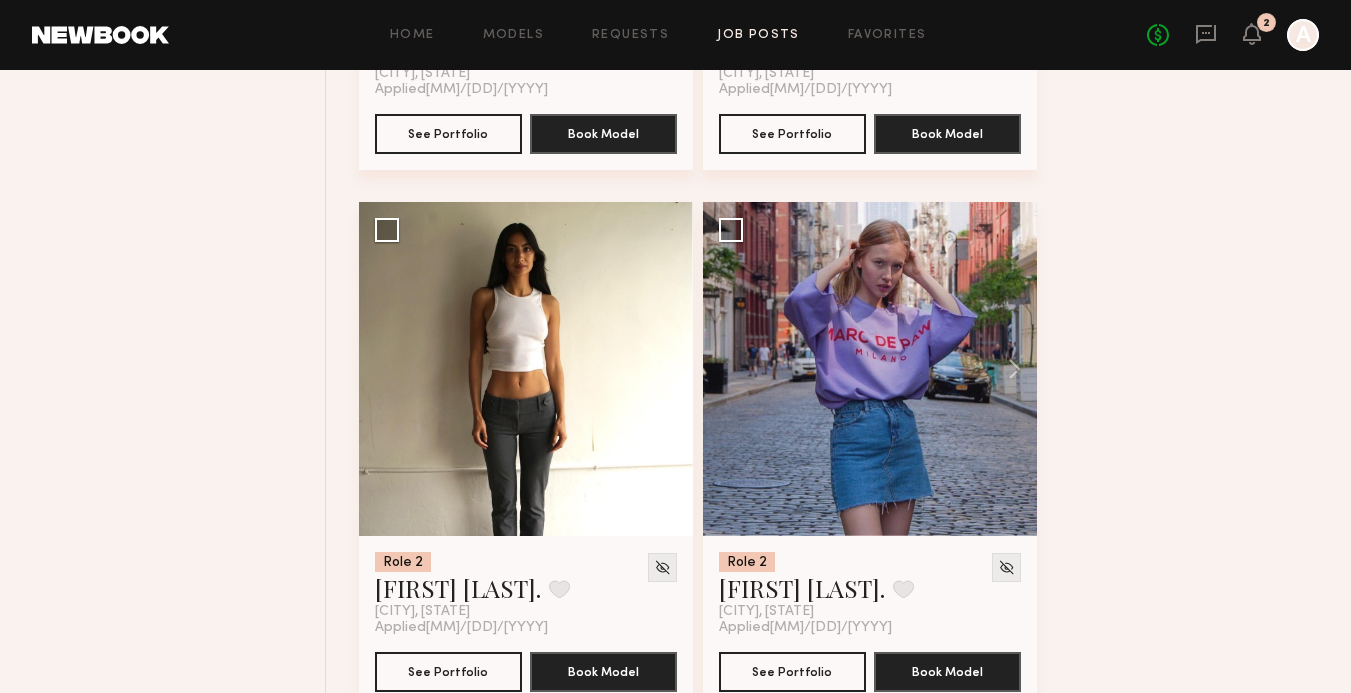 scroll, scrollTop: 4018, scrollLeft: 0, axis: vertical 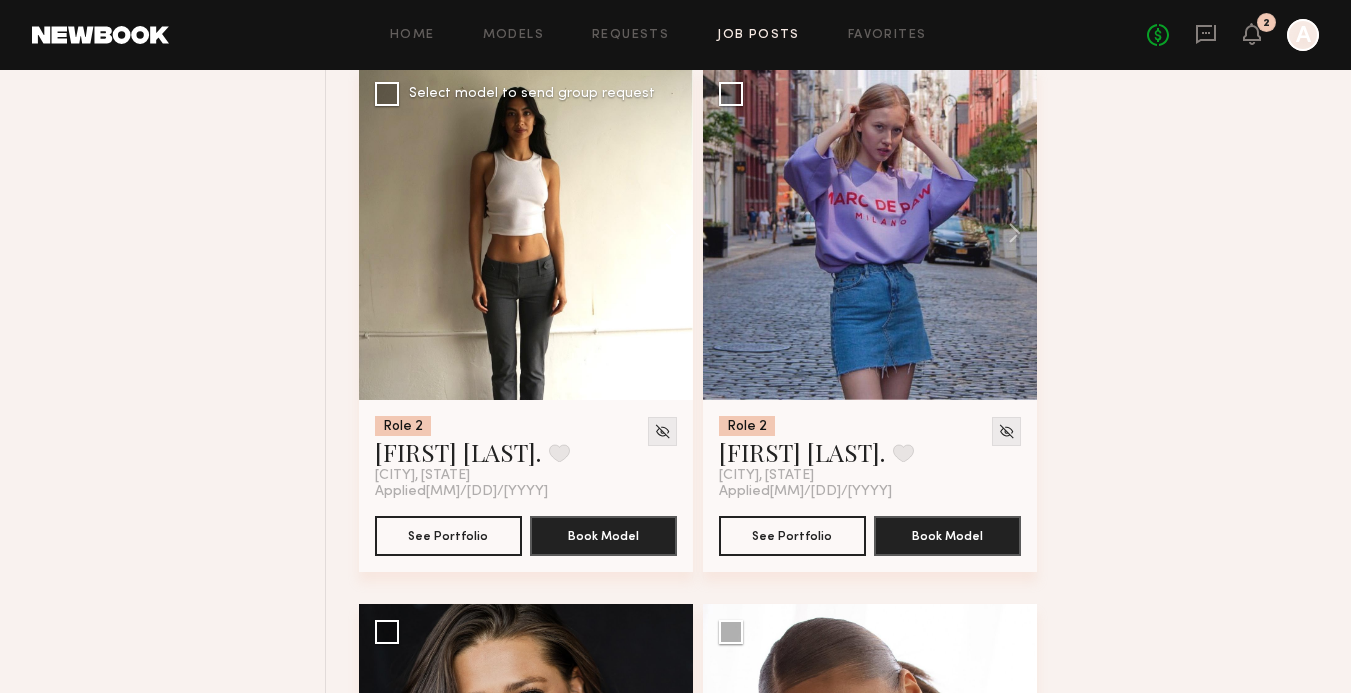 click 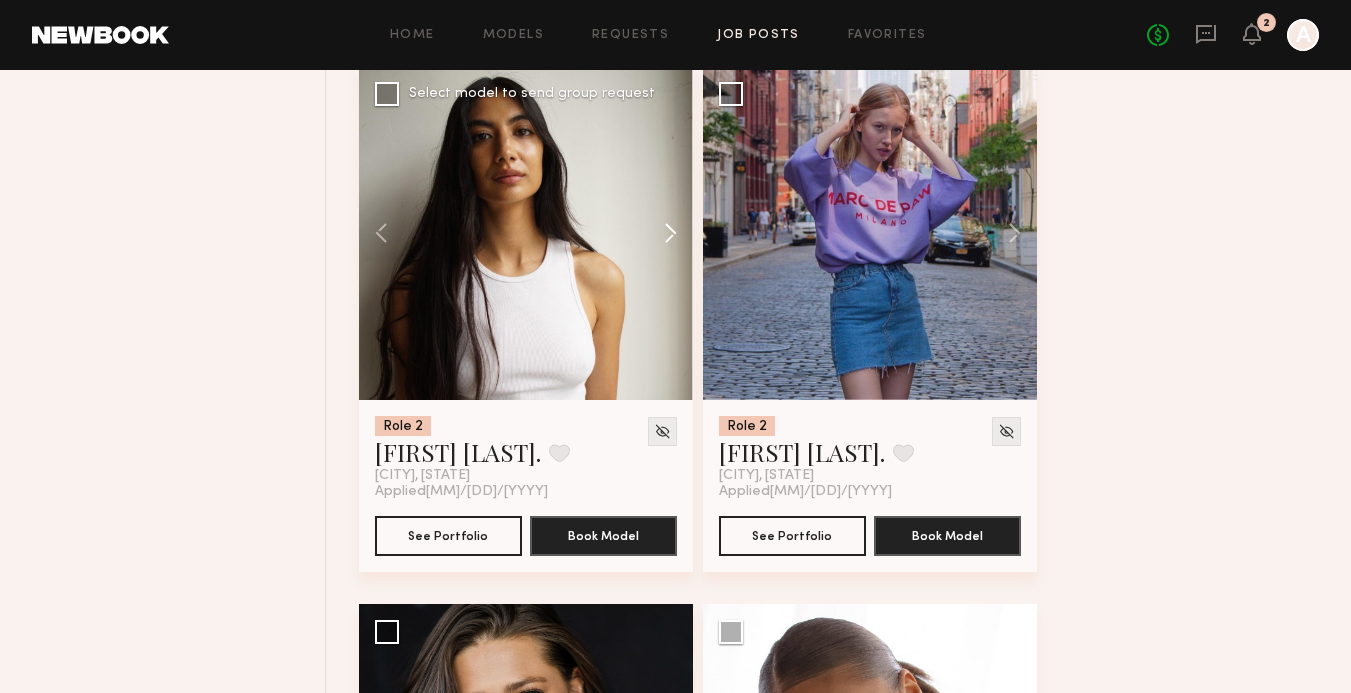 click 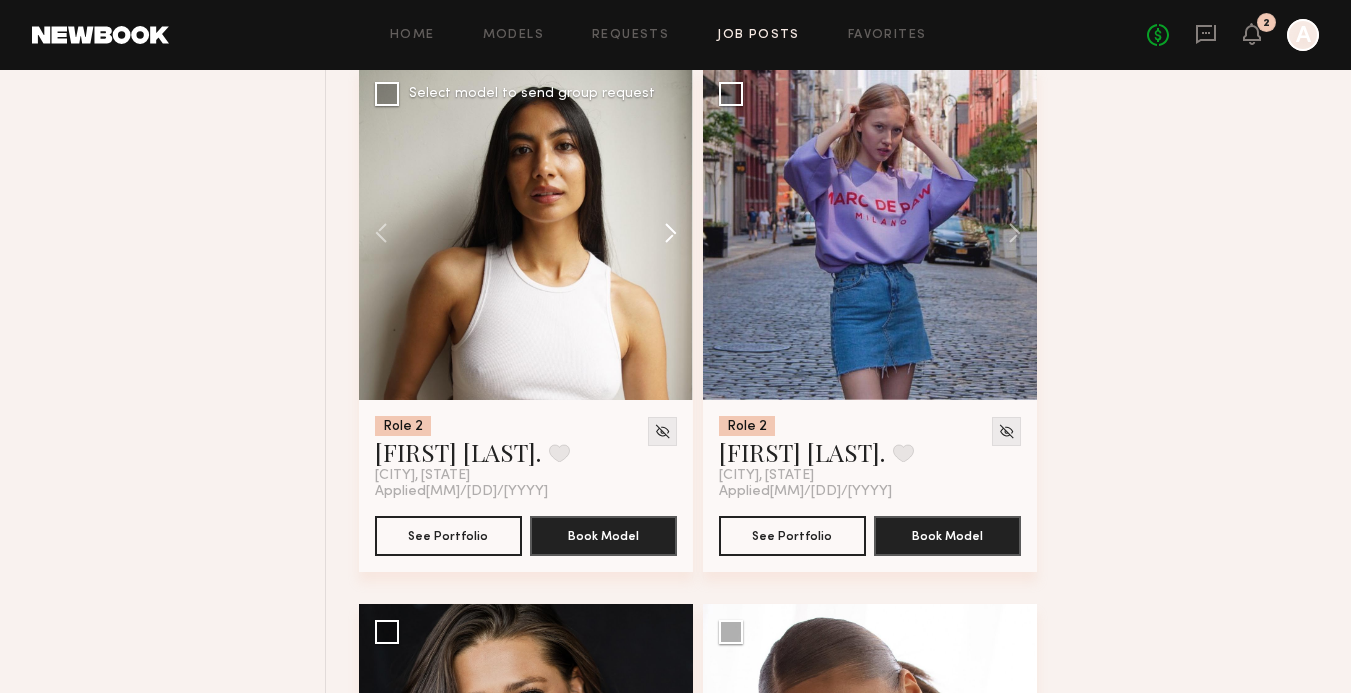 click 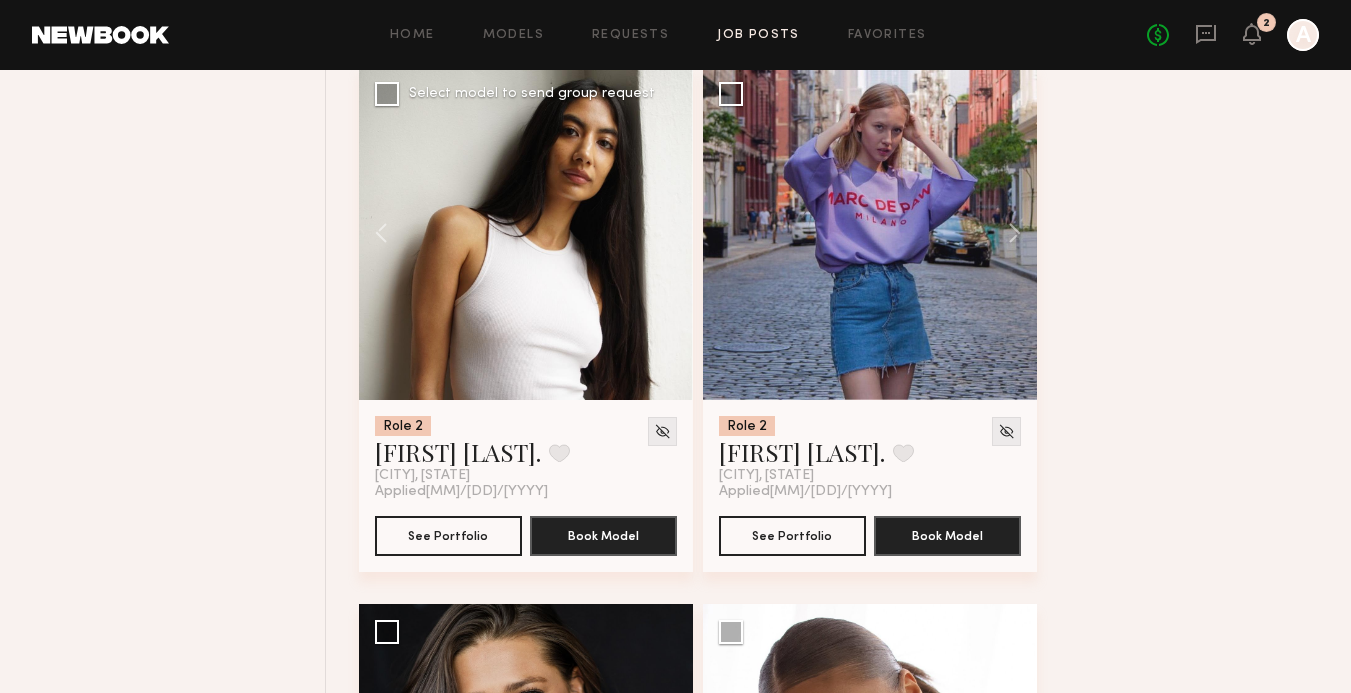 click 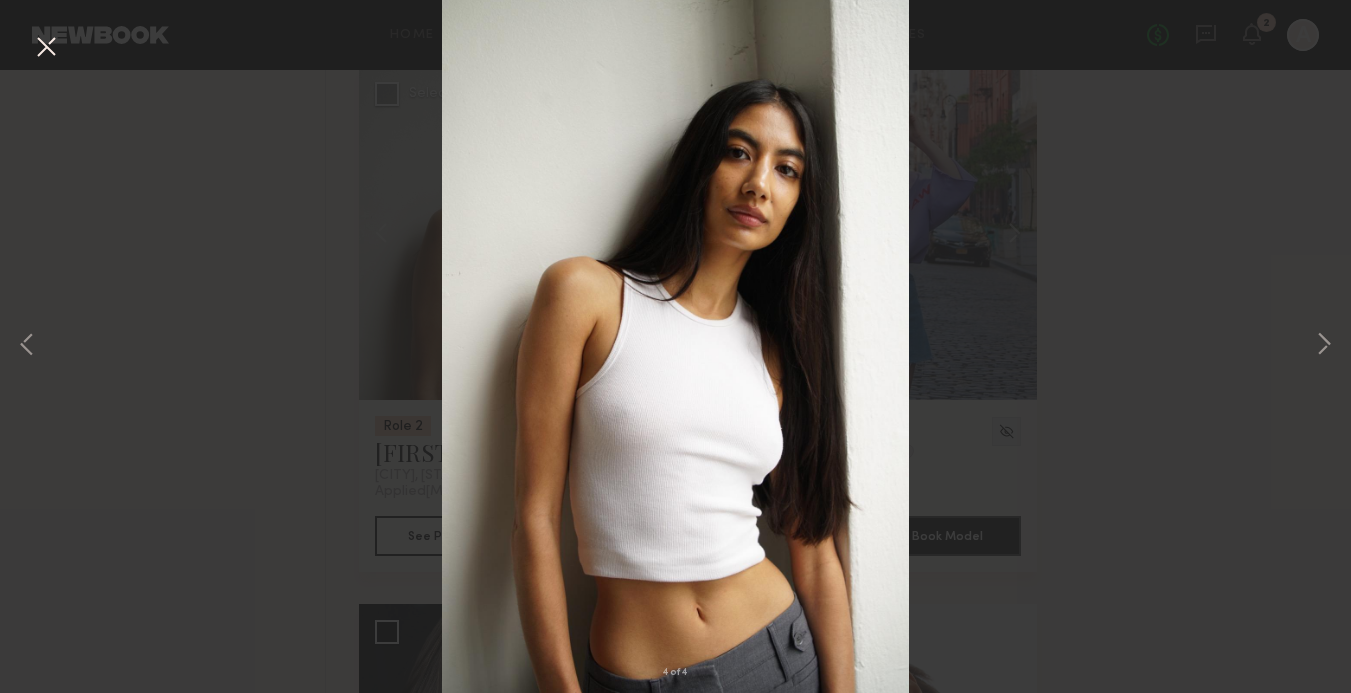 click on "4  of  4" at bounding box center [675, 346] 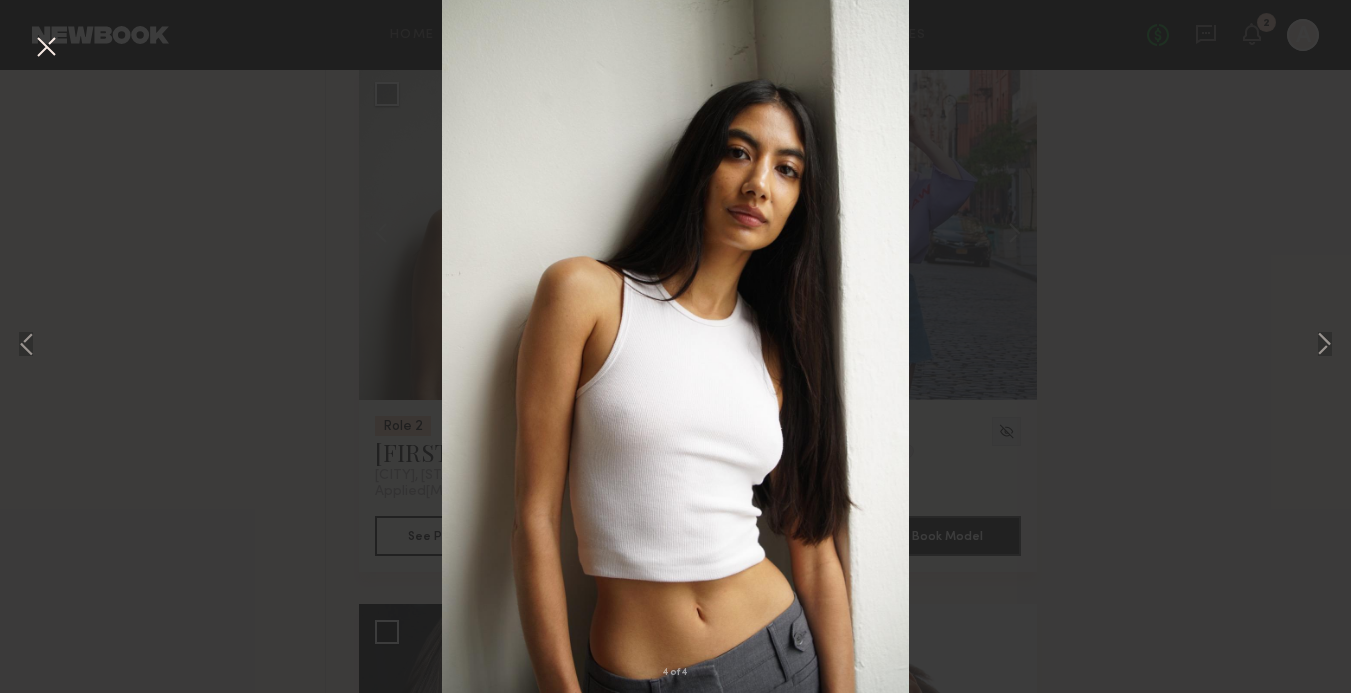 click at bounding box center (46, 48) 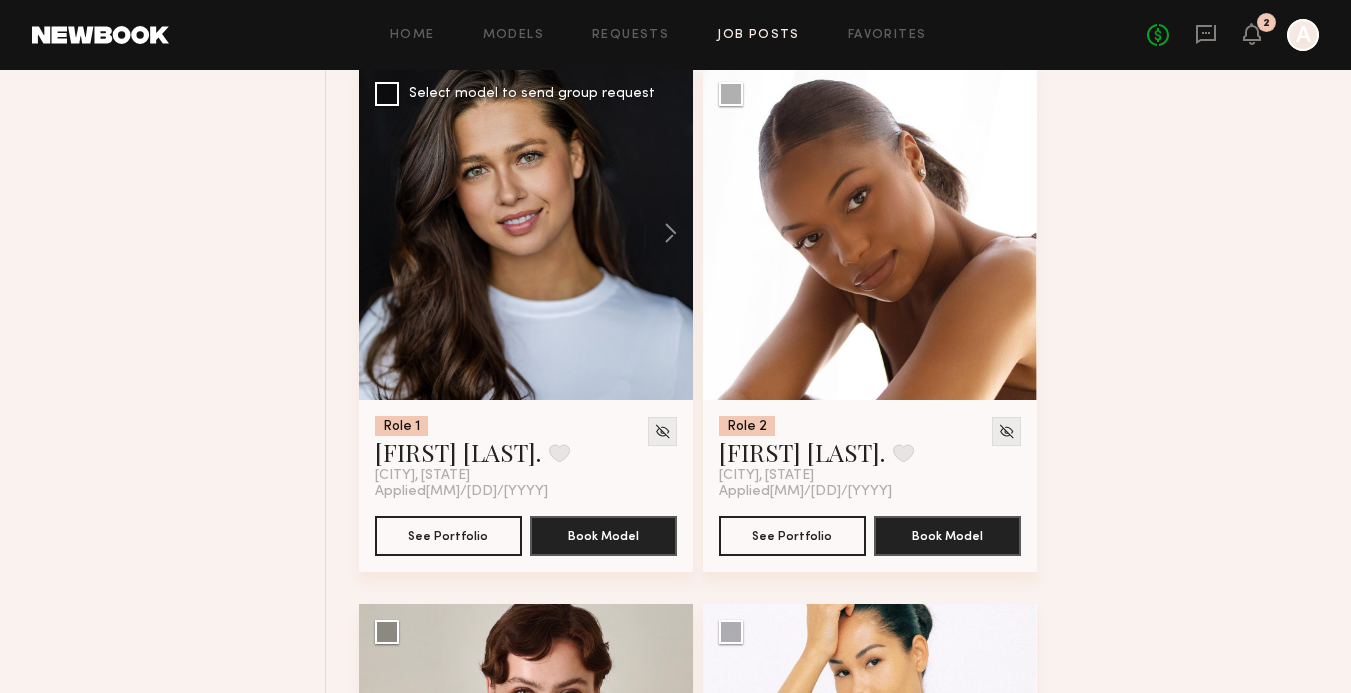 scroll, scrollTop: 4569, scrollLeft: 0, axis: vertical 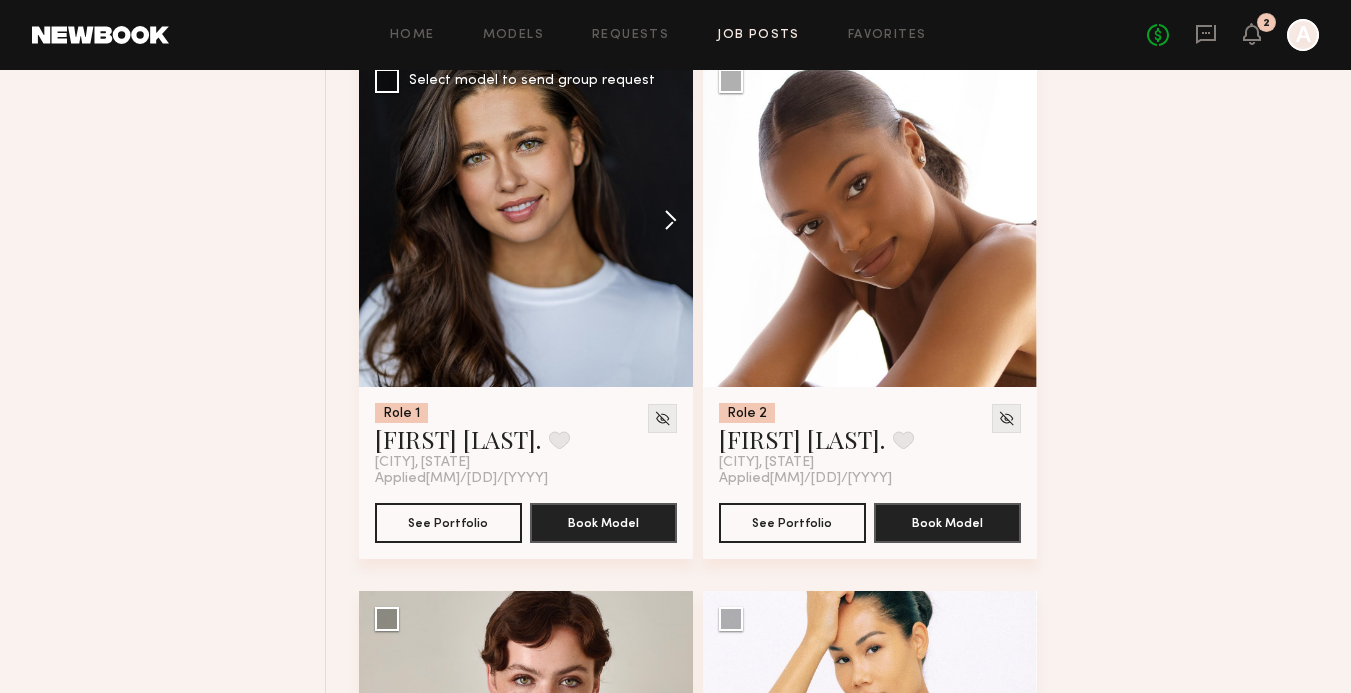 click 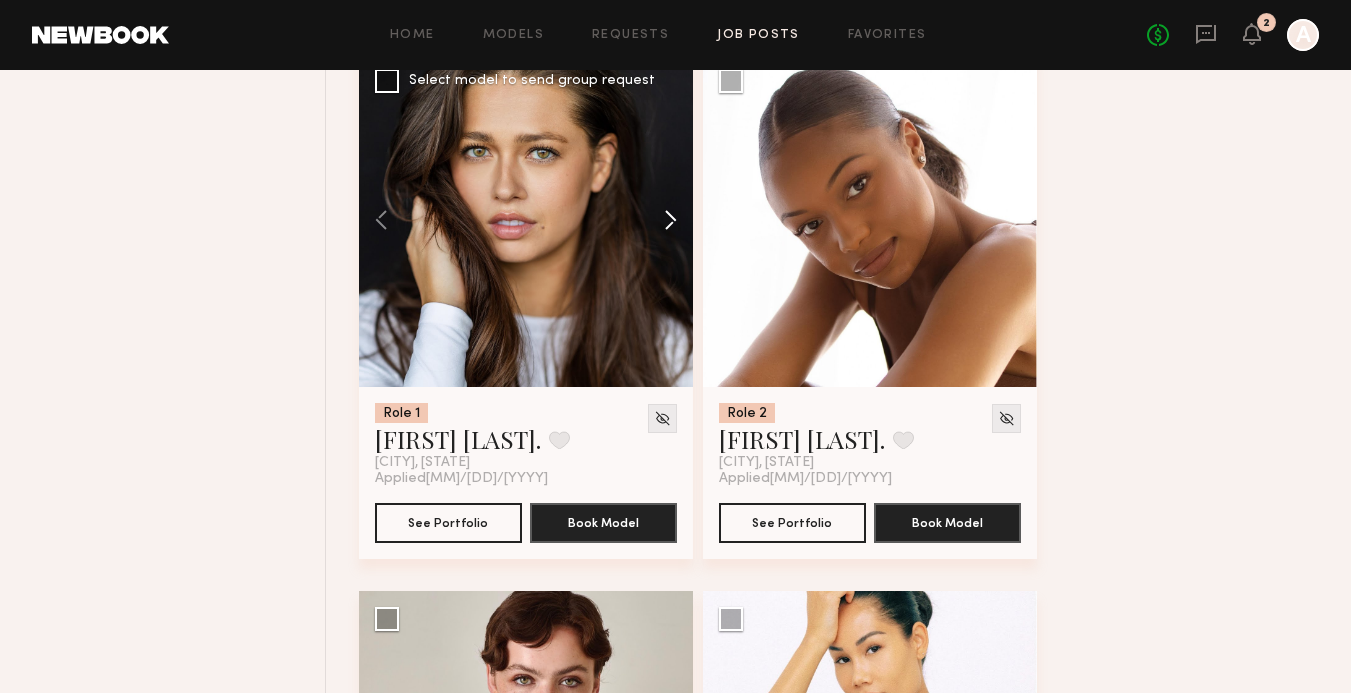 click 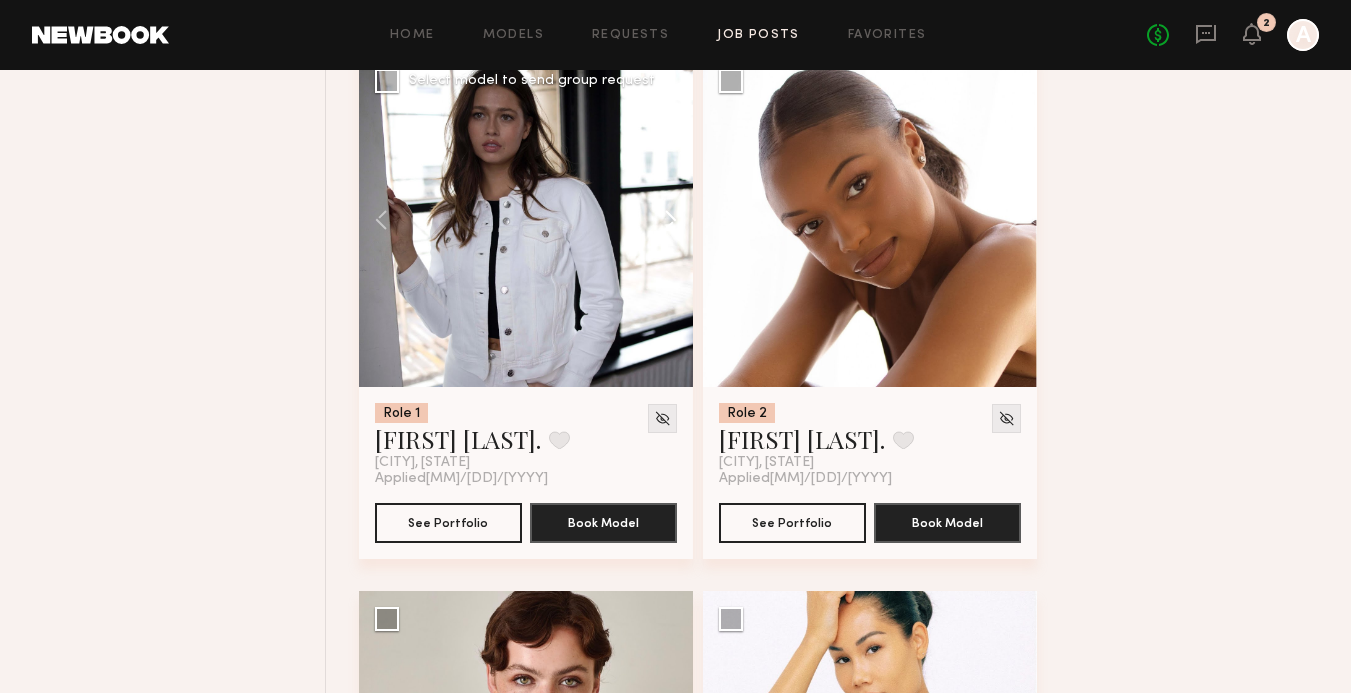 click 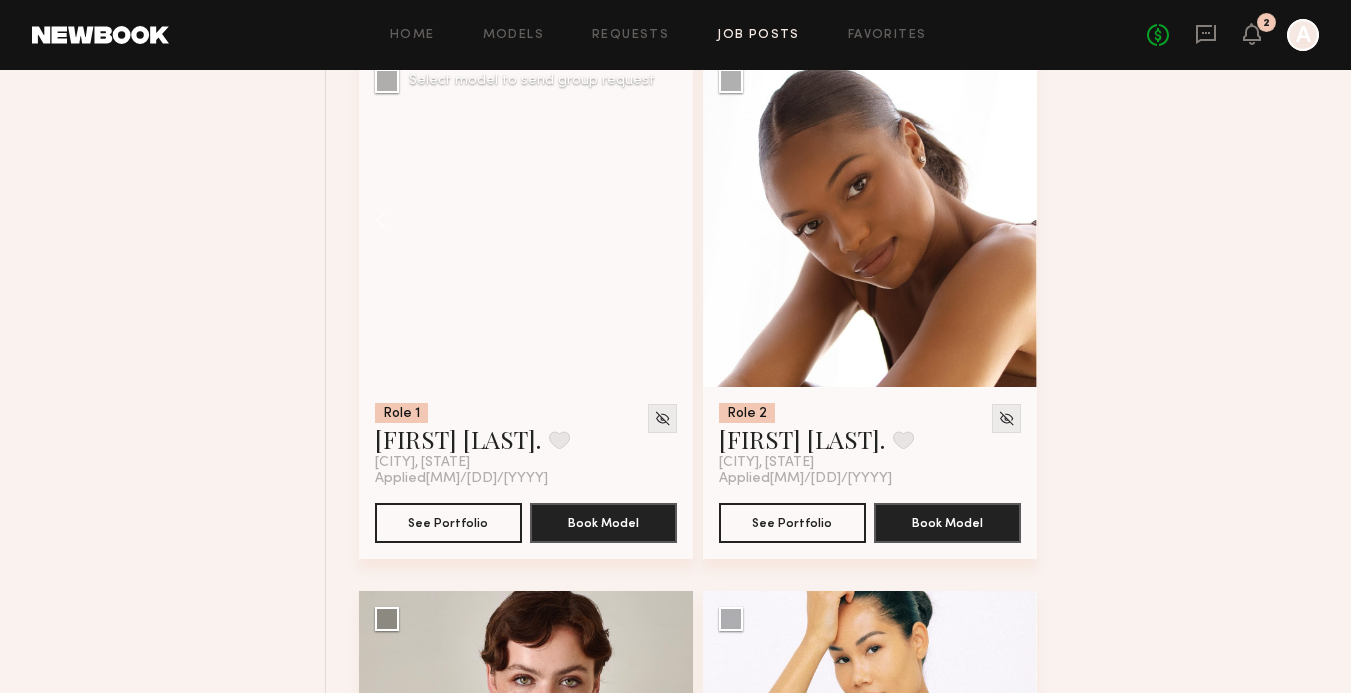 click 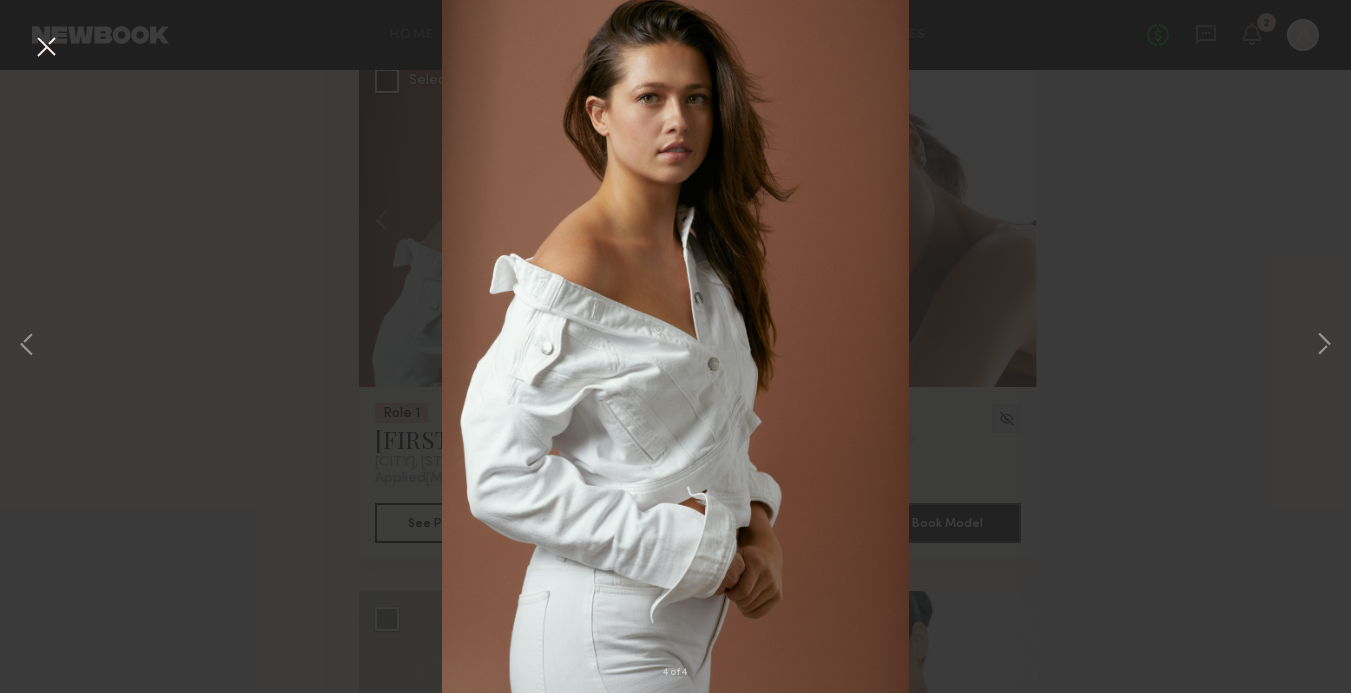 click at bounding box center (46, 48) 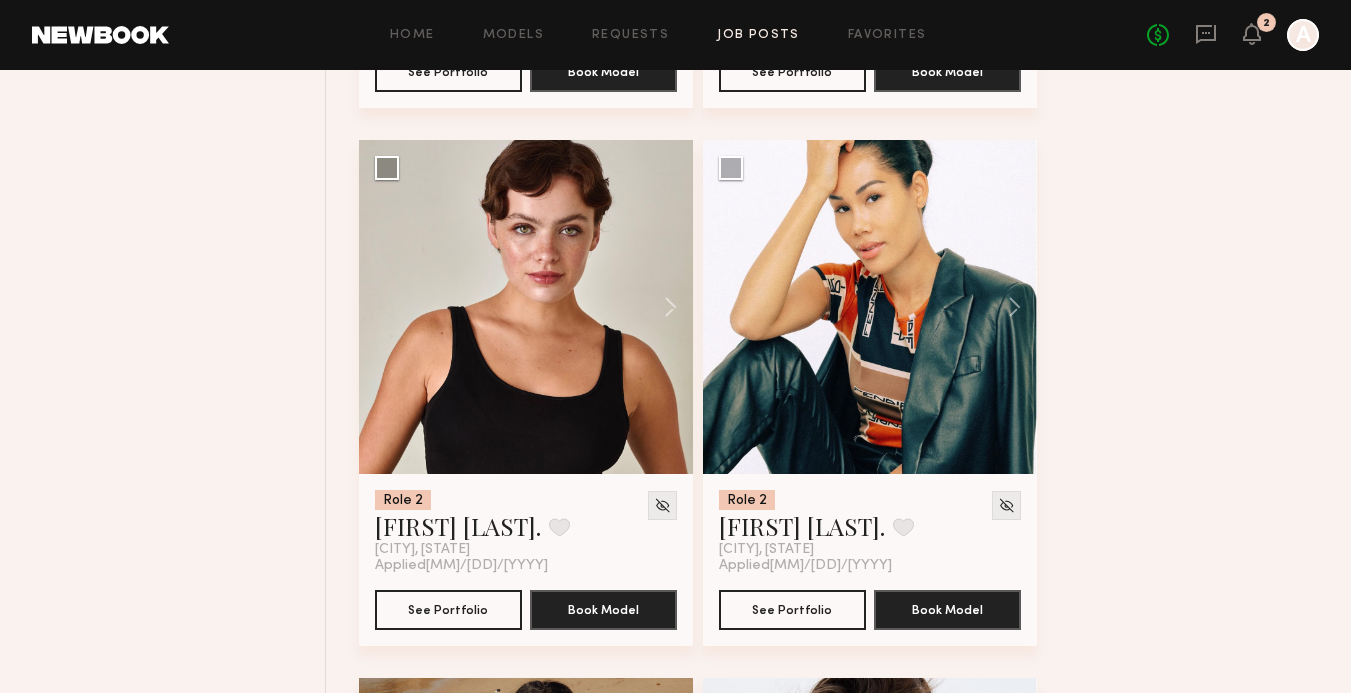 scroll, scrollTop: 5024, scrollLeft: 0, axis: vertical 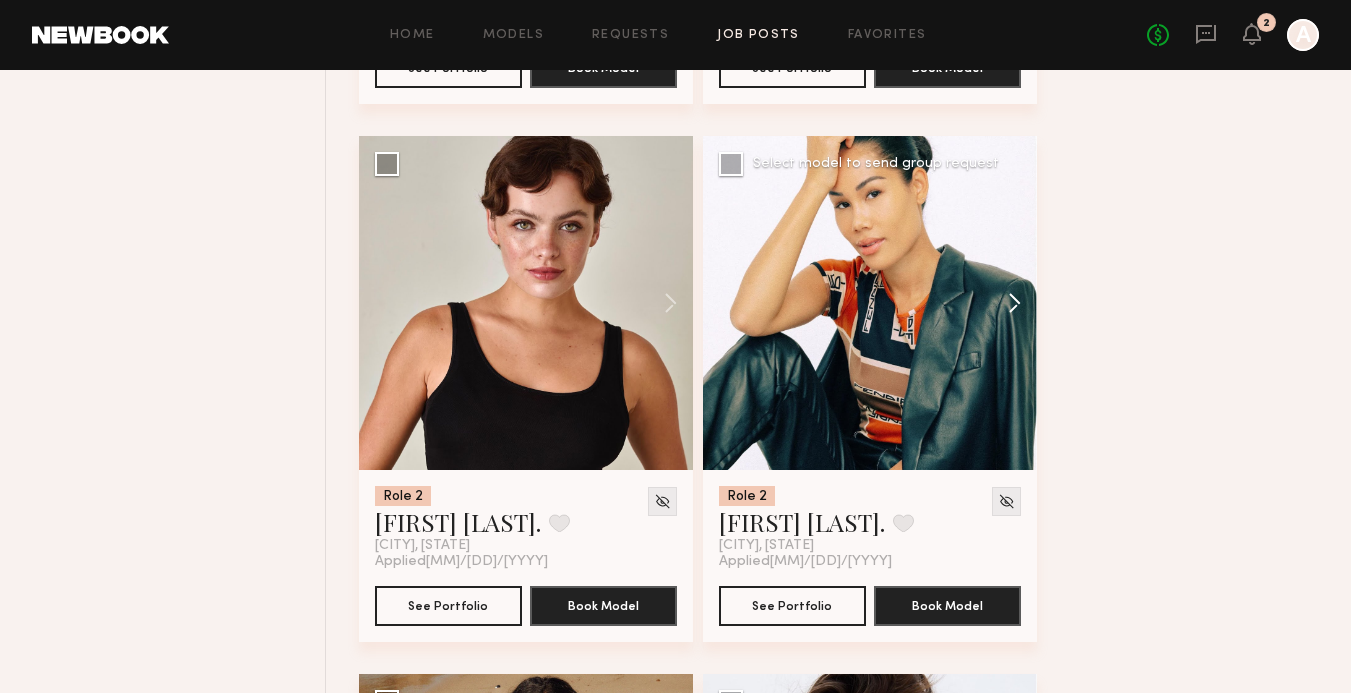click 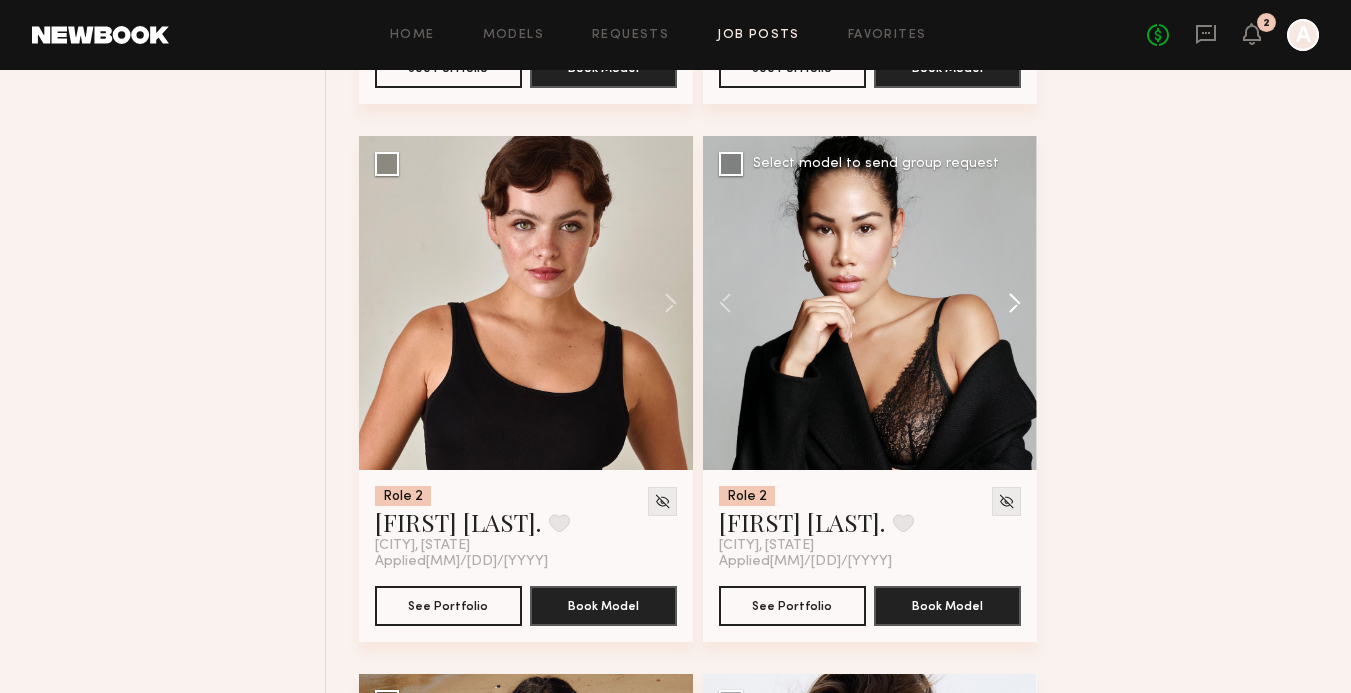 click 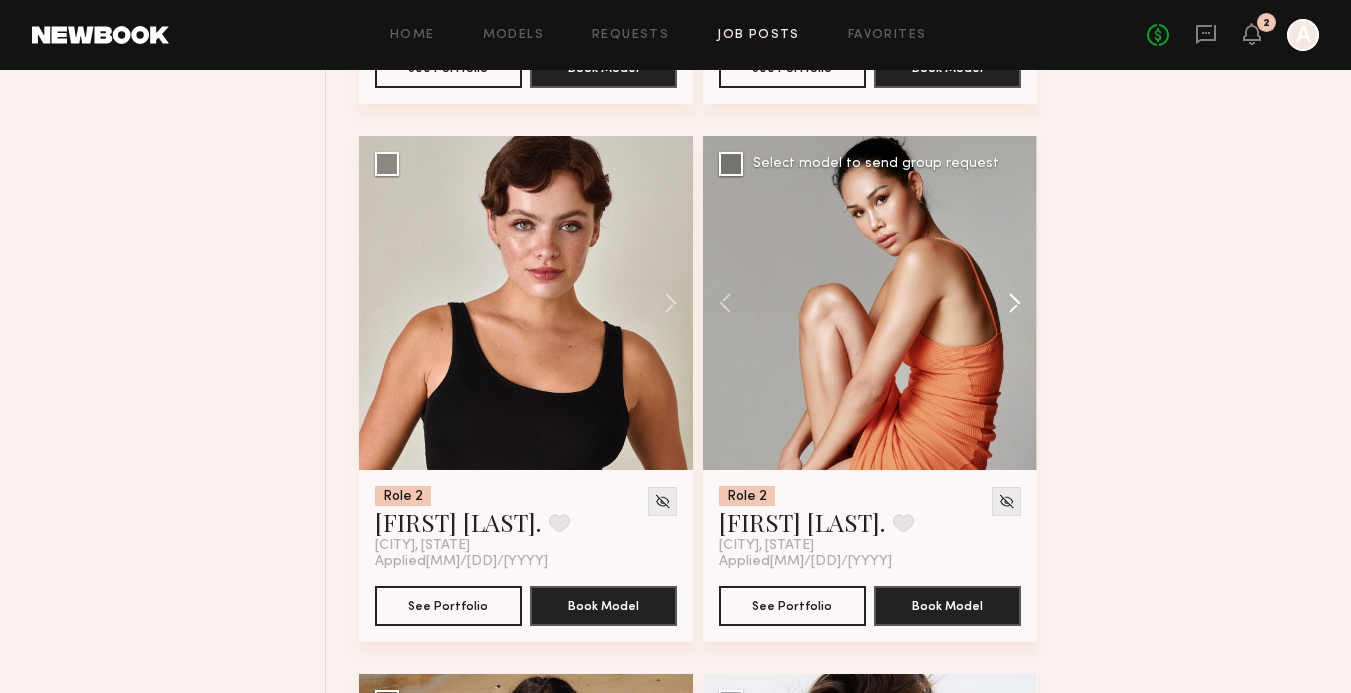 click 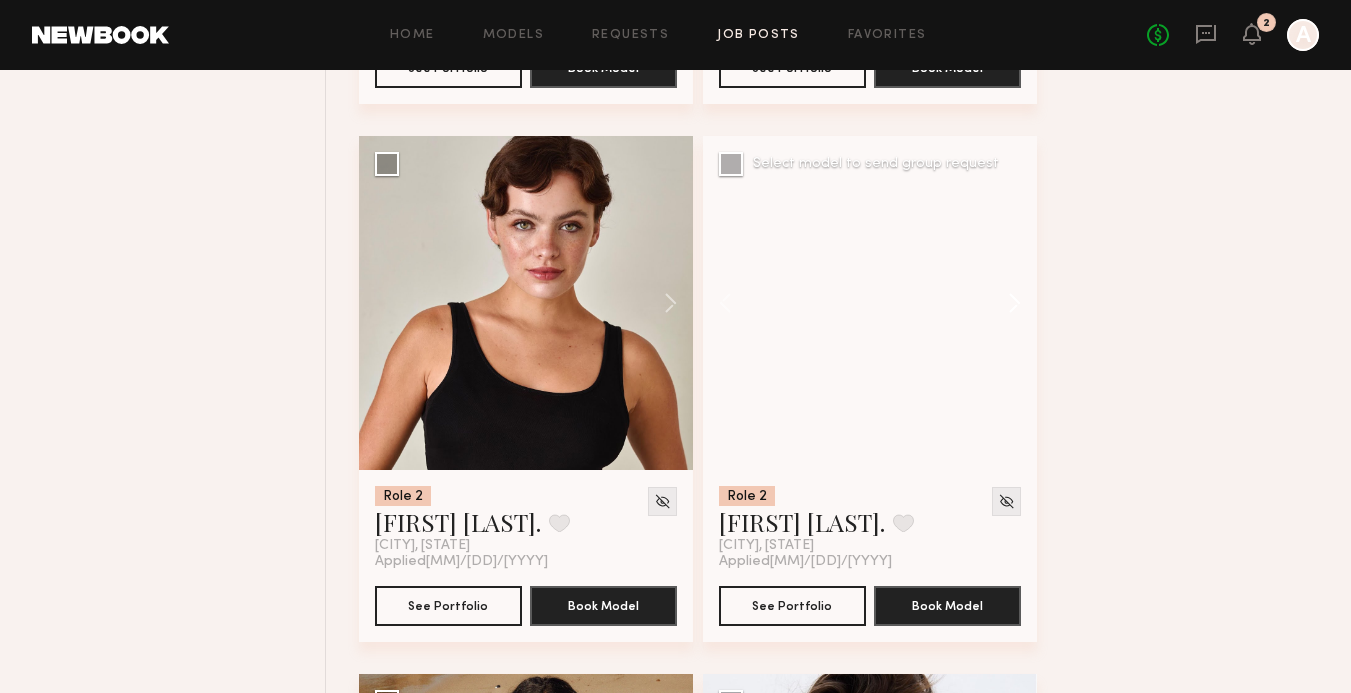 click 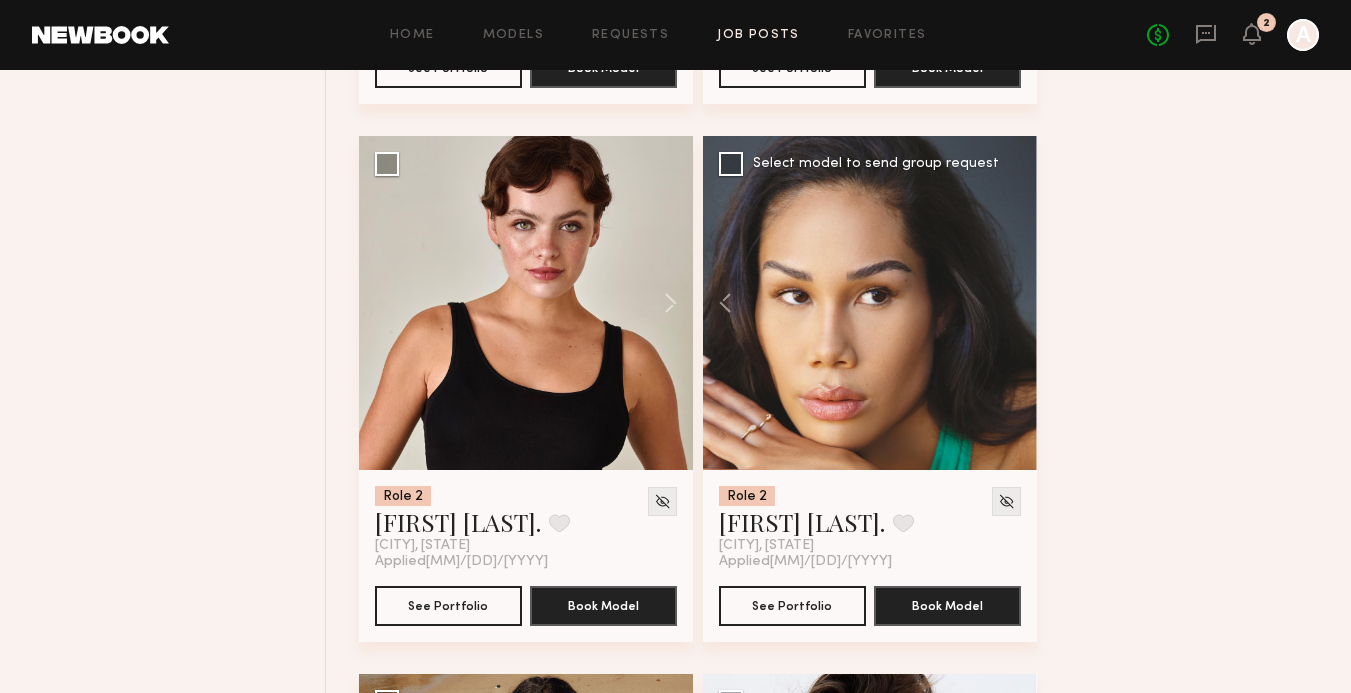 click 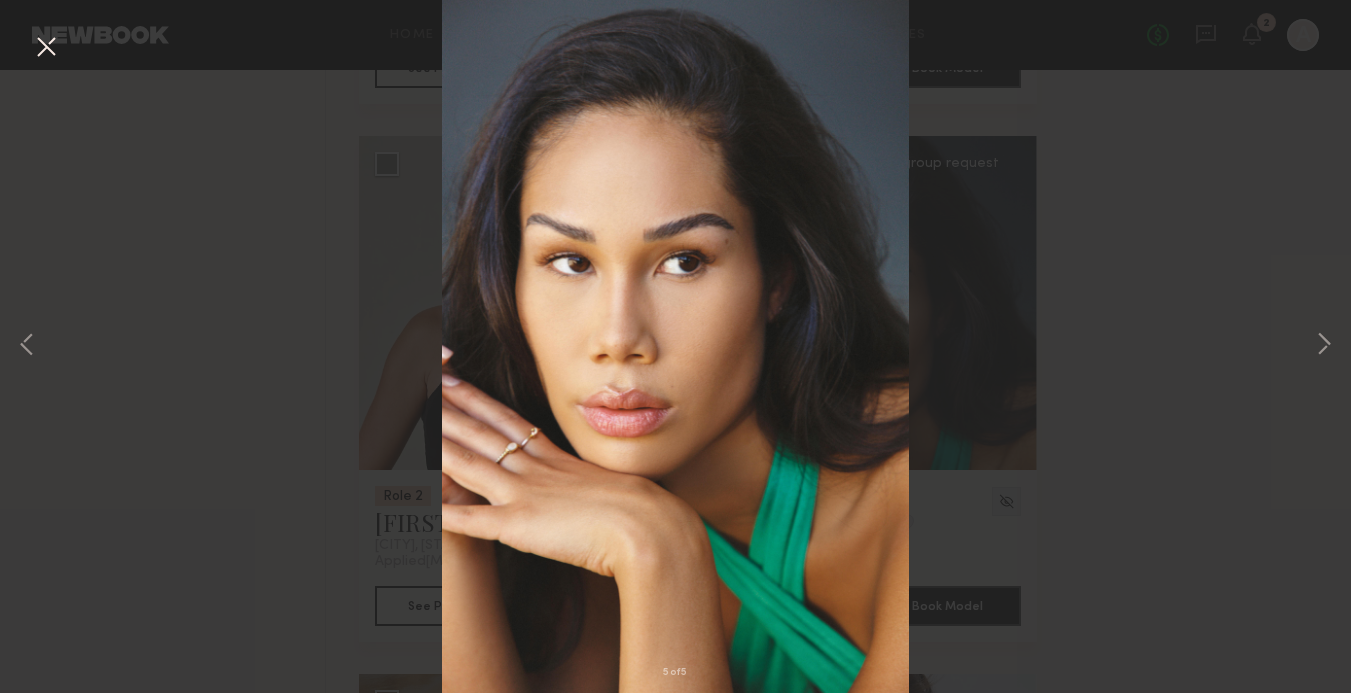 click at bounding box center [46, 48] 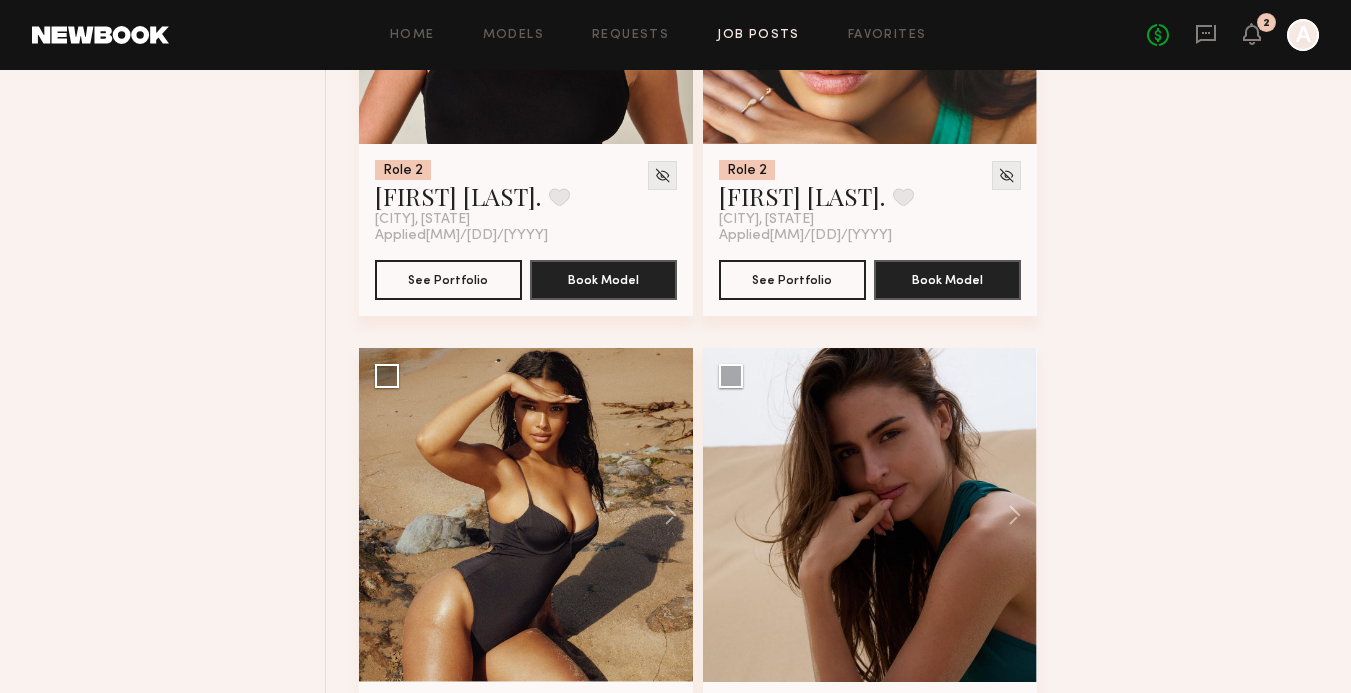 scroll, scrollTop: 5631, scrollLeft: 0, axis: vertical 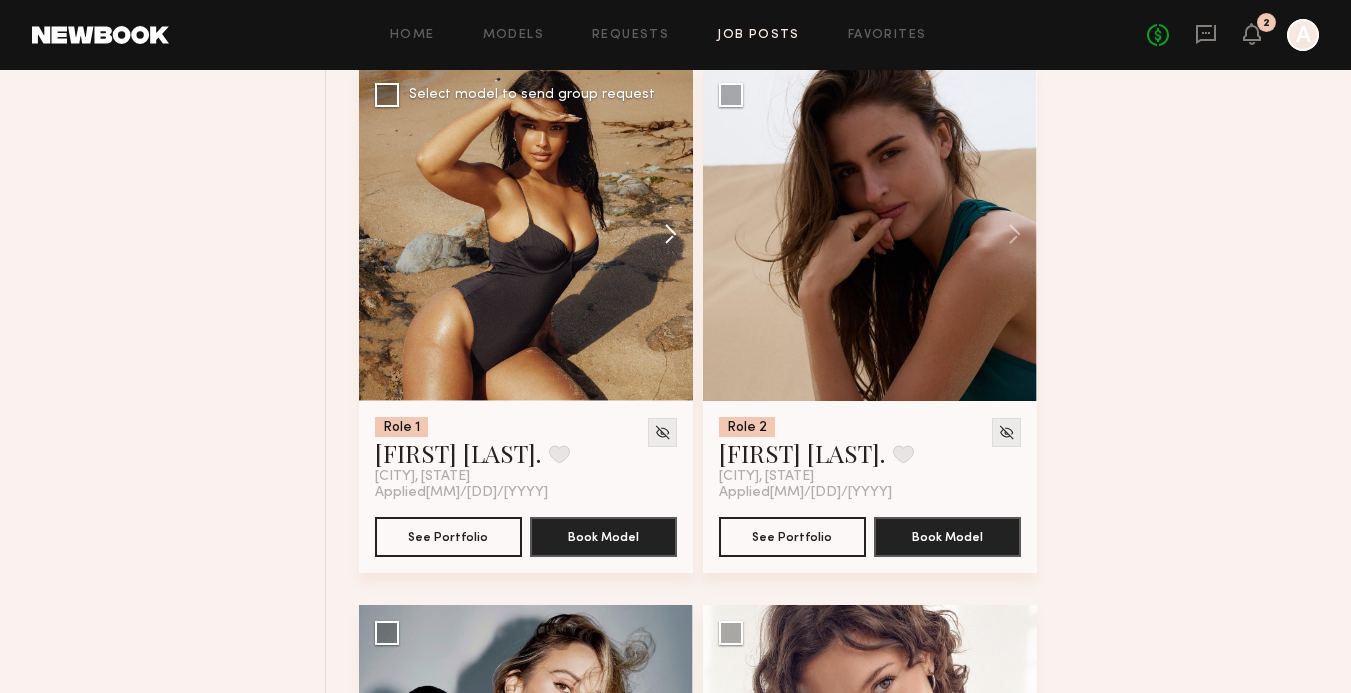click 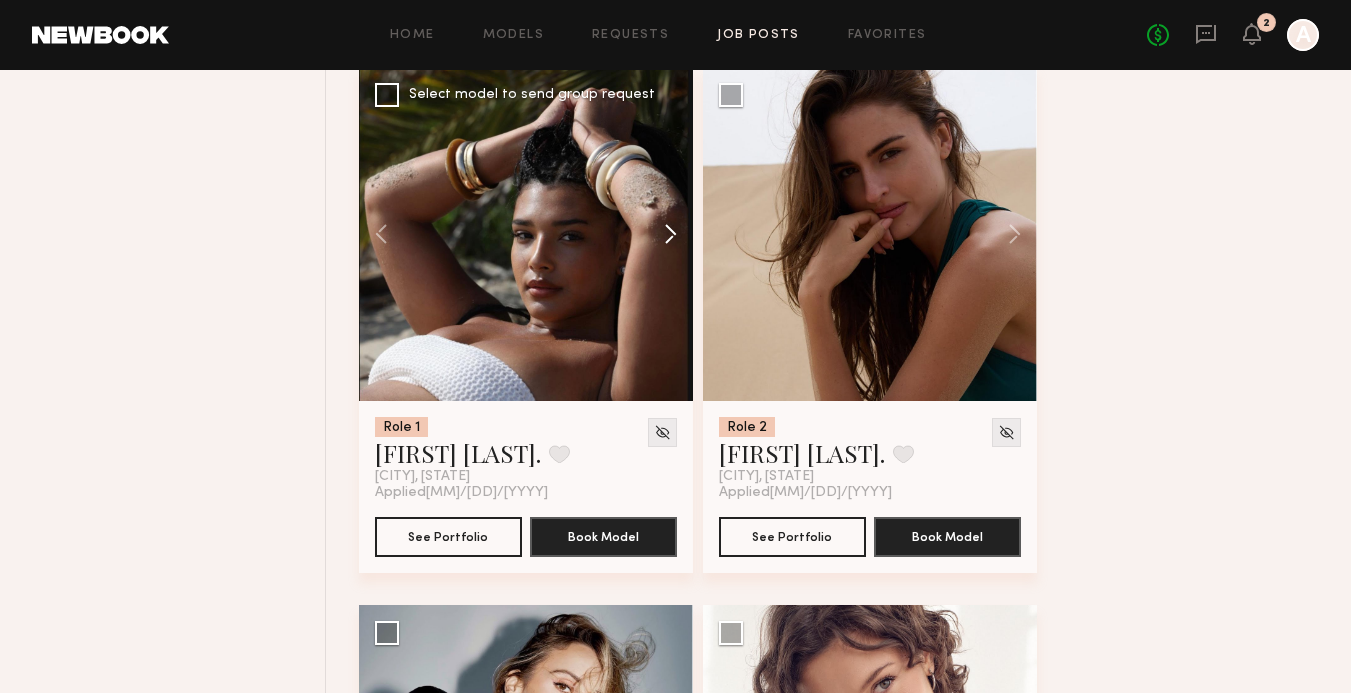 click 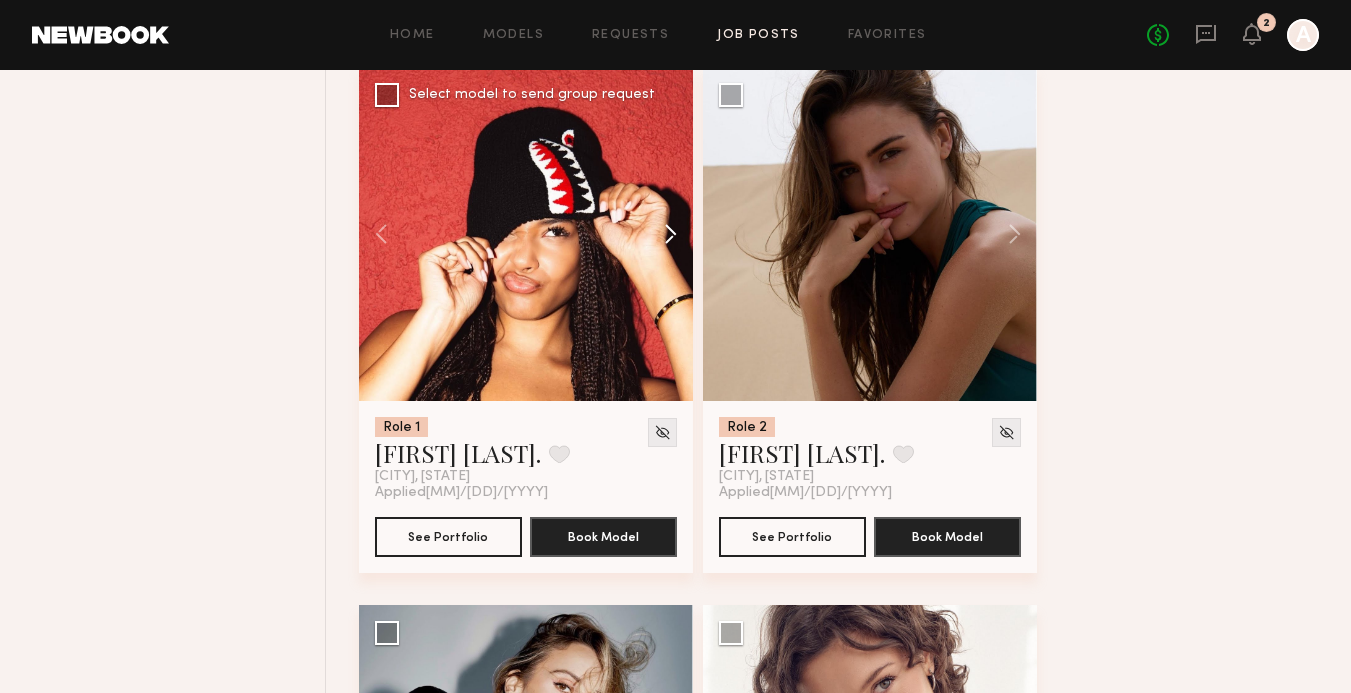 click 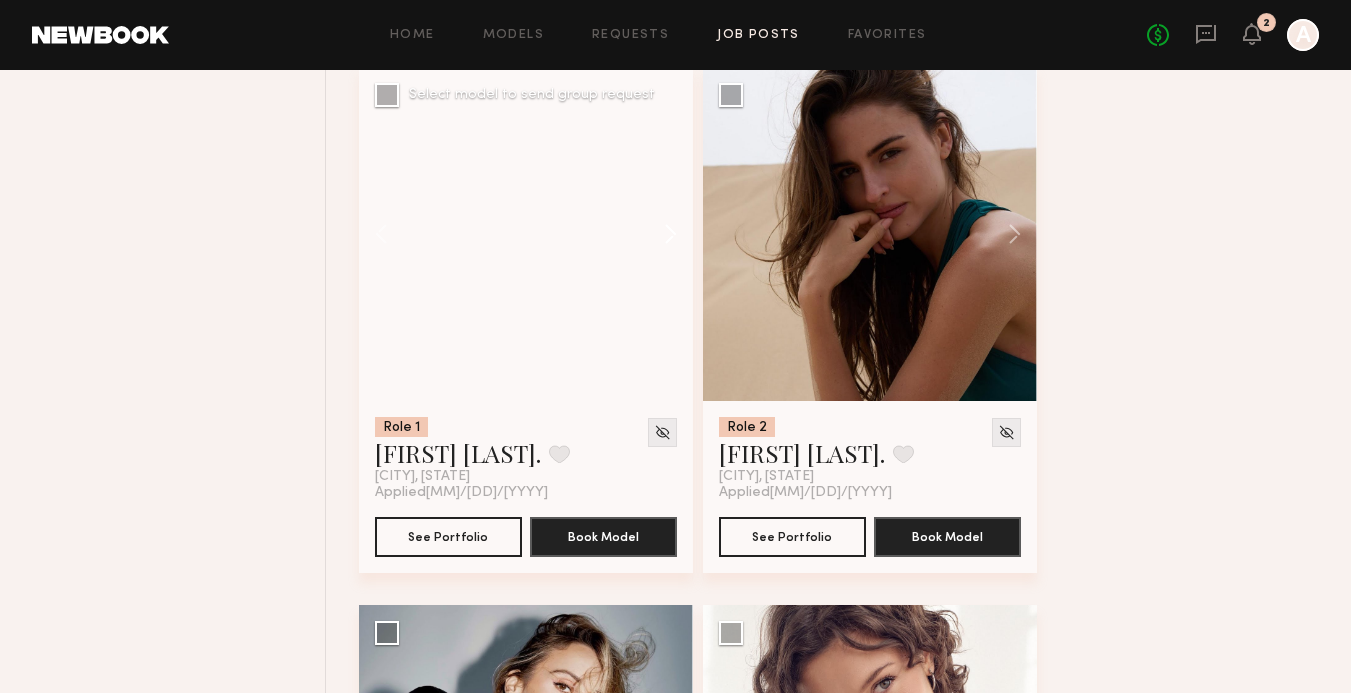 click 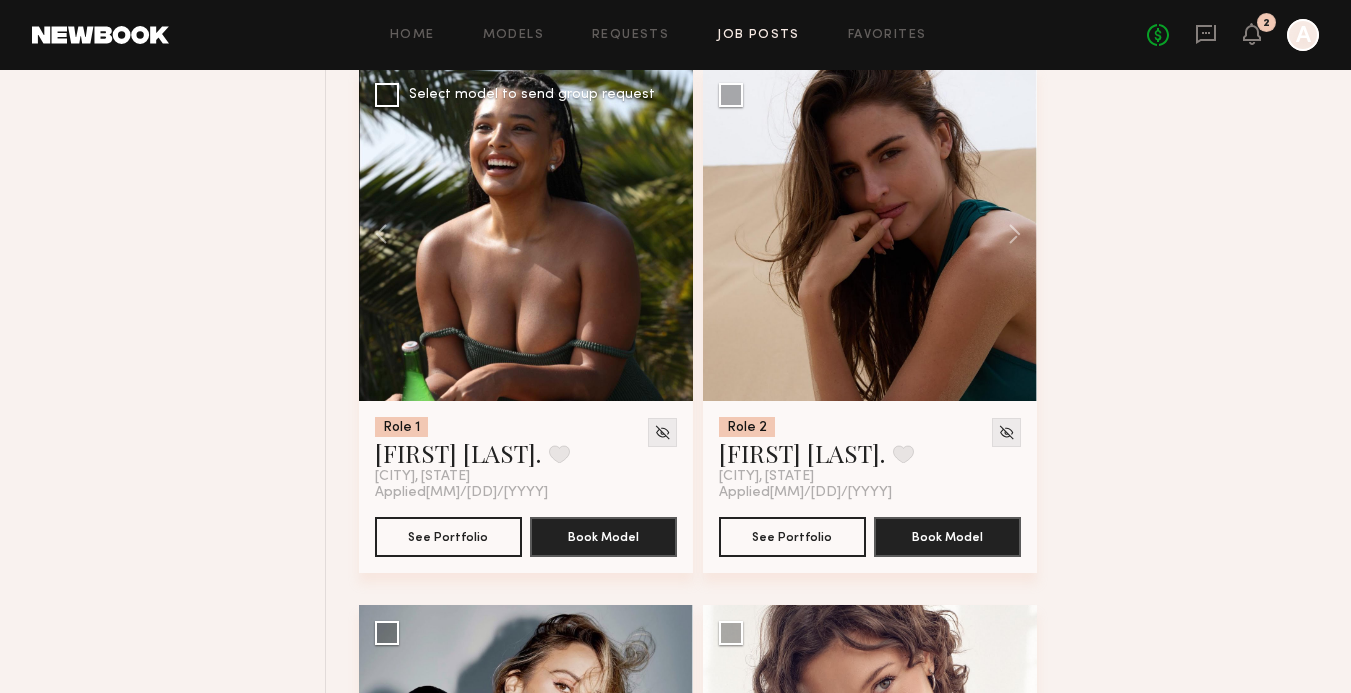 click 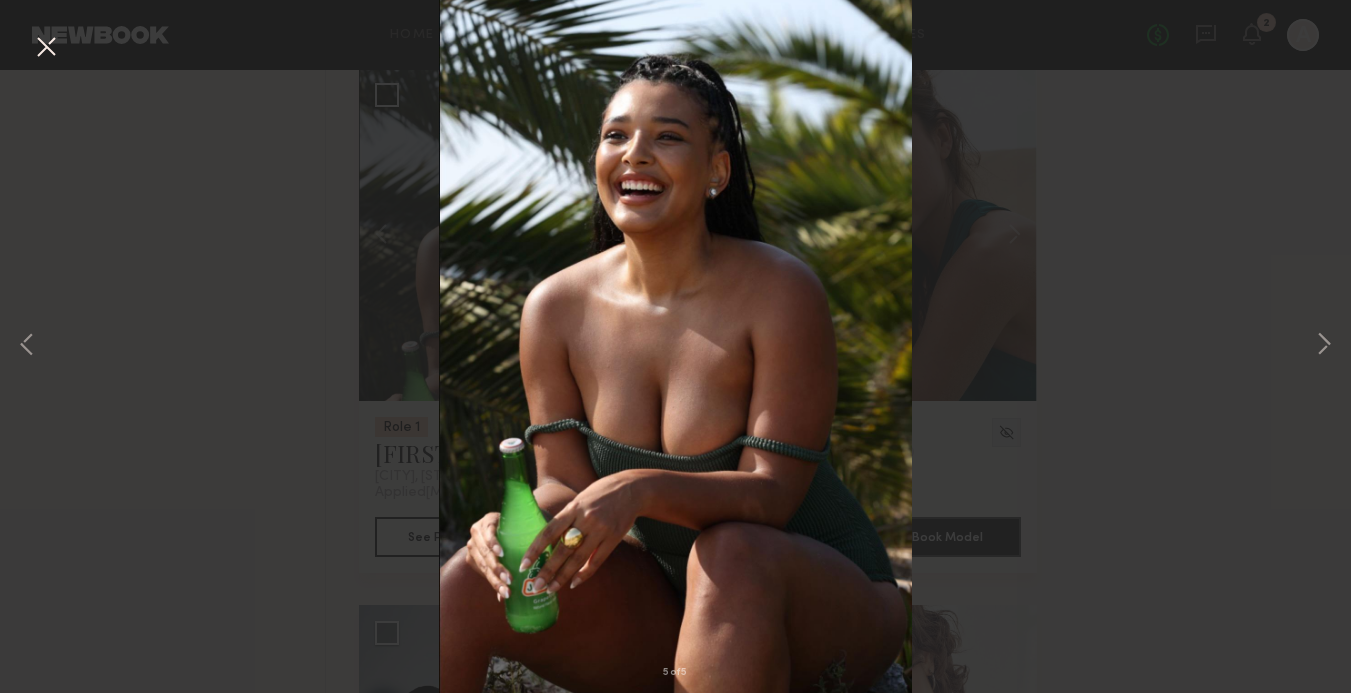click on "5  of  5" at bounding box center [675, 346] 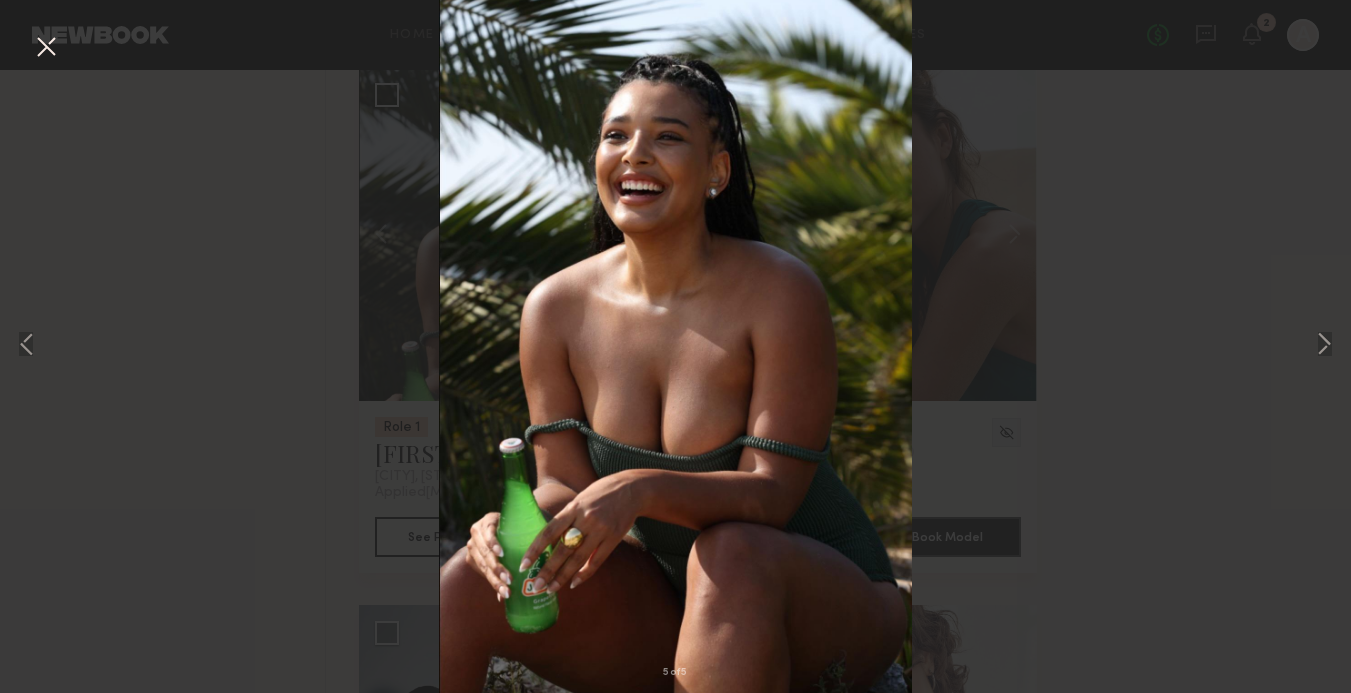 click at bounding box center (46, 48) 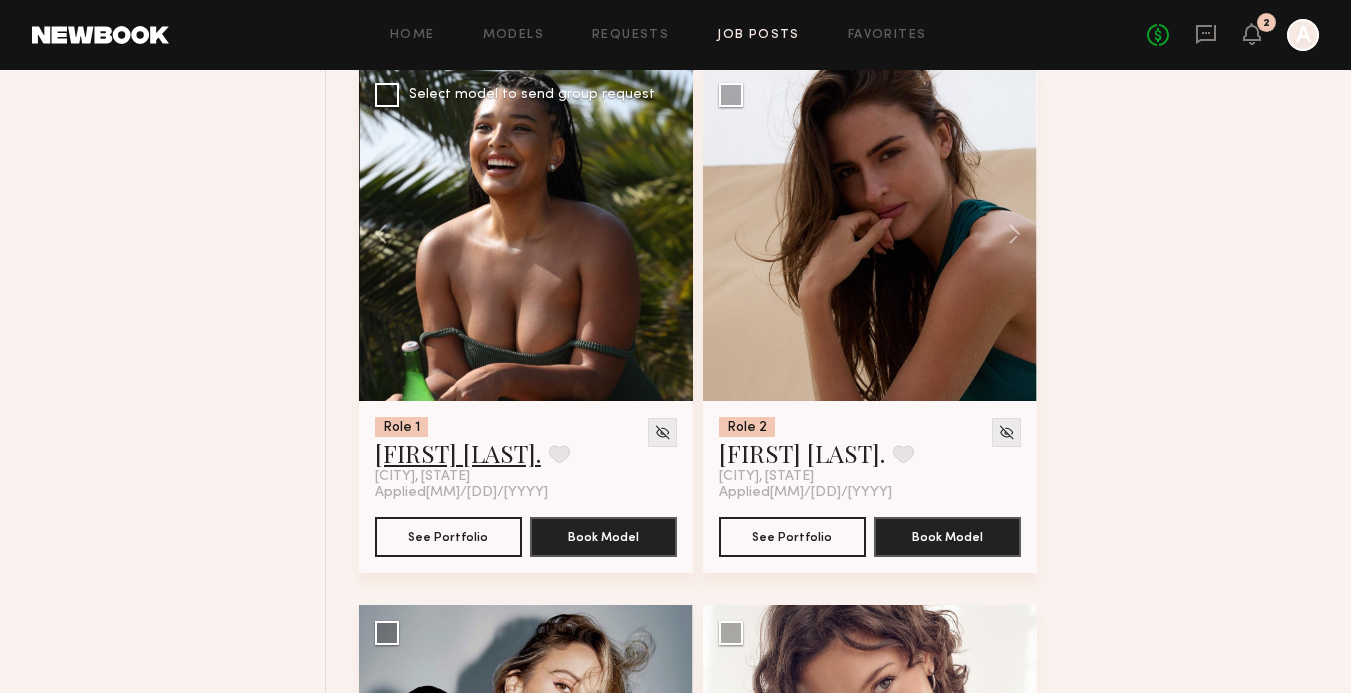 click on "[FIRST] [LAST]" 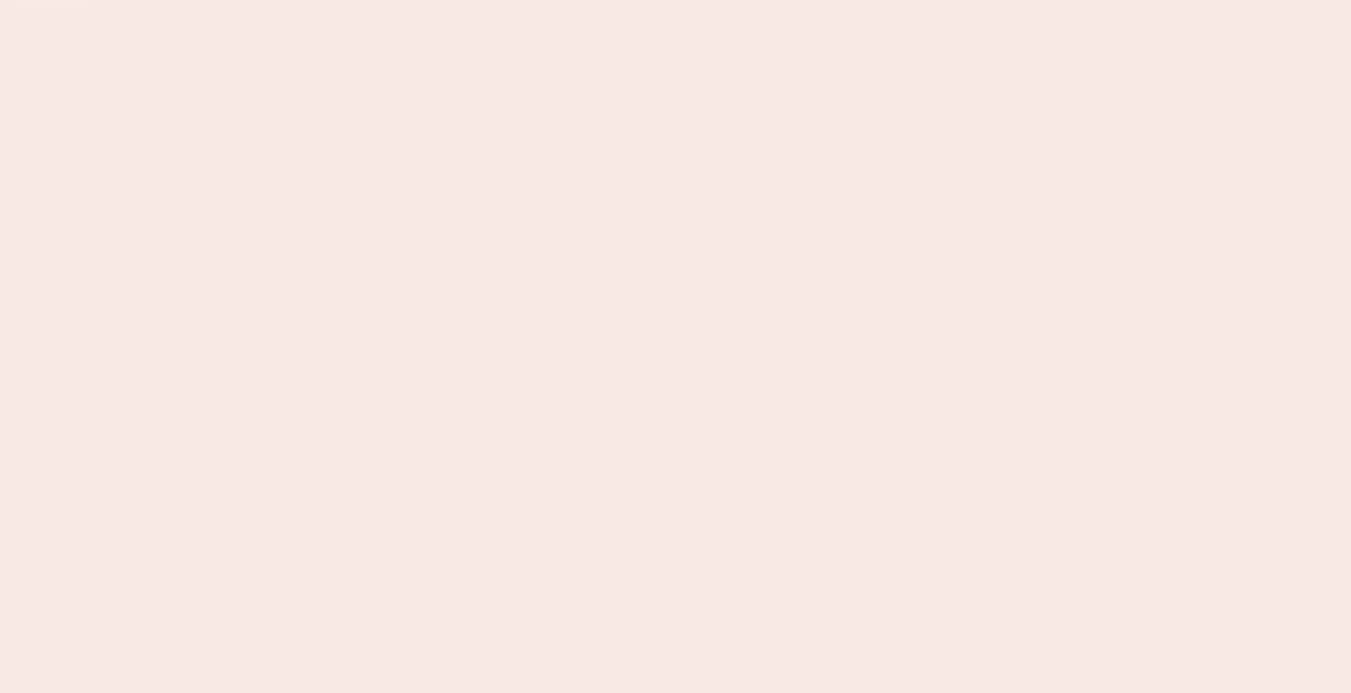scroll, scrollTop: 0, scrollLeft: 0, axis: both 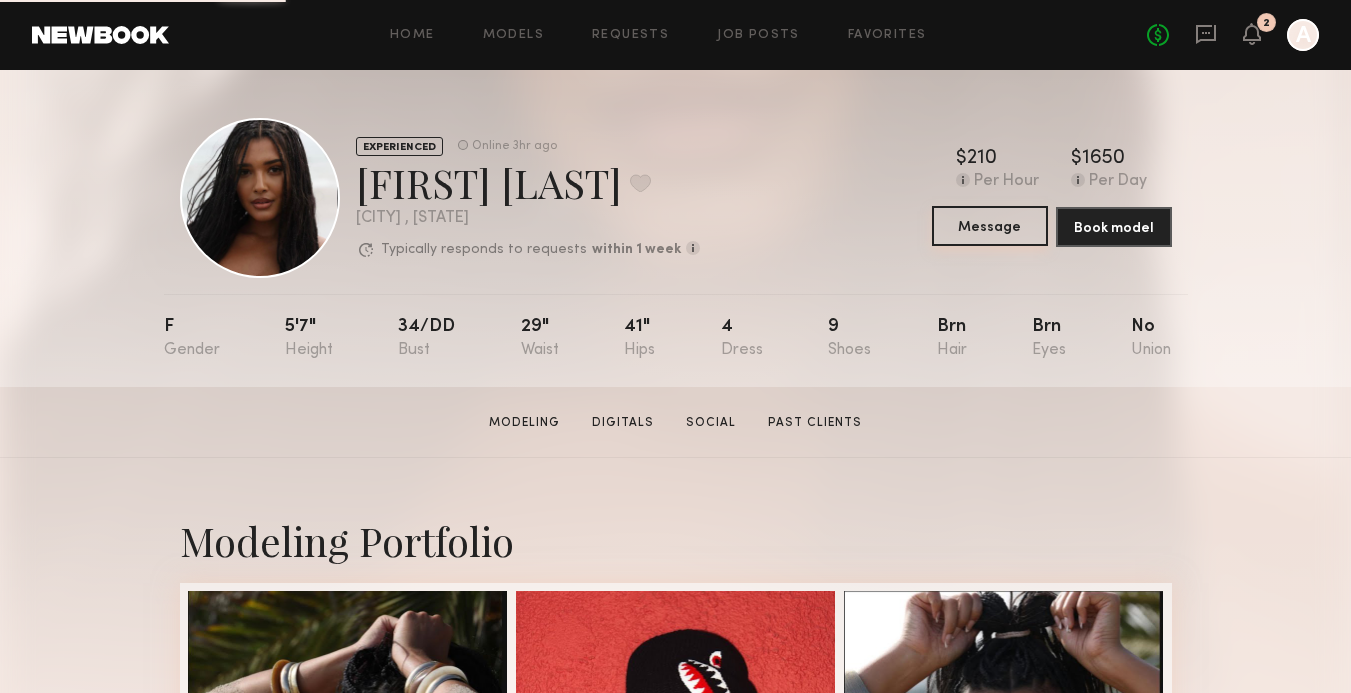click on "Message" 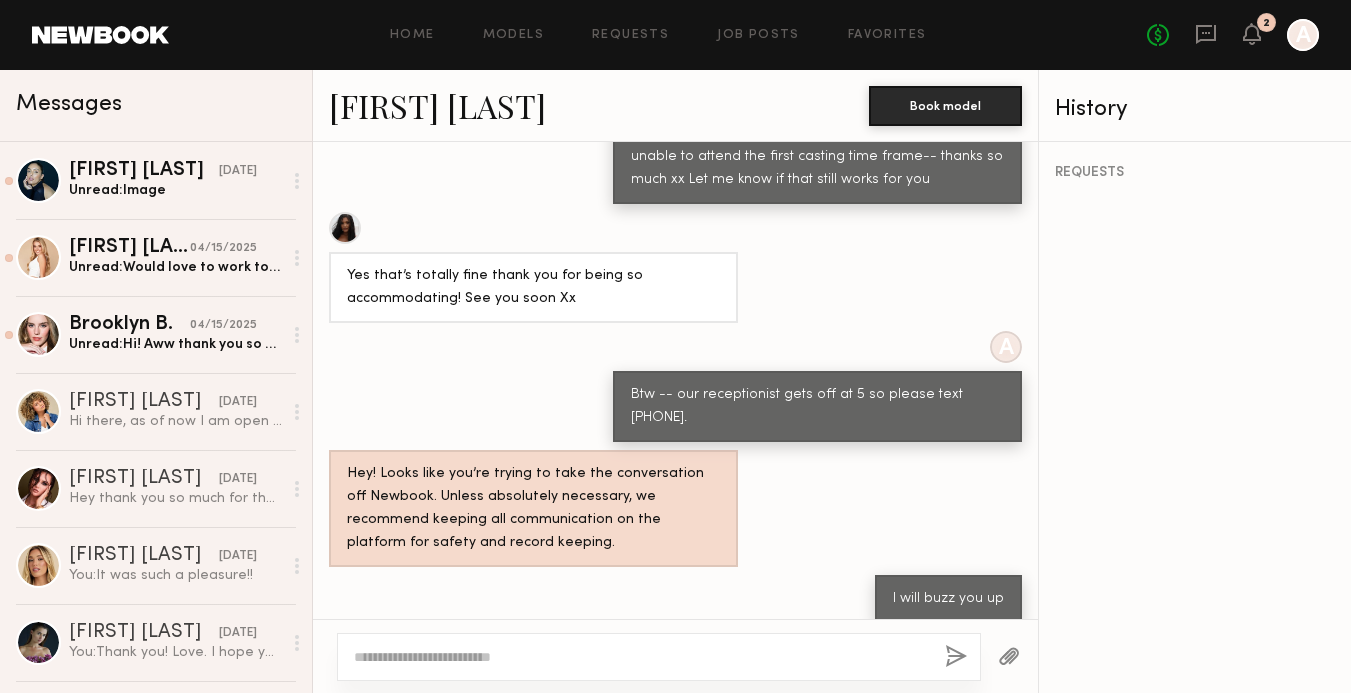 scroll, scrollTop: 3919, scrollLeft: 0, axis: vertical 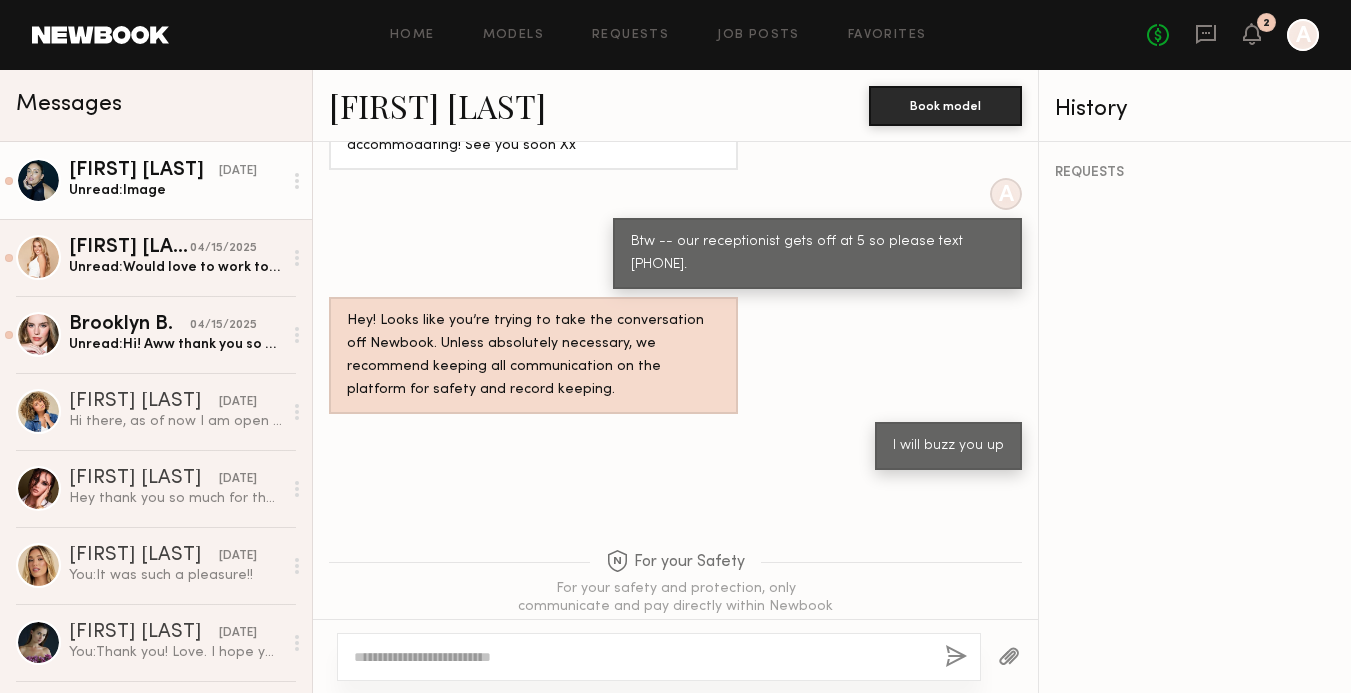 click on "Unread:  Image" 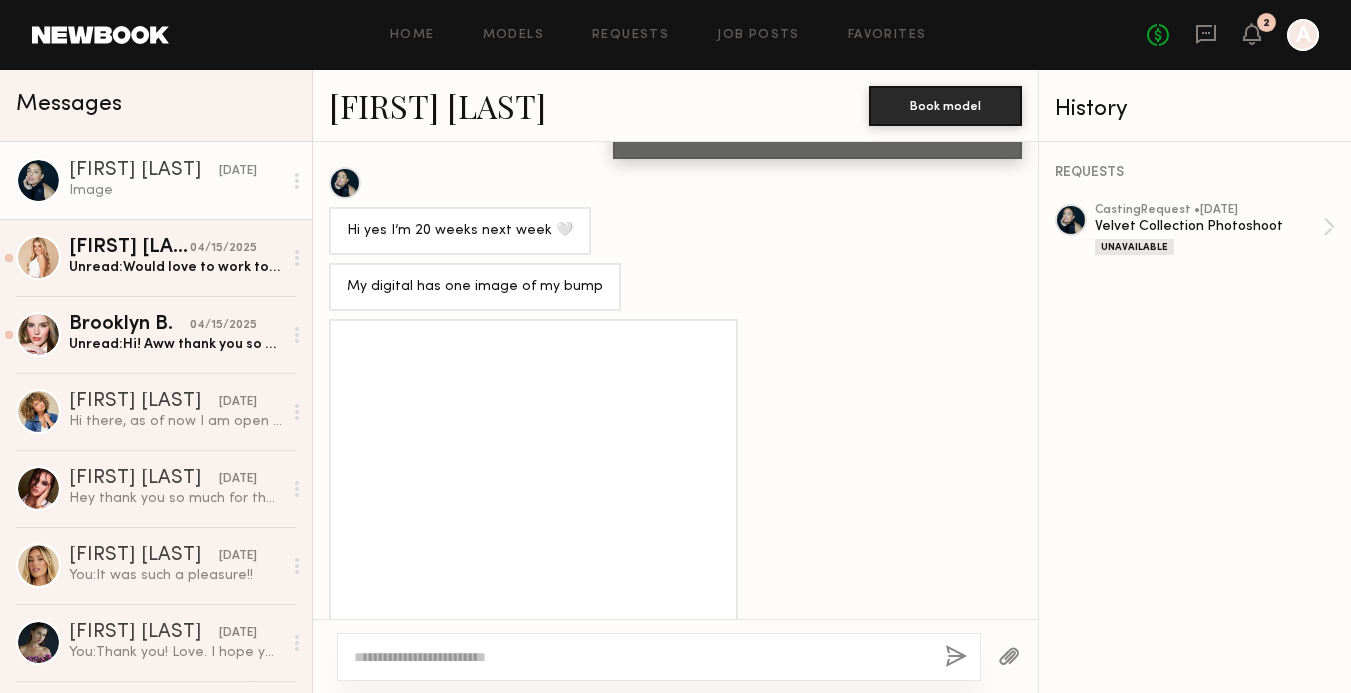 scroll, scrollTop: 1356, scrollLeft: 0, axis: vertical 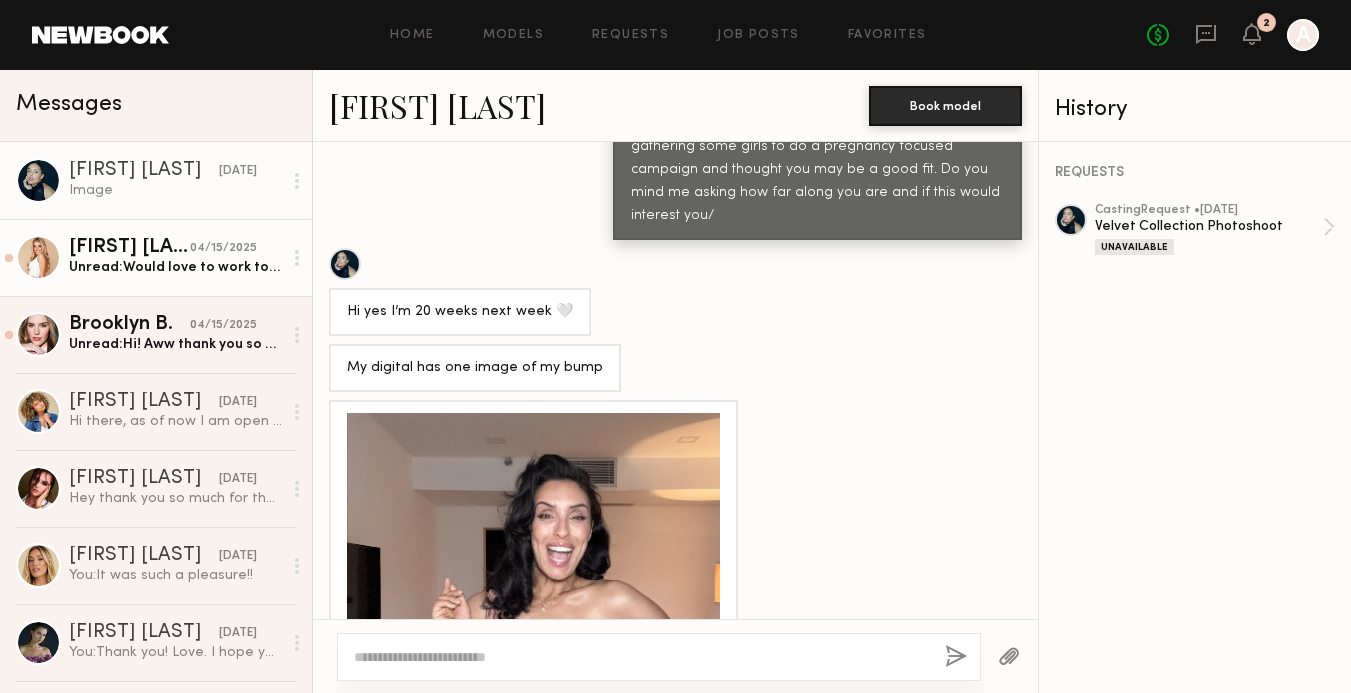 click on "[FIRST] [LAST] [DATE] Unread:  Would love to work together again soon!" 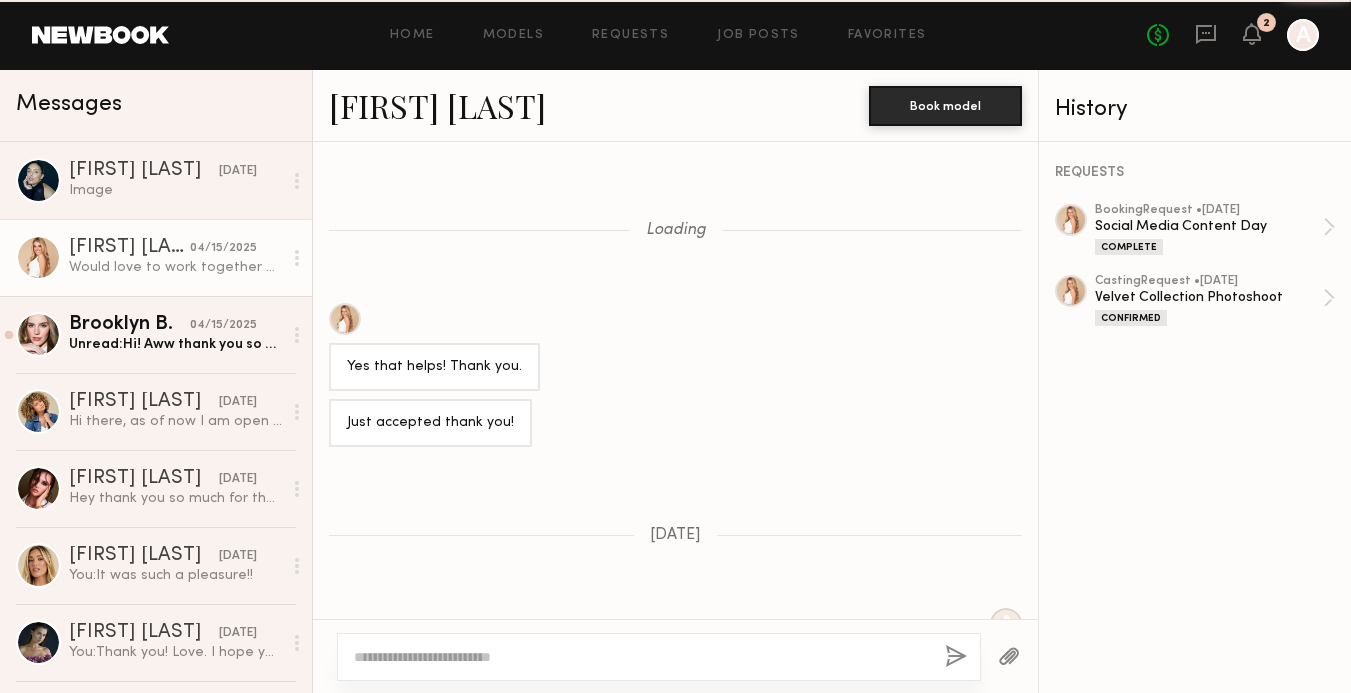 scroll, scrollTop: 2012, scrollLeft: 0, axis: vertical 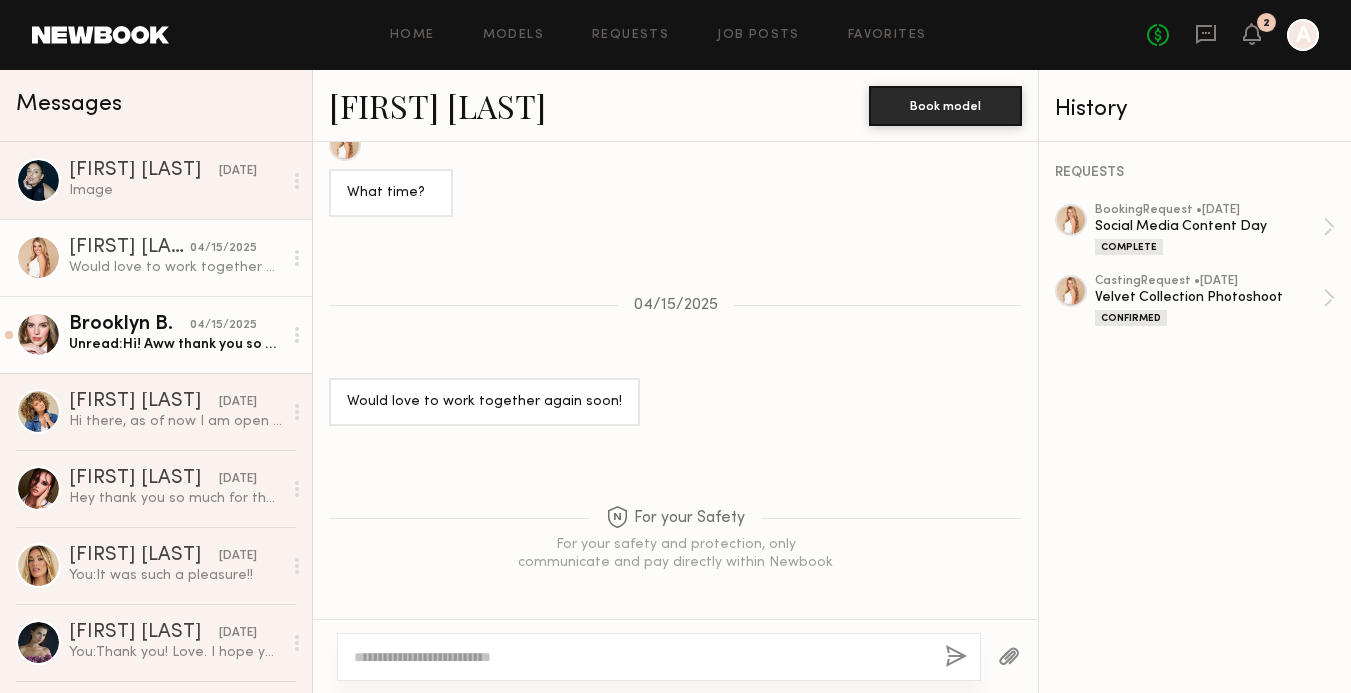 click on "[FIRST] [LAST] [DATE] Unread:  Hi! Aww thank you so much for having me, you are the best!" 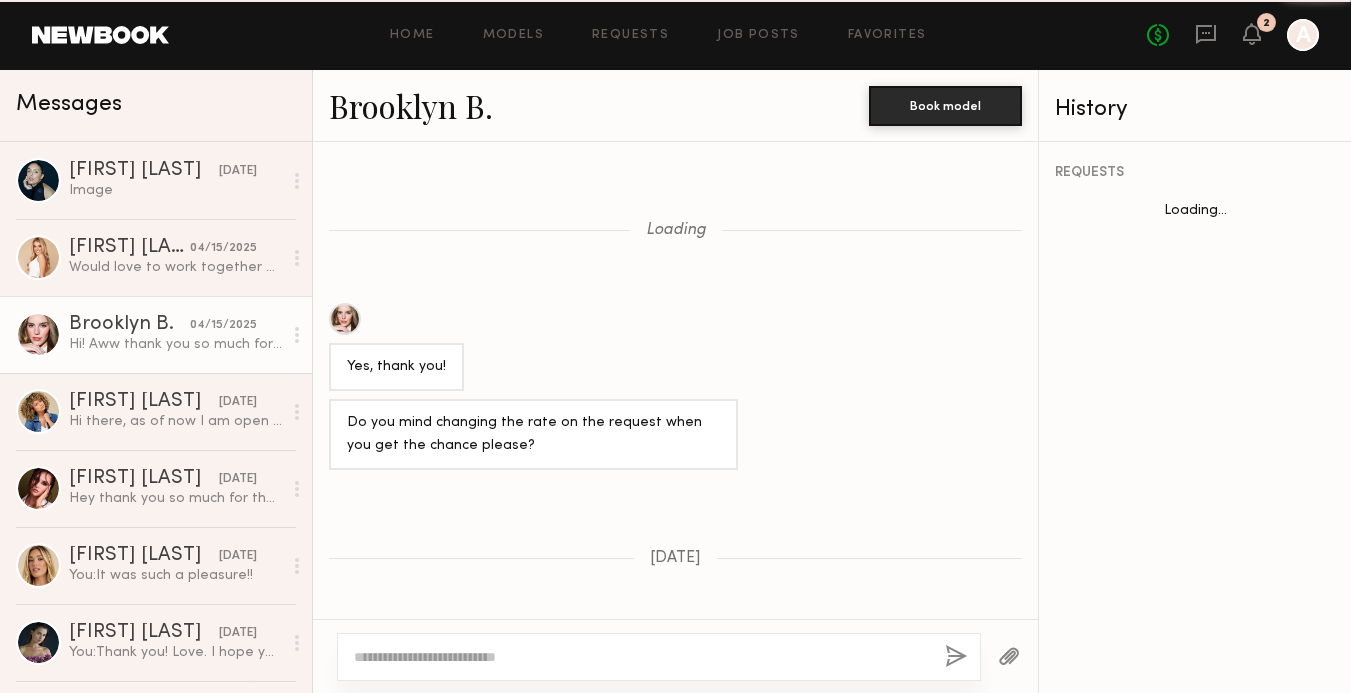 scroll, scrollTop: 1323, scrollLeft: 0, axis: vertical 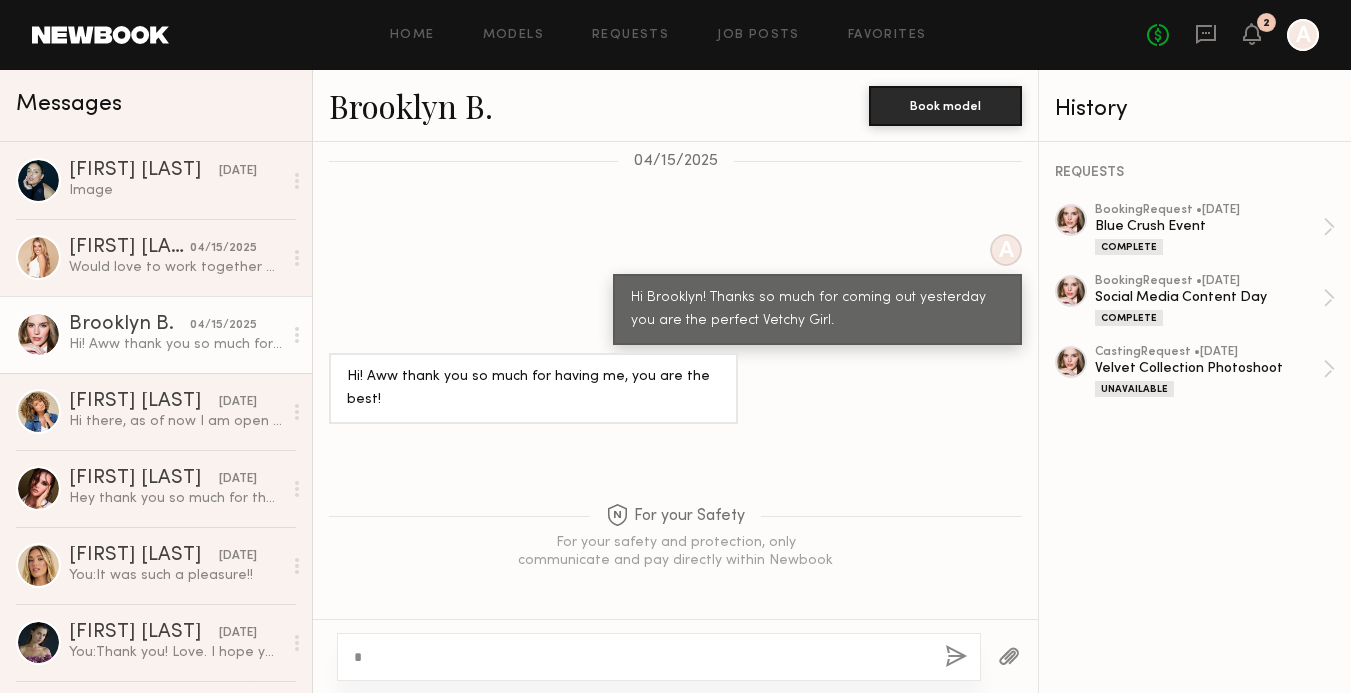 type on "*" 